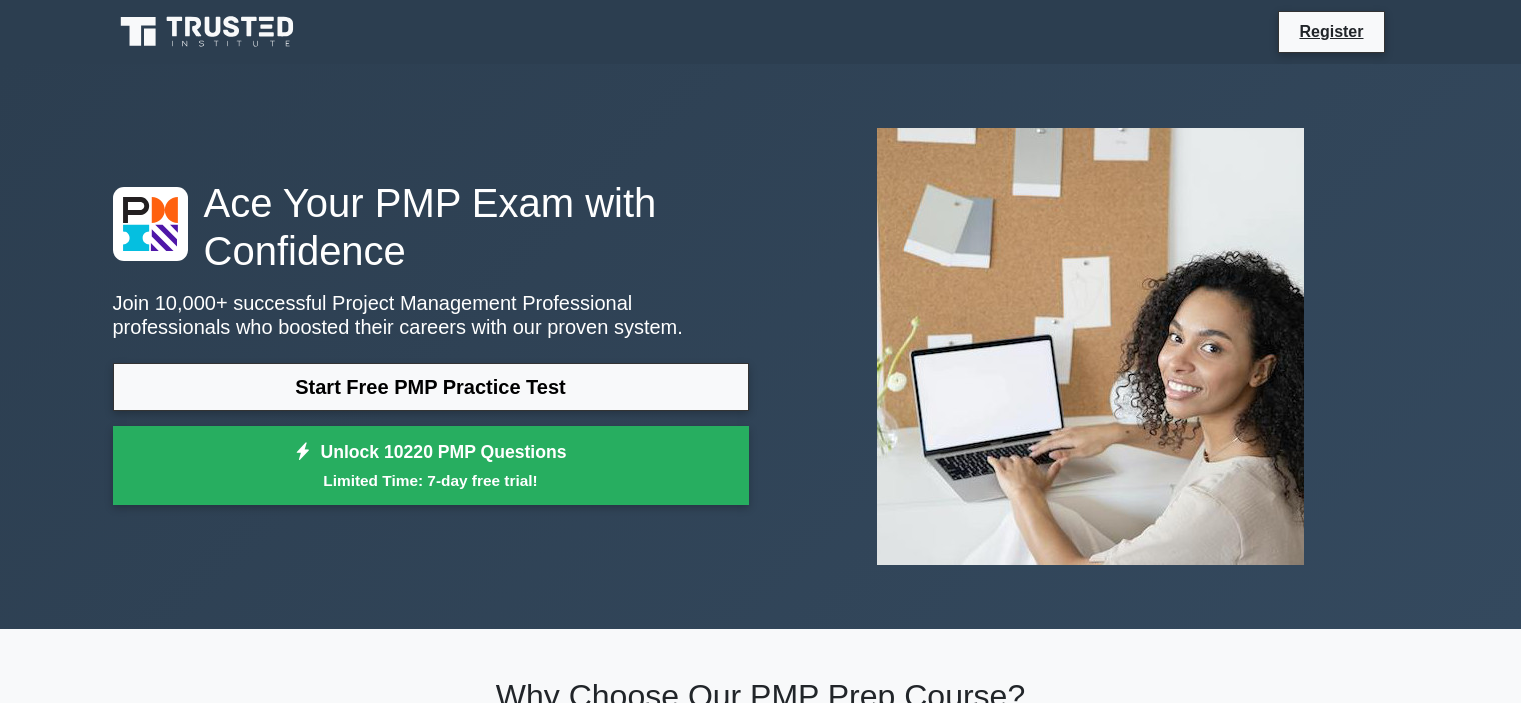 scroll, scrollTop: 0, scrollLeft: 0, axis: both 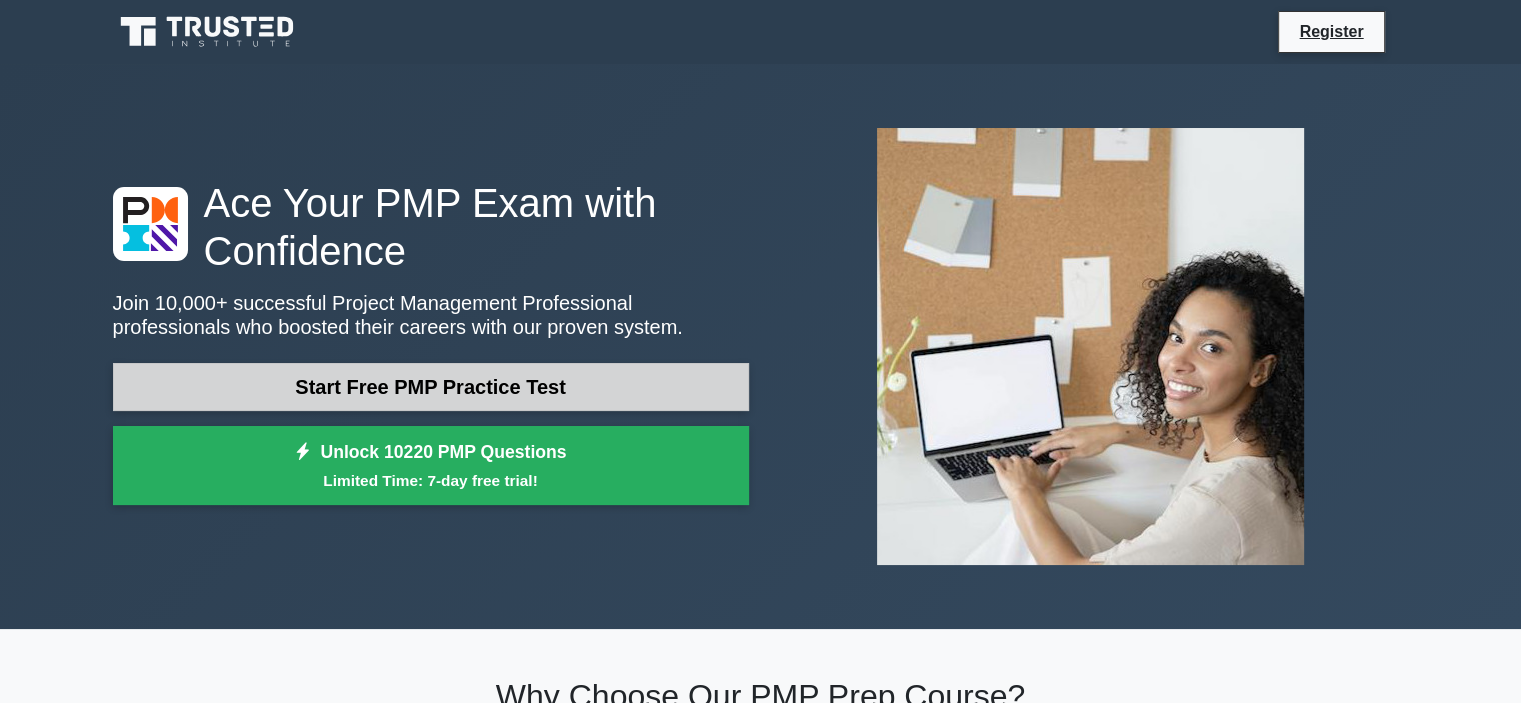 click on "Start Free PMP Practice Test" at bounding box center (431, 387) 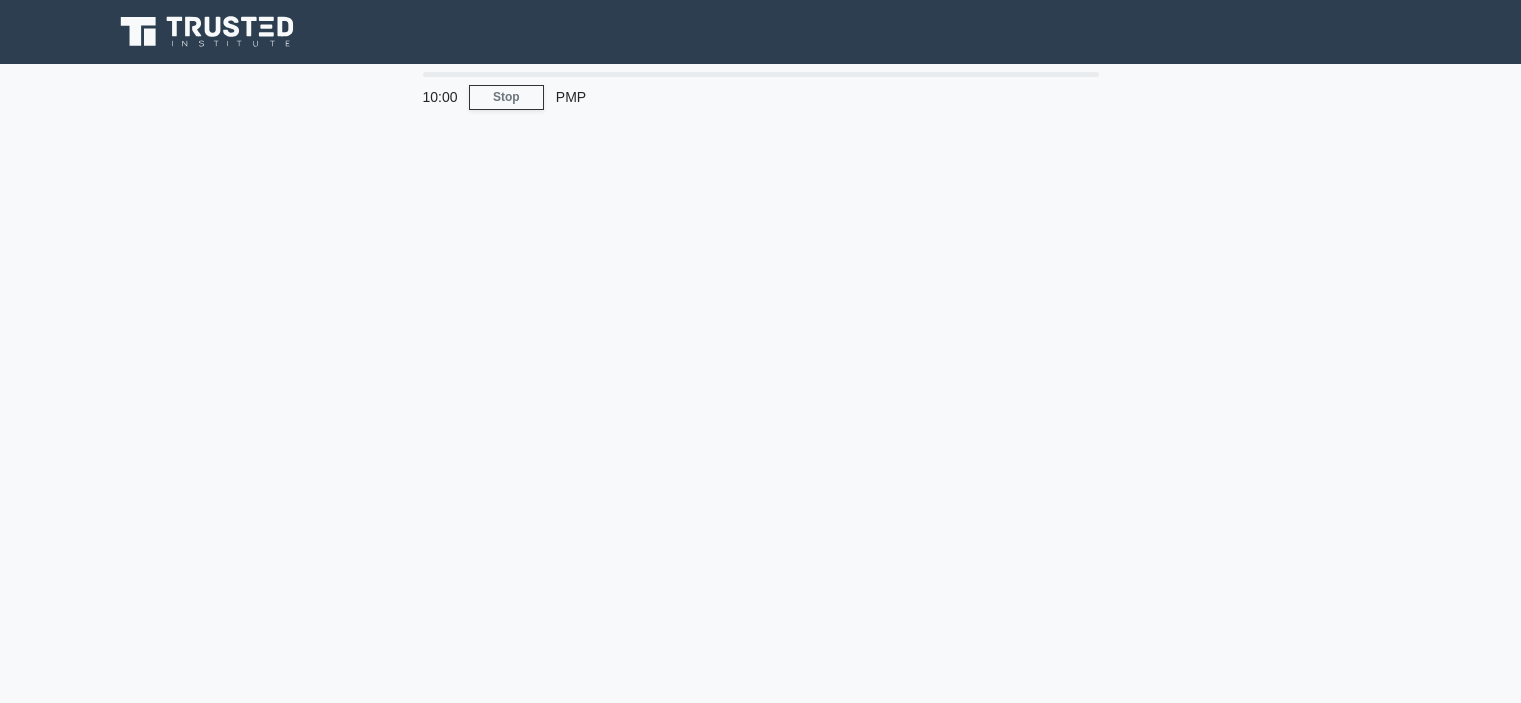 scroll, scrollTop: 0, scrollLeft: 0, axis: both 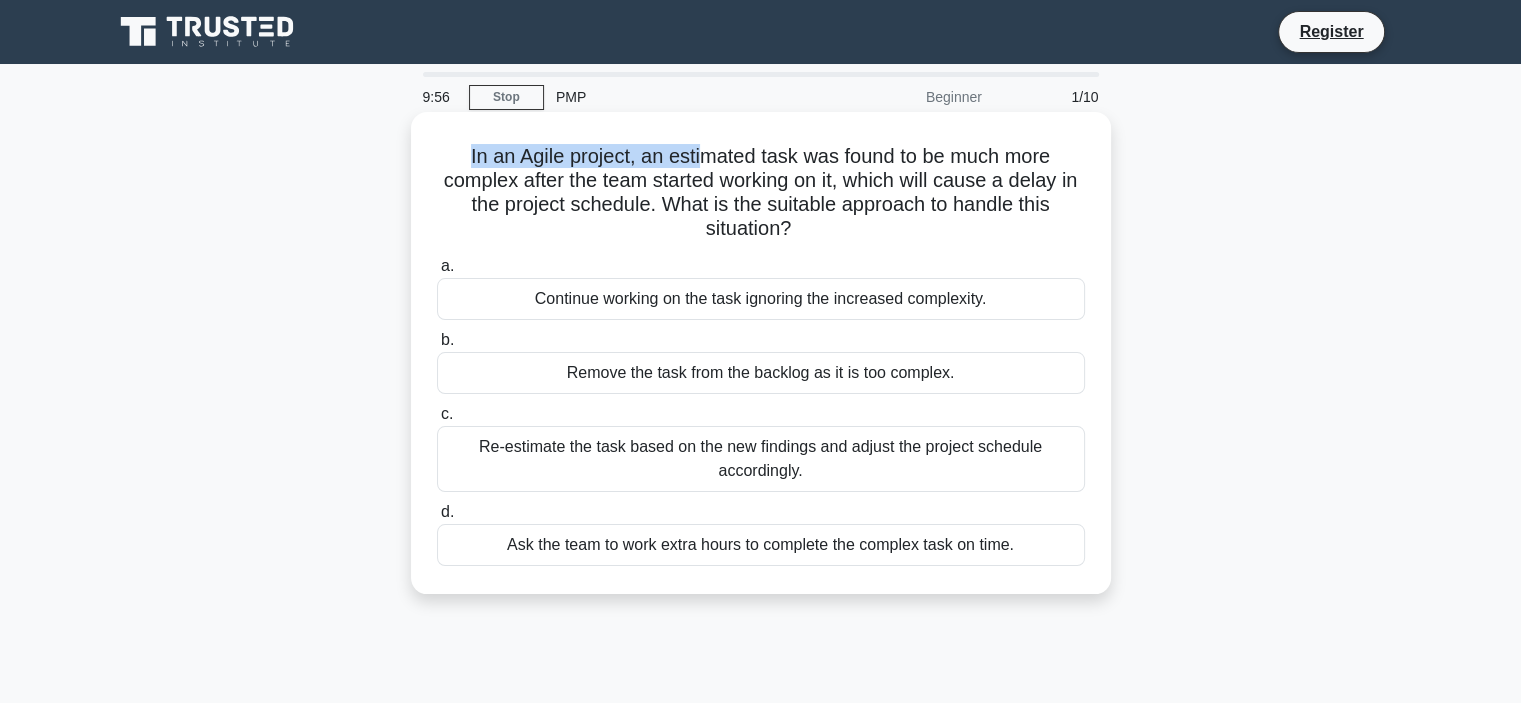 drag, startPoint x: 463, startPoint y: 159, endPoint x: 695, endPoint y: 161, distance: 232.00862 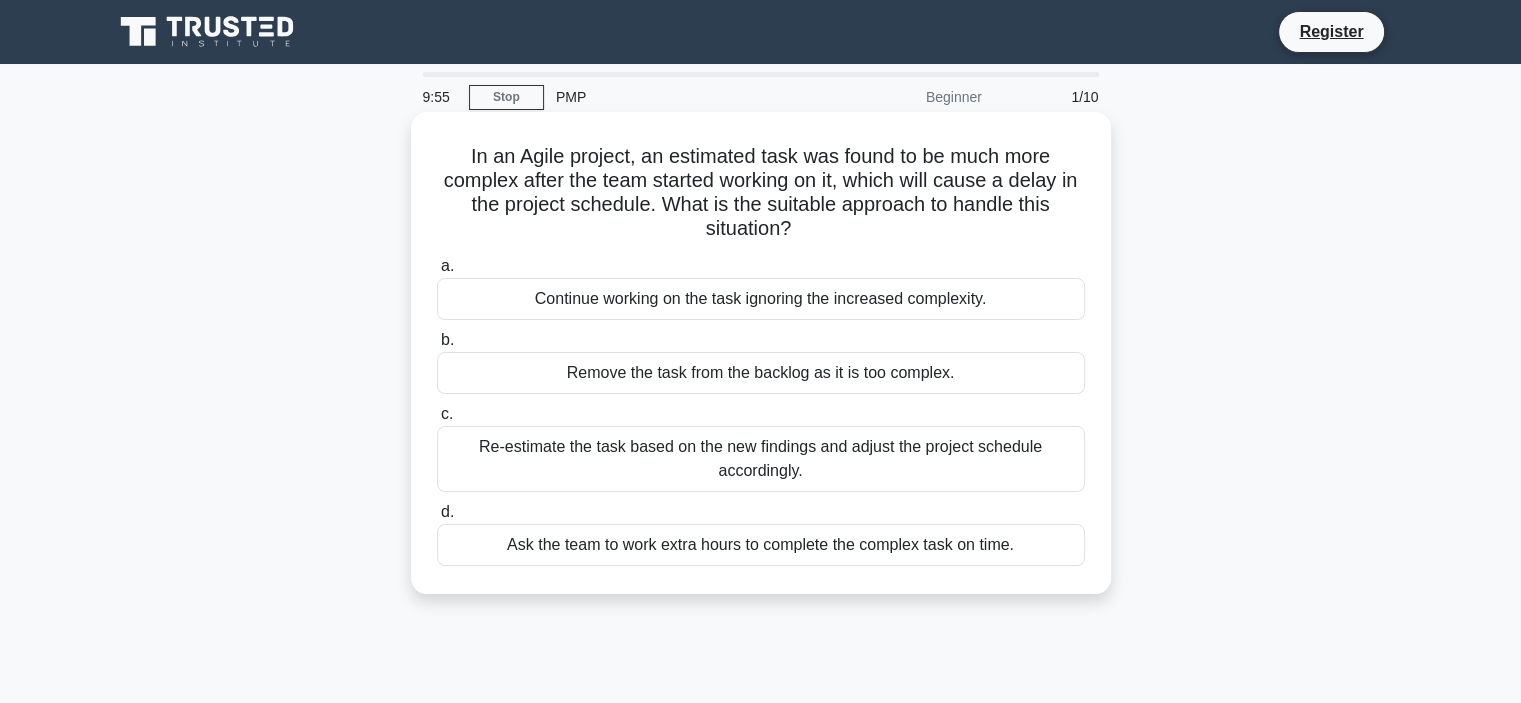 click on "In an Agile project, an estimated task was found to be much more complex after the team started working on it, which will cause a delay in the project schedule. What is the suitable approach to handle this situation?
.spinner_0XTQ{transform-origin:center;animation:spinner_y6GP .75s linear infinite}@keyframes spinner_y6GP{100%{transform:rotate(360deg)}}" at bounding box center (761, 193) 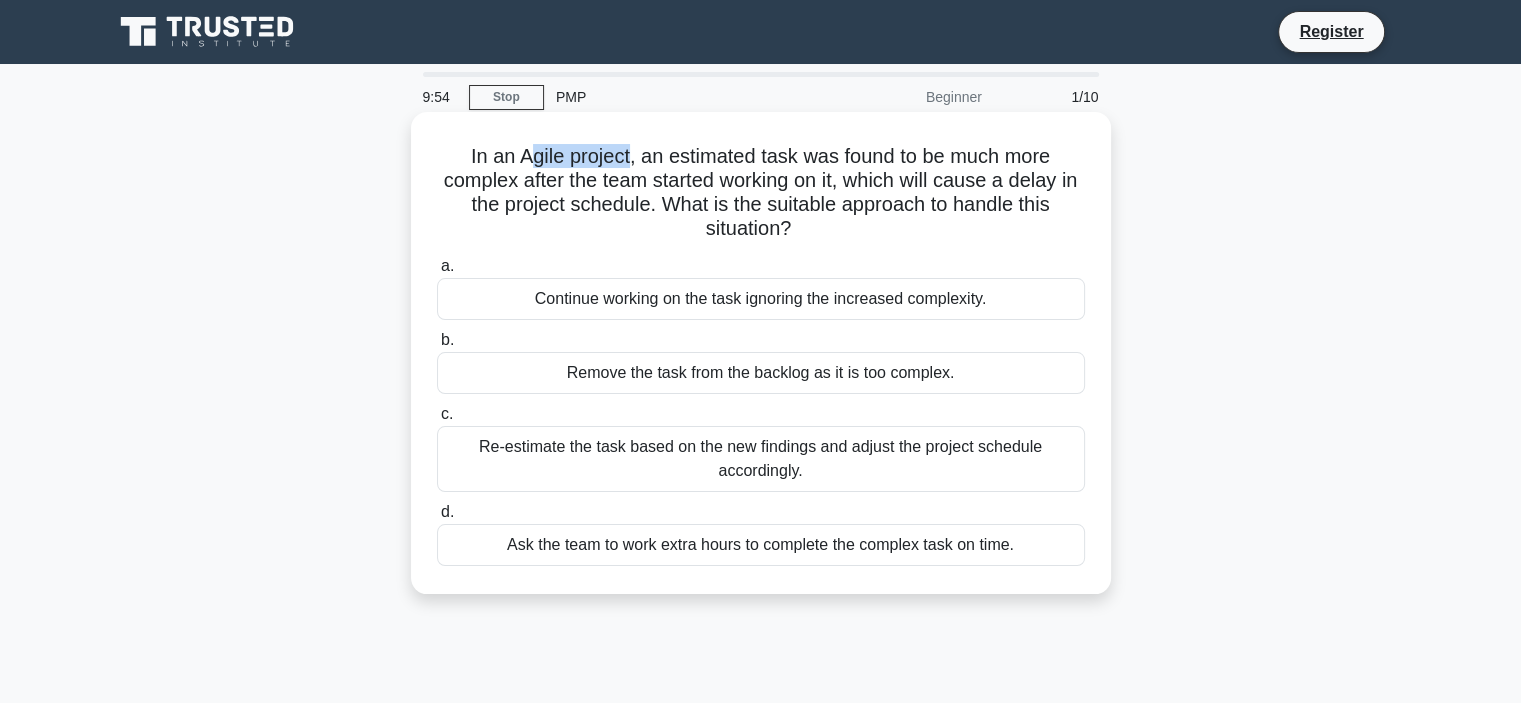 drag, startPoint x: 522, startPoint y: 157, endPoint x: 636, endPoint y: 159, distance: 114.01754 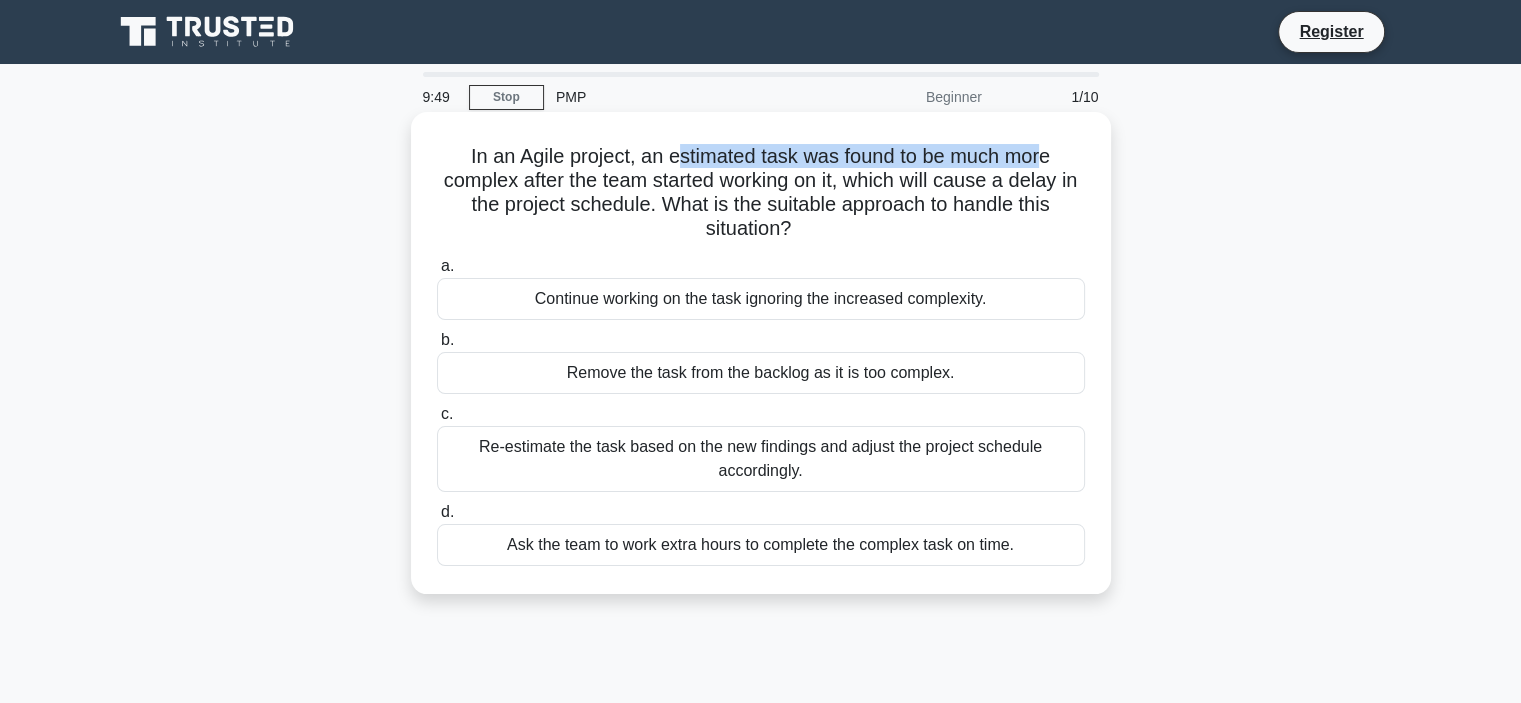 drag, startPoint x: 675, startPoint y: 159, endPoint x: 1050, endPoint y: 155, distance: 375.02133 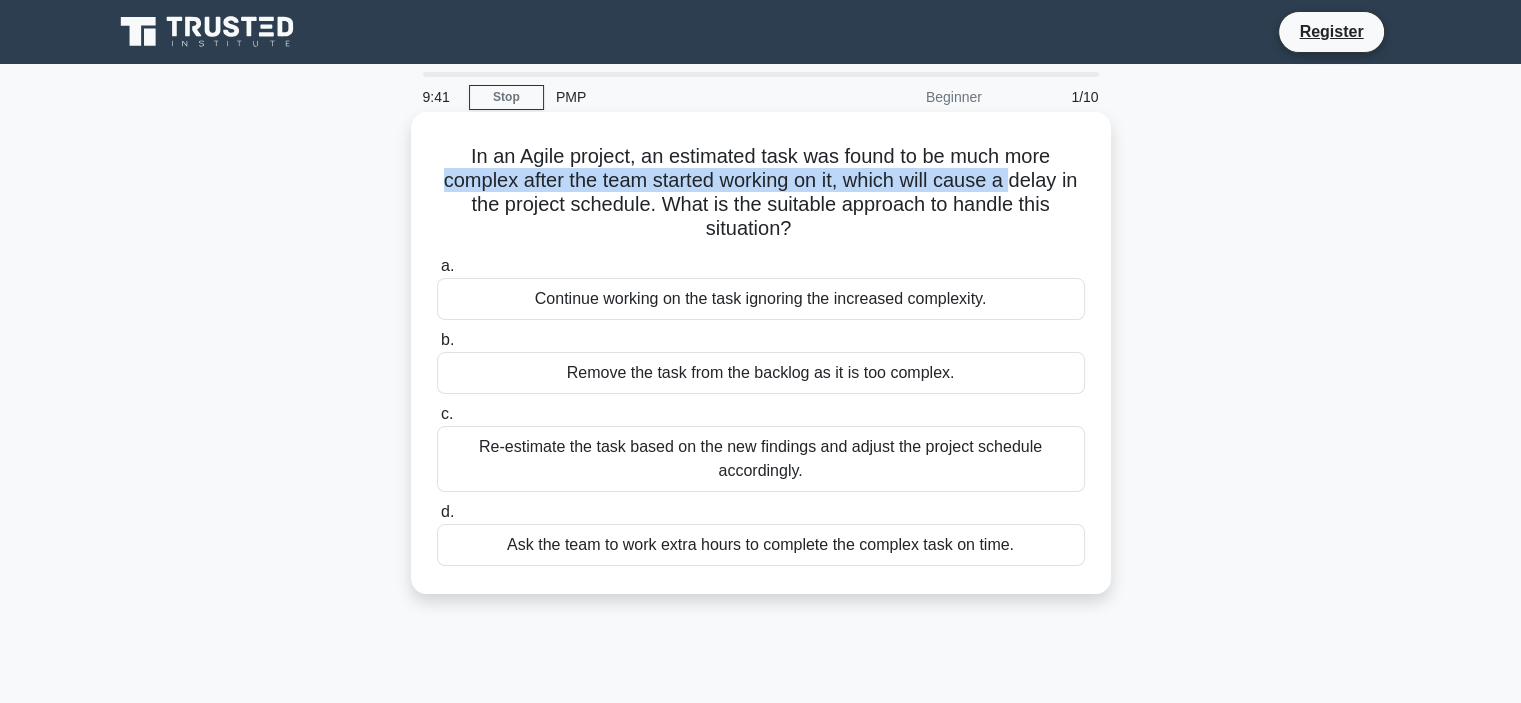 drag, startPoint x: 439, startPoint y: 180, endPoint x: 1028, endPoint y: 171, distance: 589.0688 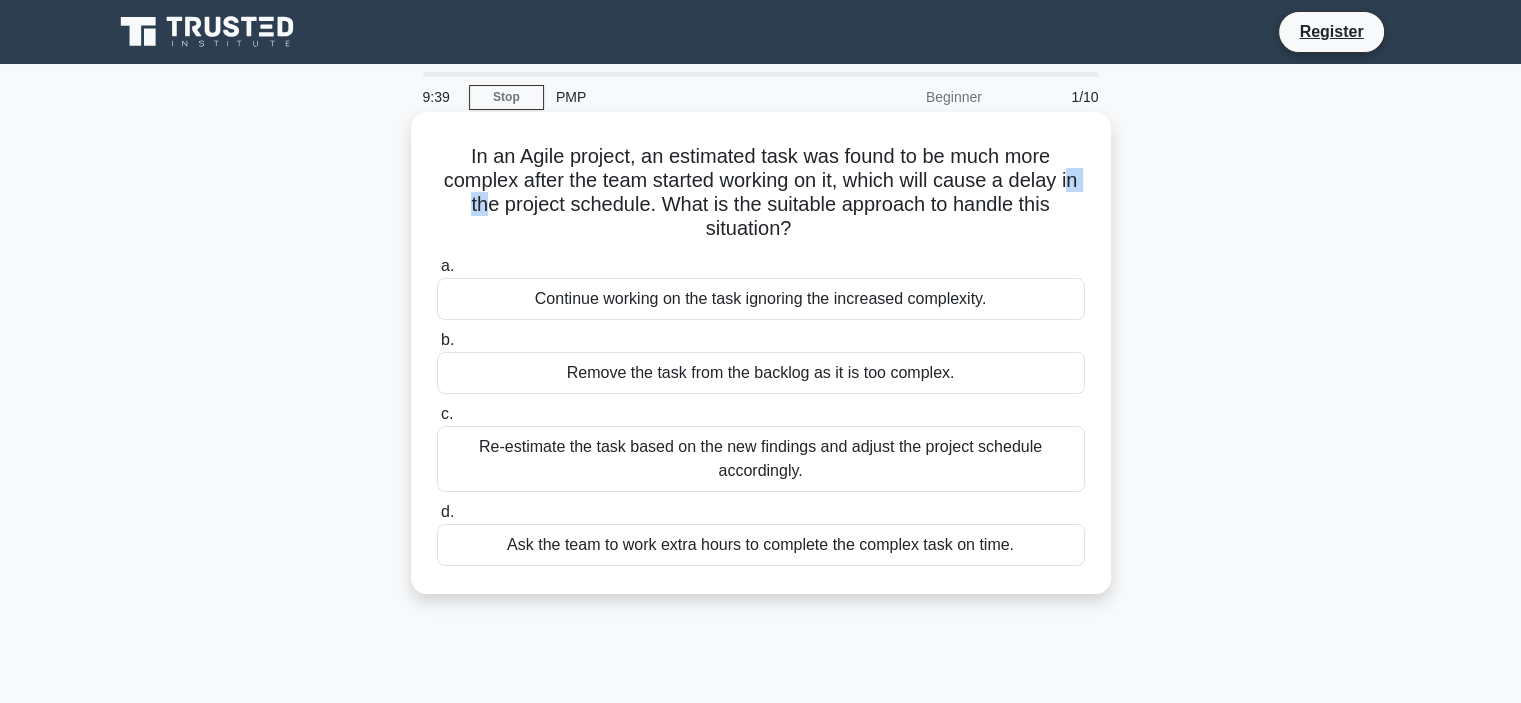drag, startPoint x: 459, startPoint y: 200, endPoint x: 496, endPoint y: 201, distance: 37.01351 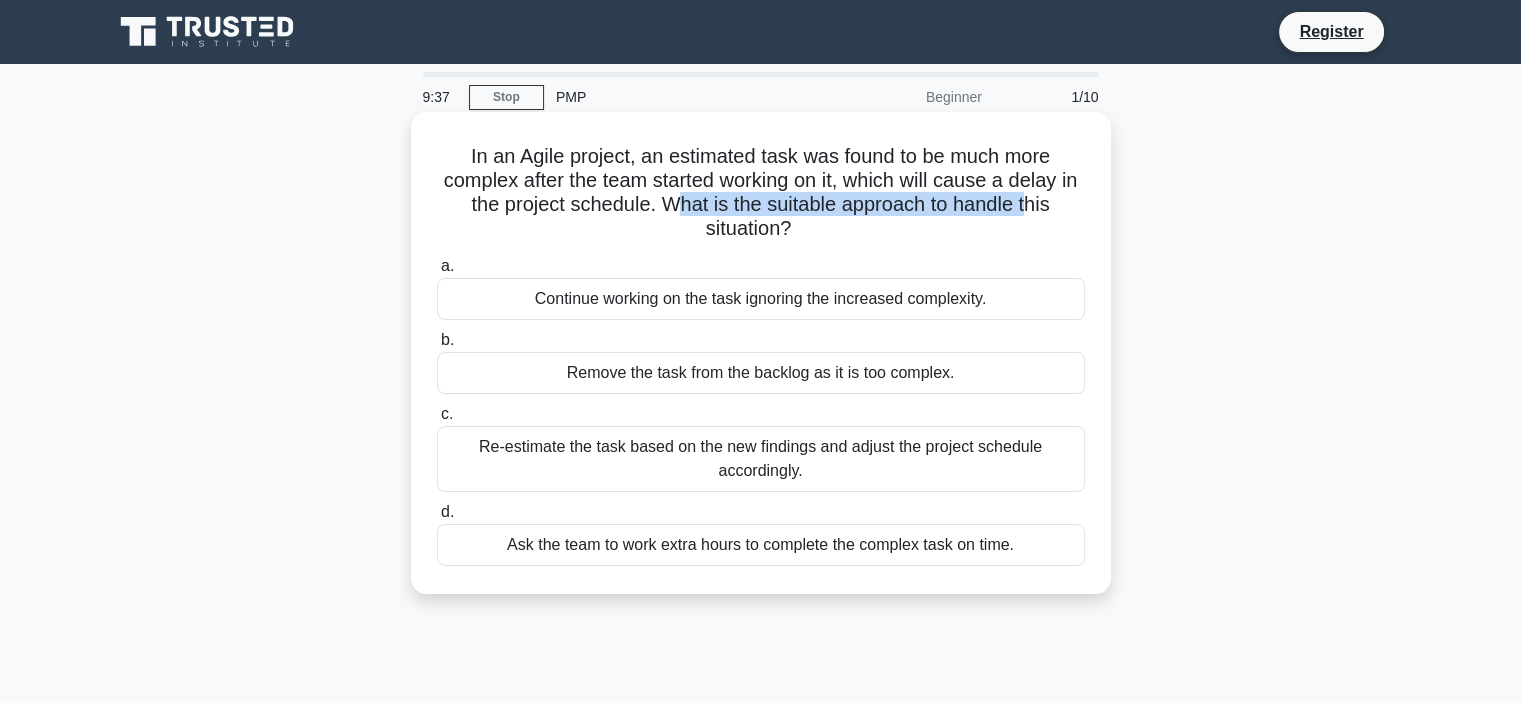 drag, startPoint x: 681, startPoint y: 210, endPoint x: 1045, endPoint y: 199, distance: 364.16617 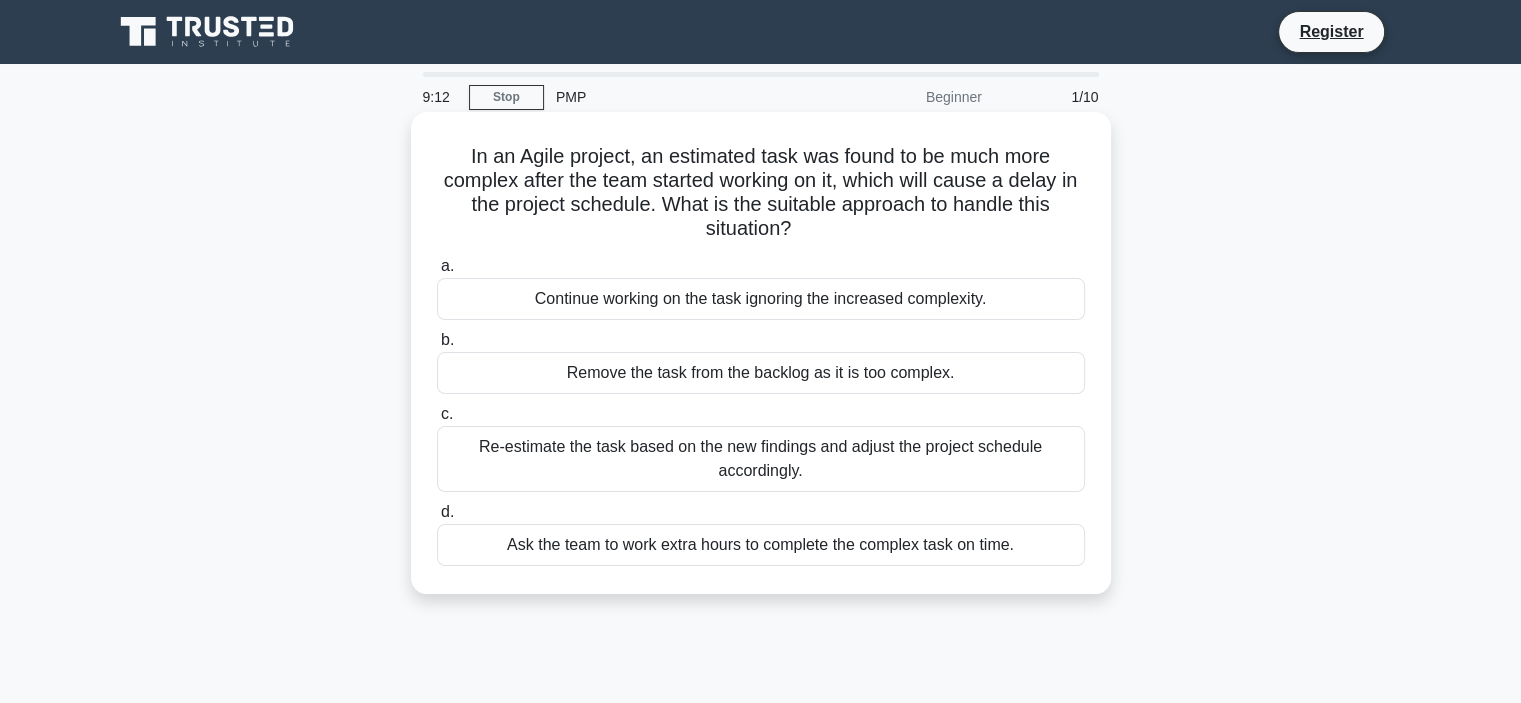 click on "Re-estimate the task based on the new findings and adjust the project schedule accordingly." at bounding box center (761, 459) 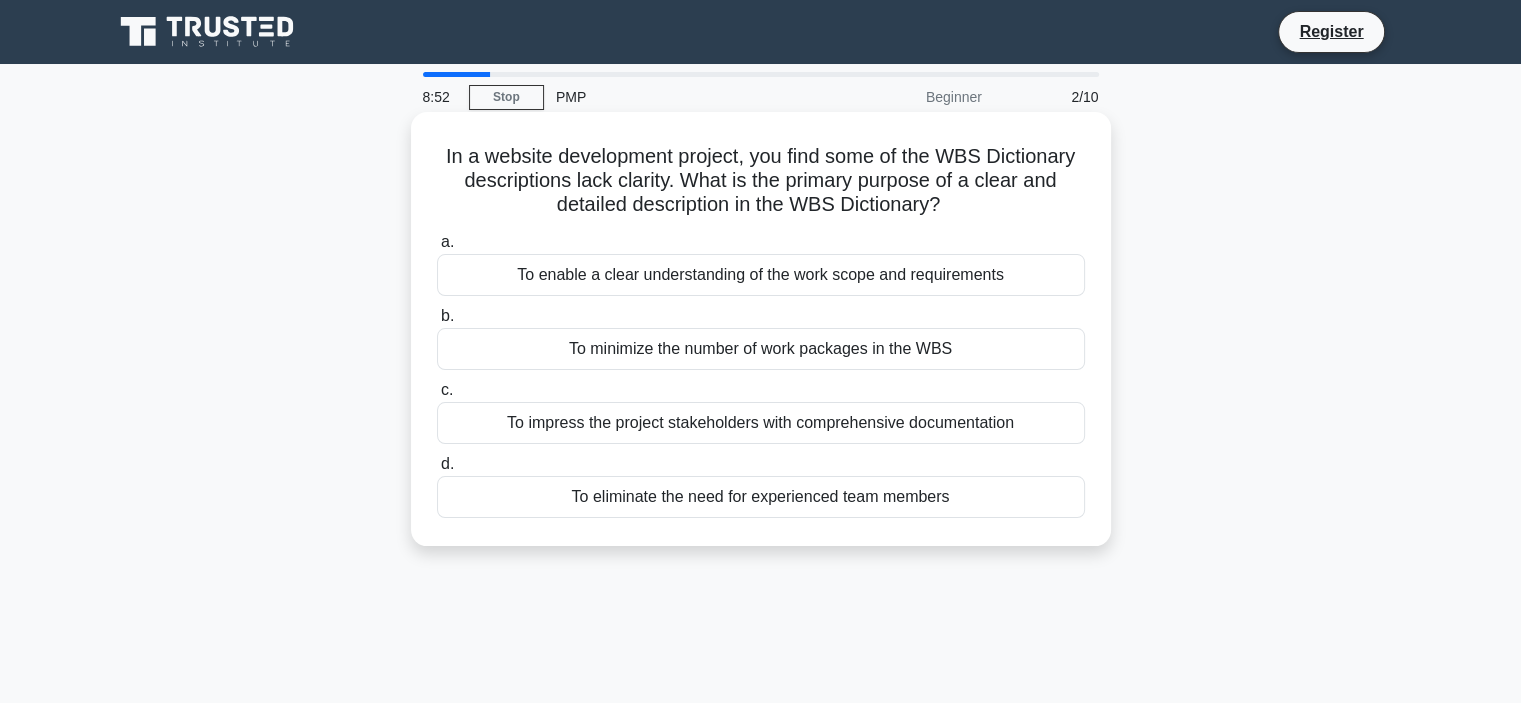 drag, startPoint x: 945, startPoint y: 209, endPoint x: 442, endPoint y: 156, distance: 505.78455 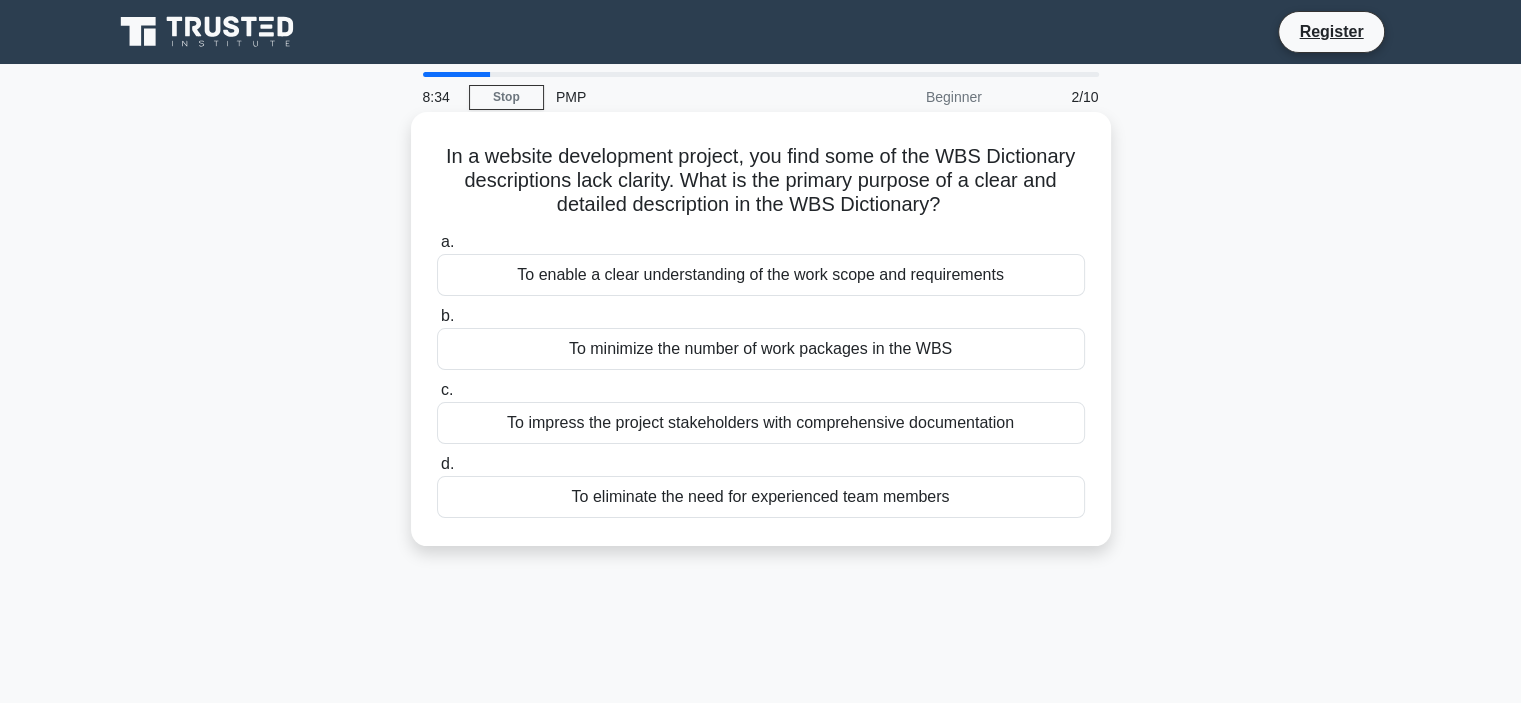 click on "In a website development project, you find some of the WBS Dictionary descriptions lack clarity. What is the primary purpose of a clear and detailed description in the WBS Dictionary?
.spinner_0XTQ{transform-origin:center;animation:spinner_y6GP .75s linear infinite}@keyframes spinner_y6GP{100%{transform:rotate(360deg)}}" at bounding box center (761, 181) 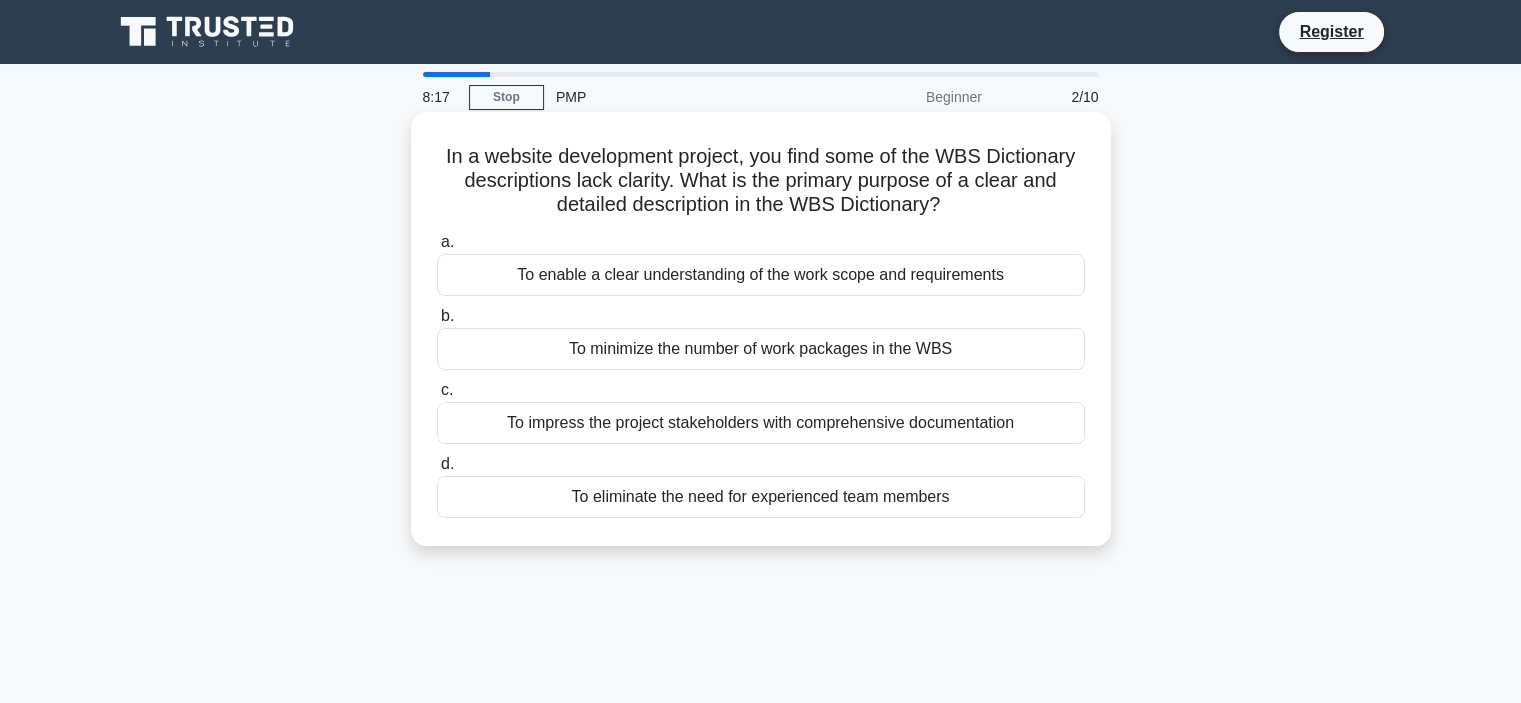 click on "To enable a clear understanding of the work scope and requirements" at bounding box center (761, 275) 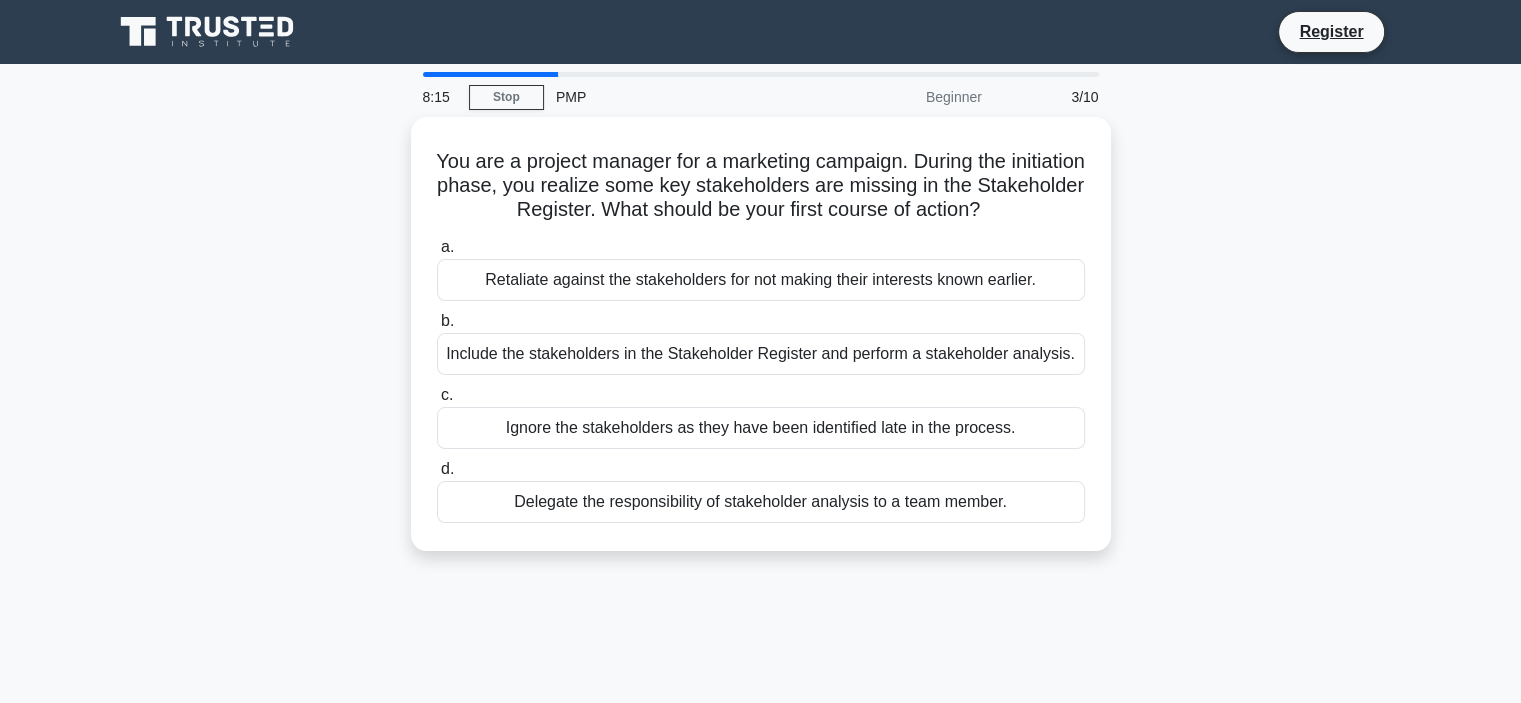 drag, startPoint x: 466, startPoint y: 159, endPoint x: 1138, endPoint y: 207, distance: 673.7121 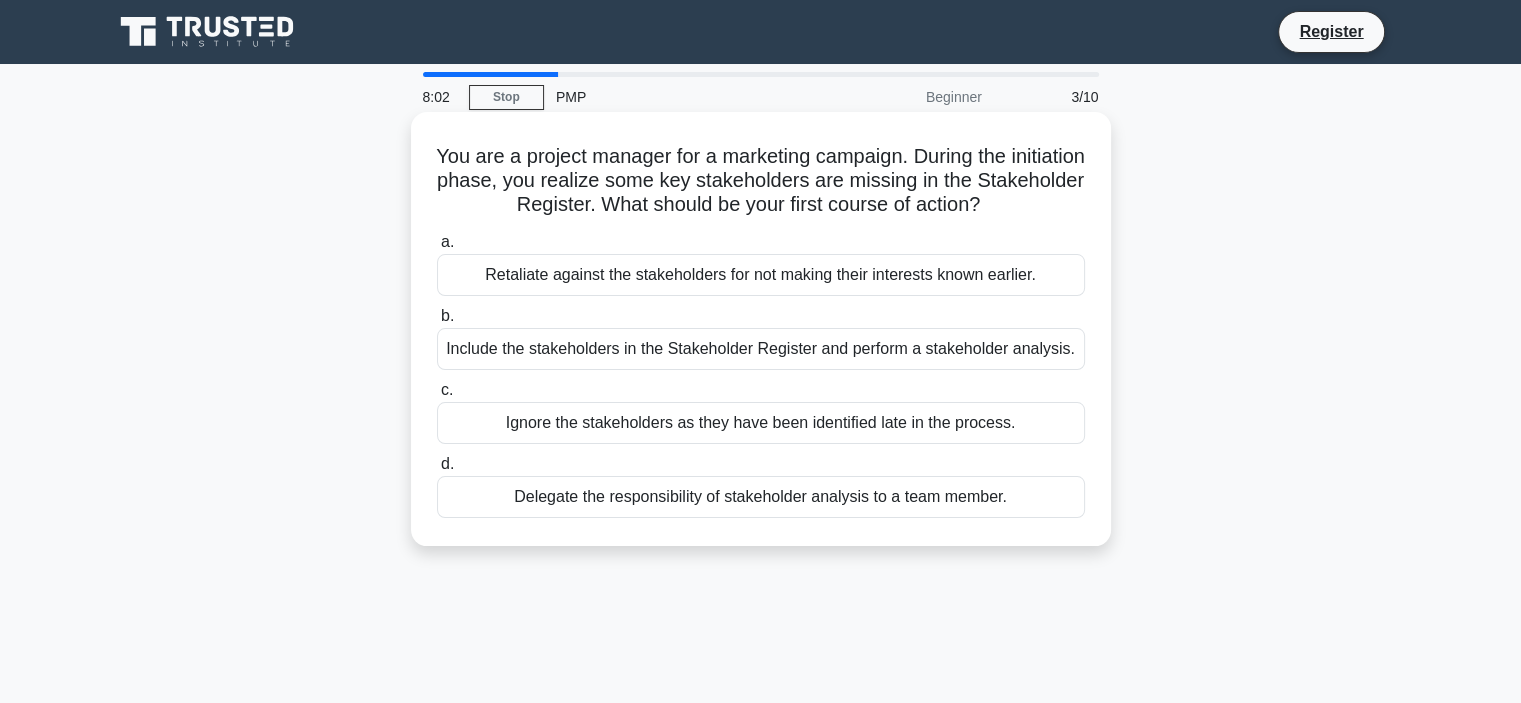 click on "You are a project manager for a marketing campaign. During the initiation phase, you realize some key stakeholders are missing in the Stakeholder Register. What should be your first course of action?
.spinner_0XTQ{transform-origin:center;animation:spinner_y6GP .75s linear infinite}@keyframes spinner_y6GP{100%{transform:rotate(360deg)}}
a.
Retaliate against the stakeholders for not making their interests known earlier.
b. c. d." at bounding box center (761, 329) 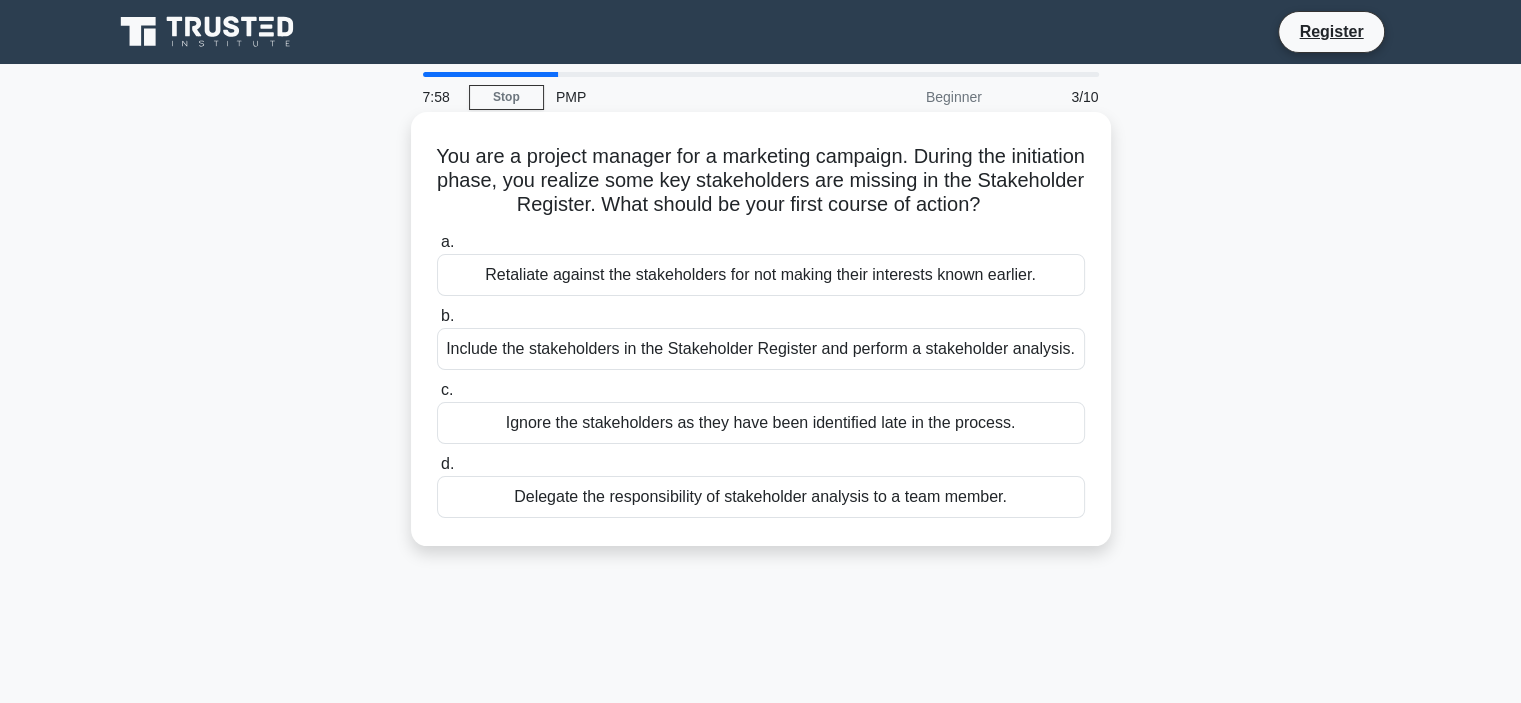 drag, startPoint x: 485, startPoint y: 279, endPoint x: 1037, endPoint y: 270, distance: 552.07336 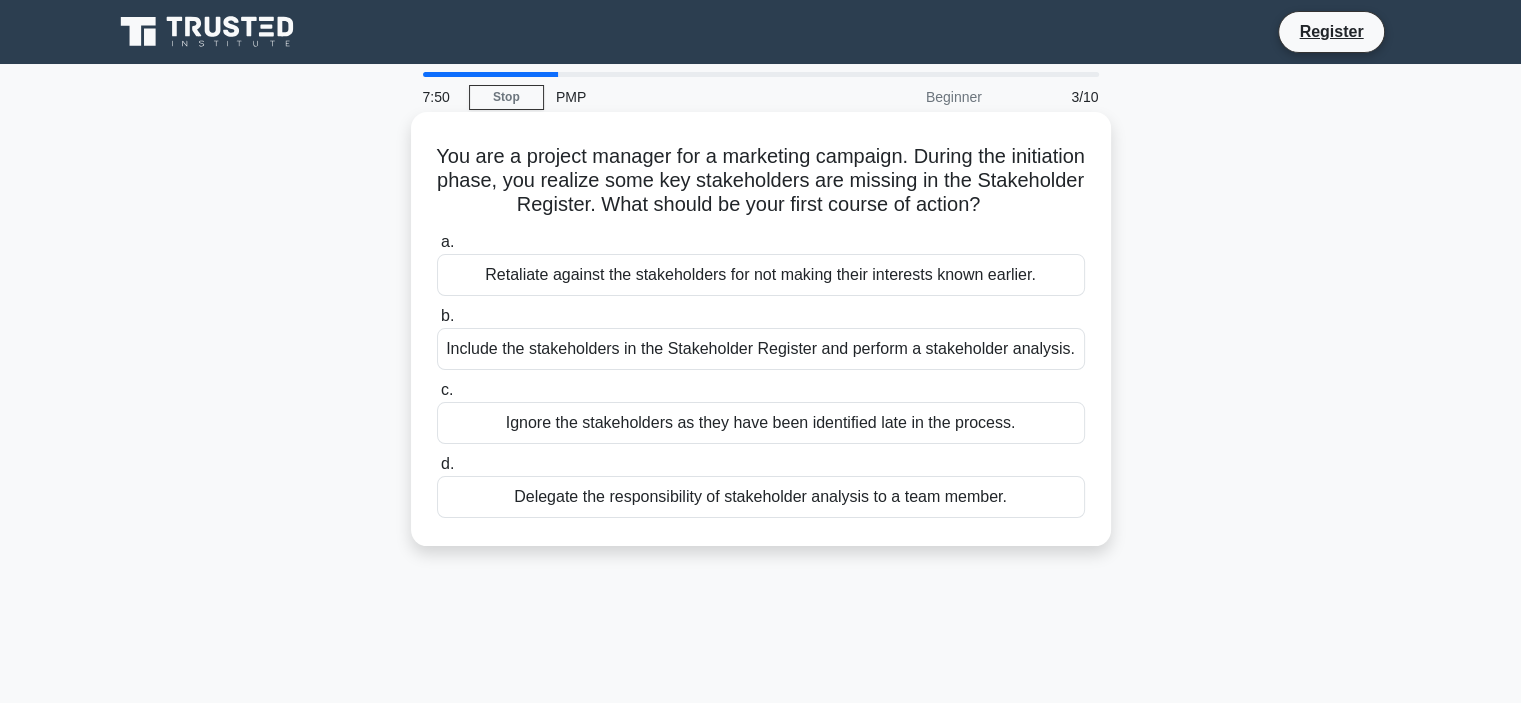 drag, startPoint x: 446, startPoint y: 352, endPoint x: 1084, endPoint y: 350, distance: 638.0031 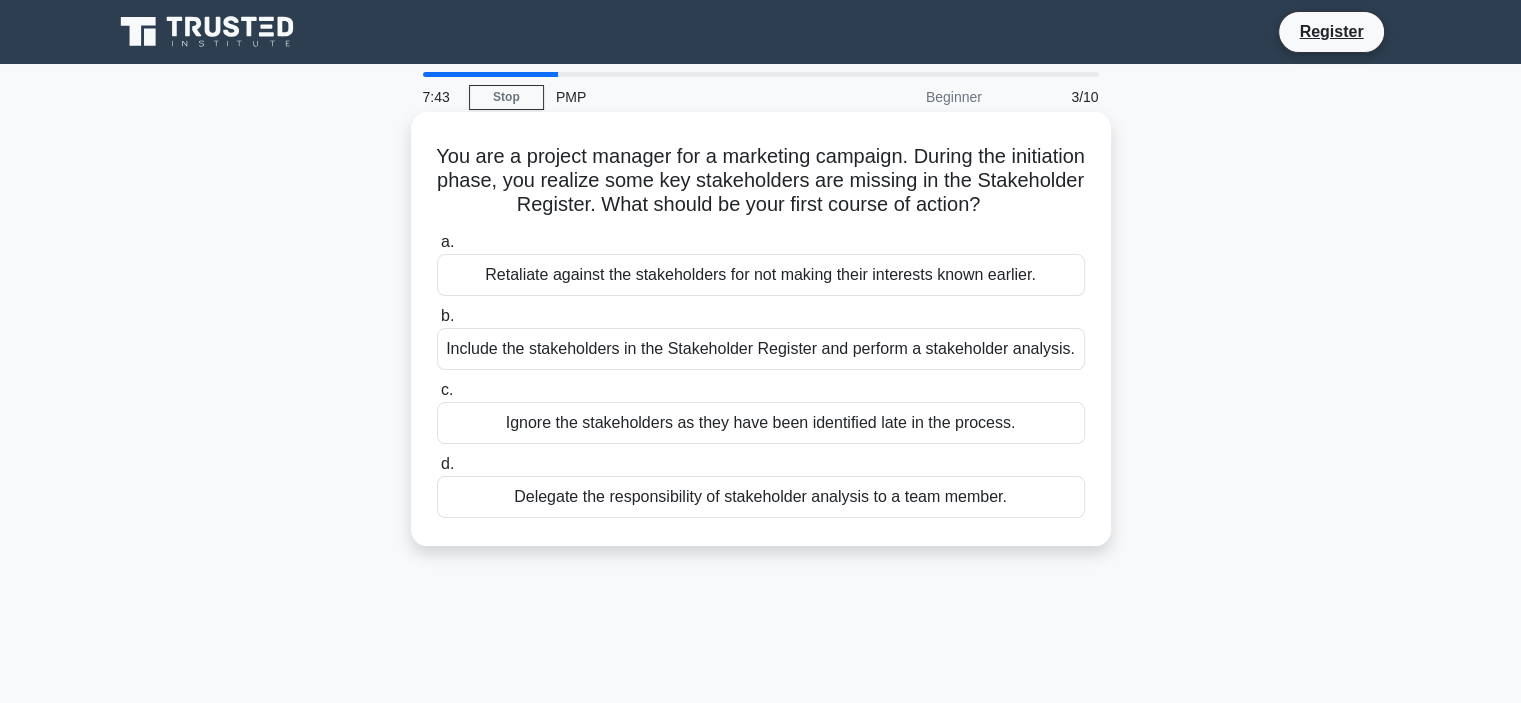 drag, startPoint x: 483, startPoint y: 419, endPoint x: 1044, endPoint y: 423, distance: 561.0143 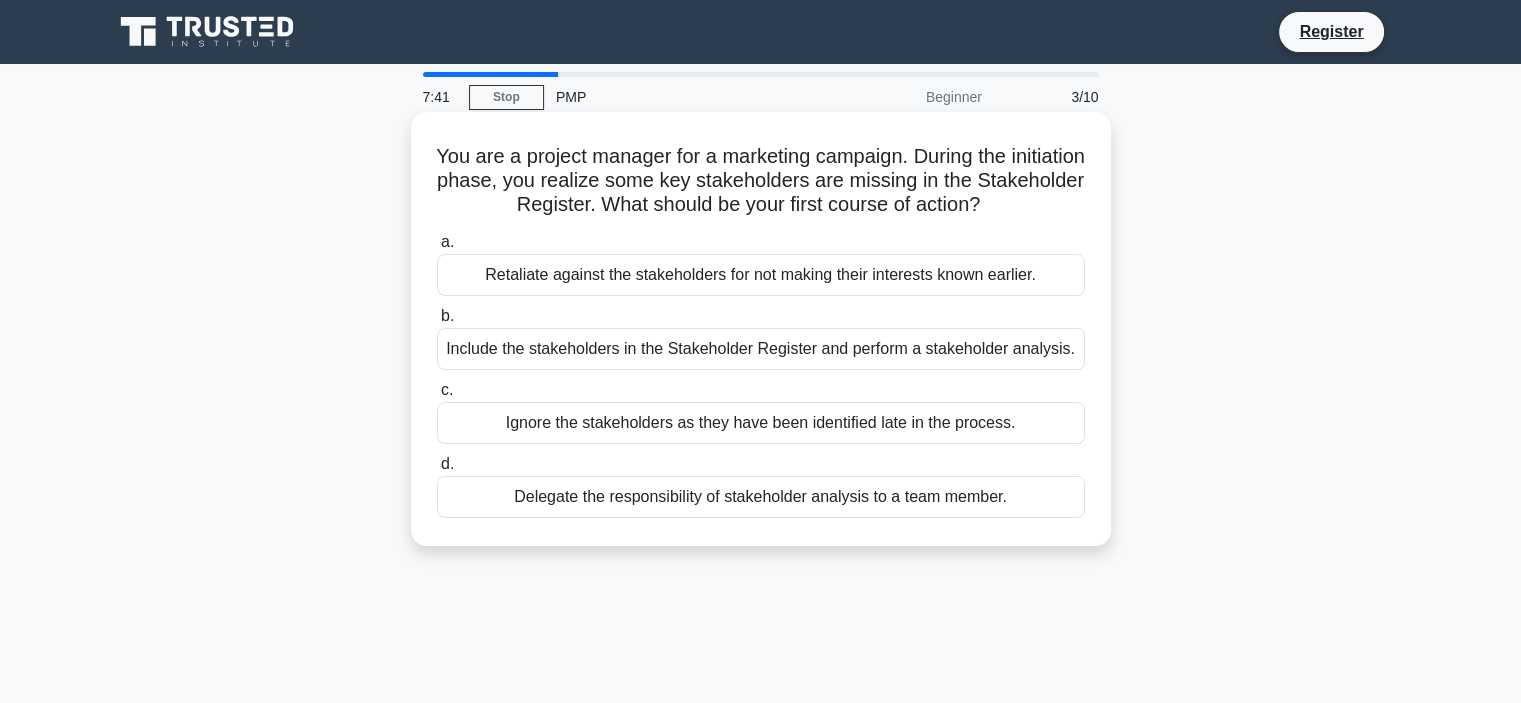 drag, startPoint x: 492, startPoint y: 499, endPoint x: 1006, endPoint y: 497, distance: 514.0039 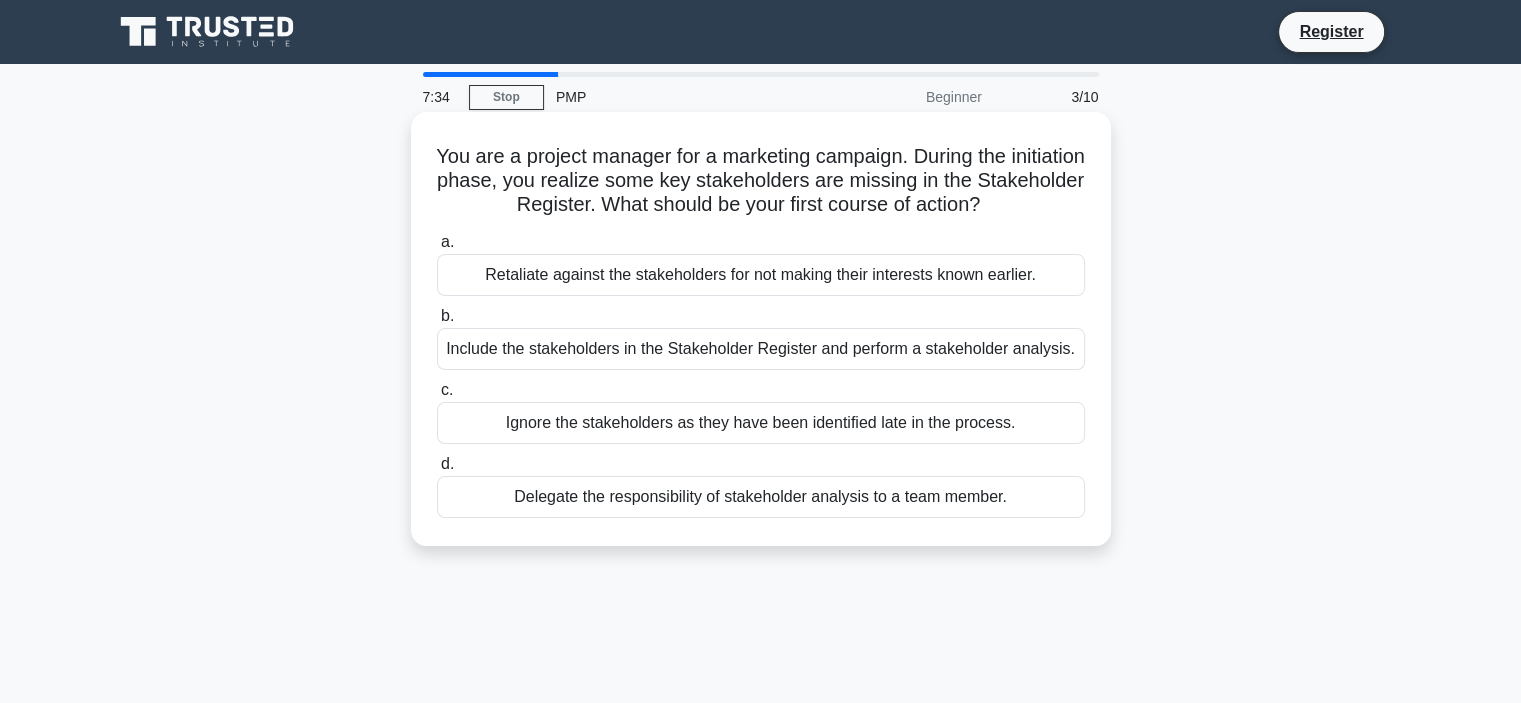click on "Include the stakeholders in the Stakeholder Register and perform a stakeholder analysis." at bounding box center [761, 349] 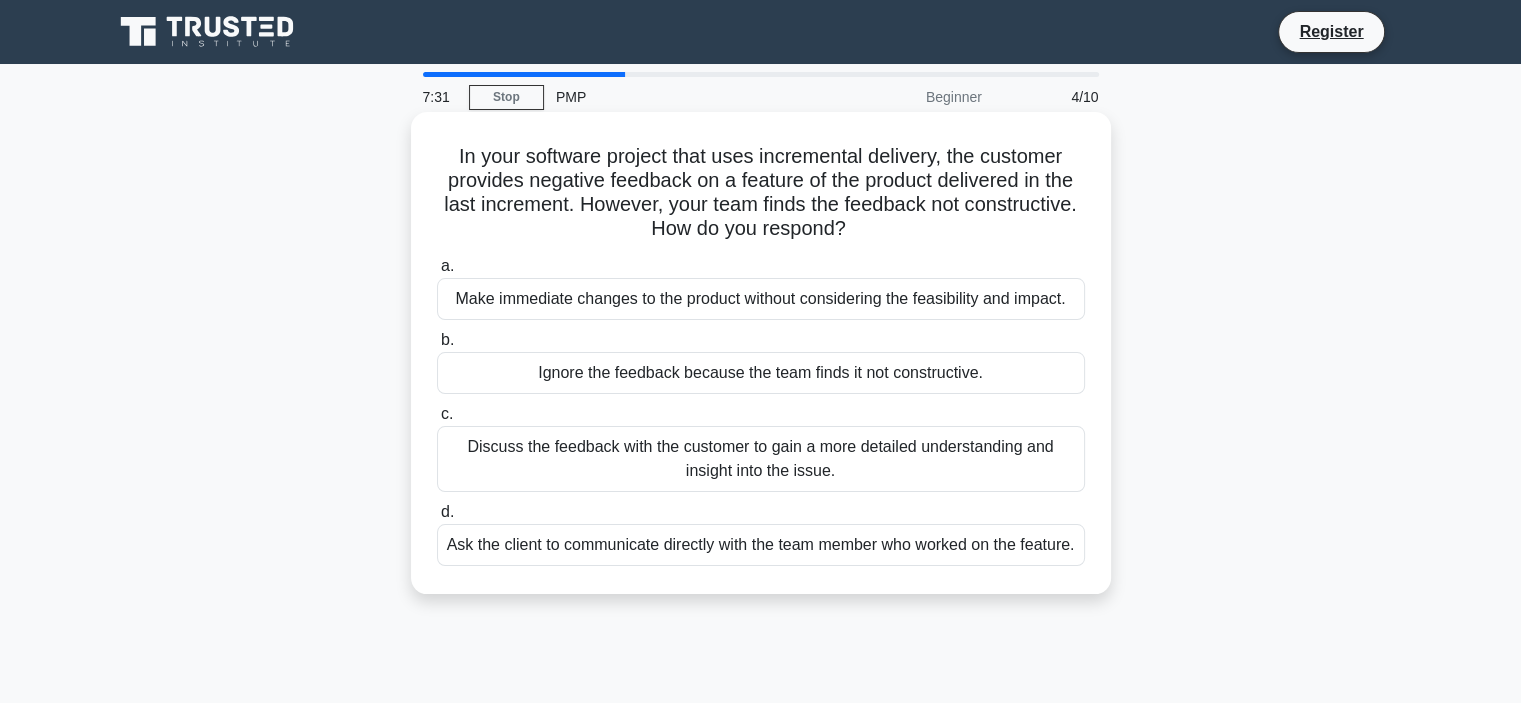drag, startPoint x: 450, startPoint y: 158, endPoint x: 916, endPoint y: 246, distance: 474.23624 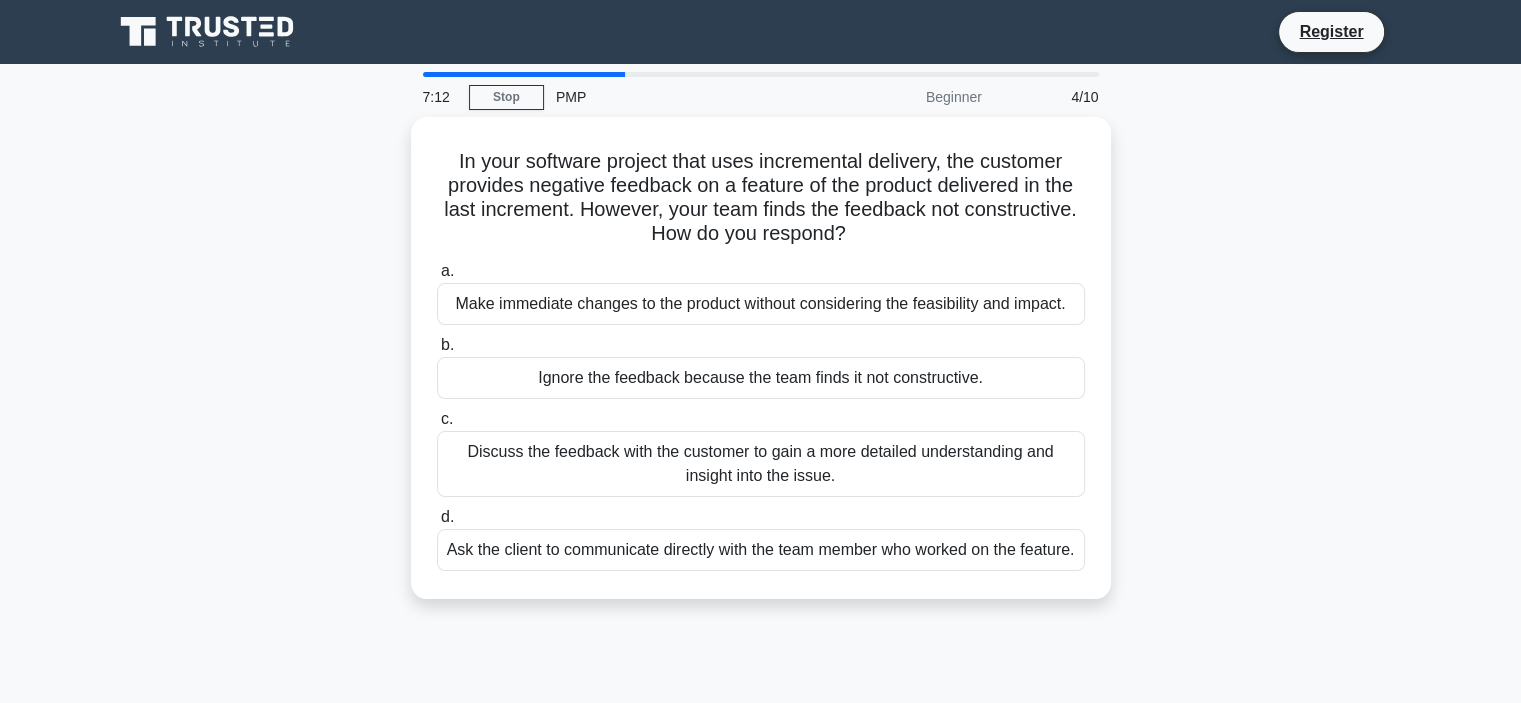 click on "In your software project that uses incremental delivery, the customer provides negative feedback on a feature of the product delivered in the last increment. However, your team finds the feedback not constructive. How do you respond?
.spinner_0XTQ{transform-origin:center;animation:spinner_y6GP .75s linear infinite}@keyframes spinner_y6GP{100%{transform:rotate(360deg)}}
a." at bounding box center (761, 370) 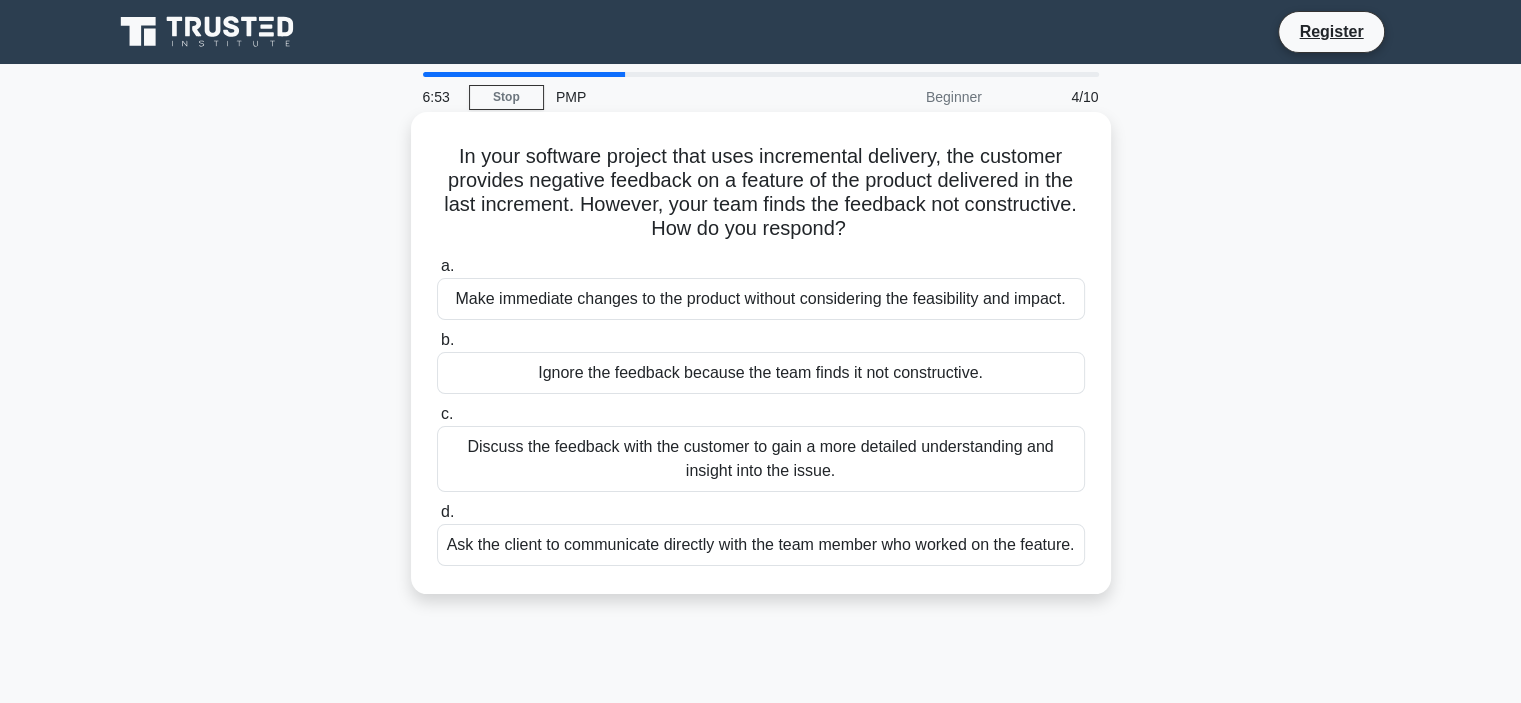 click on "Discuss the feedback with the customer to gain a more detailed understanding and insight into the issue." at bounding box center [761, 459] 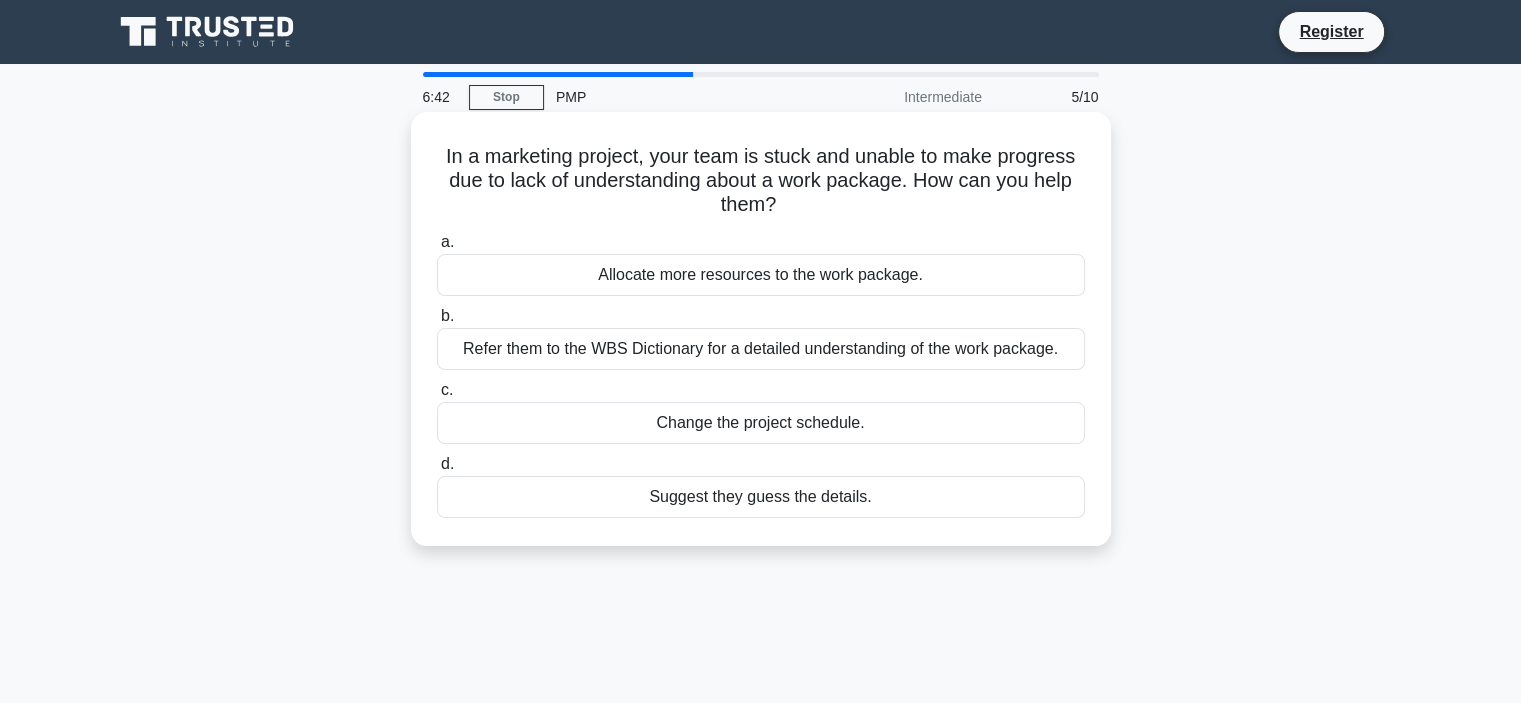 drag, startPoint x: 804, startPoint y: 216, endPoint x: 423, endPoint y: 155, distance: 385.8523 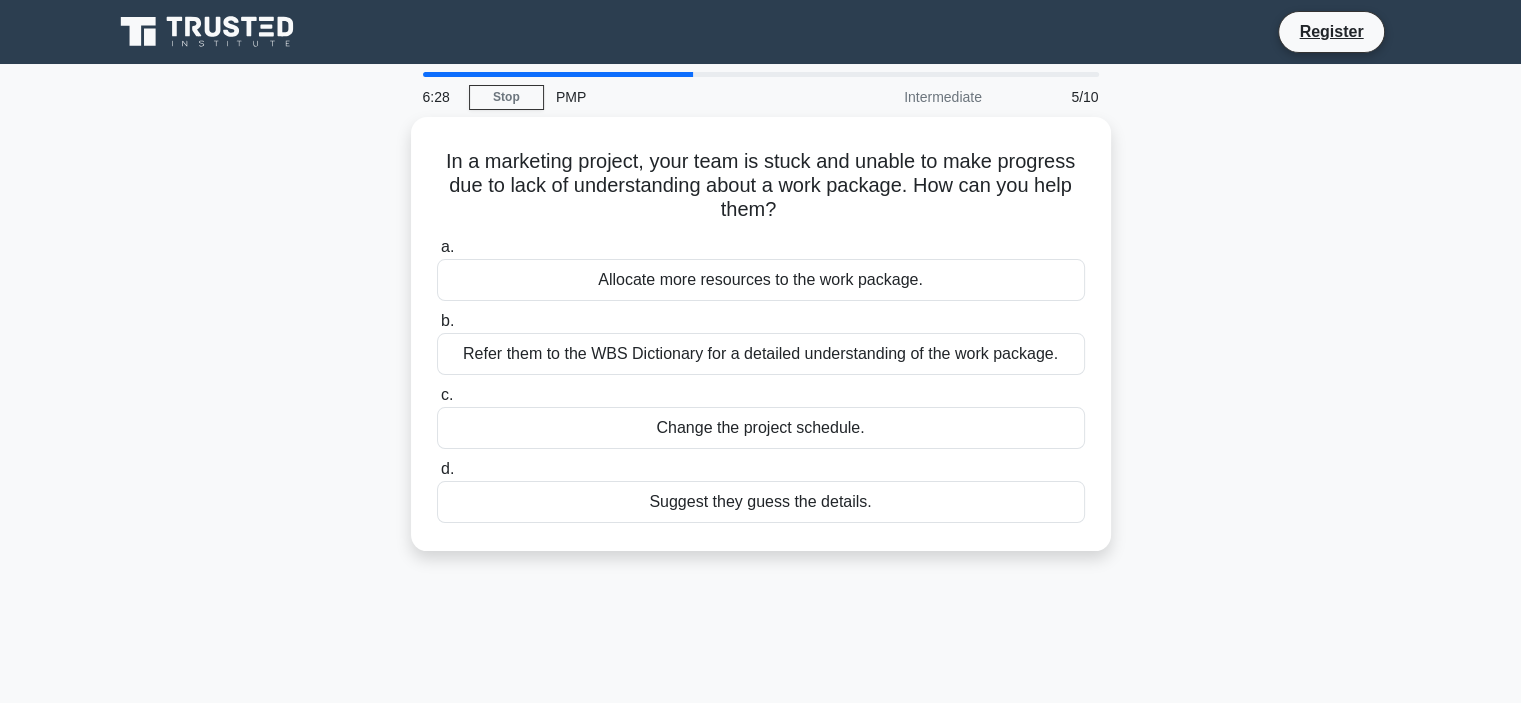 click on "In a marketing project, your team is stuck and unable to make progress due to lack of understanding about a work package. How can you help them?
.spinner_0XTQ{transform-origin:center;animation:spinner_y6GP .75s linear infinite}@keyframes spinner_y6GP{100%{transform:rotate(360deg)}}
a.
Allocate more resources to the work package.
b. c. d." at bounding box center [761, 346] 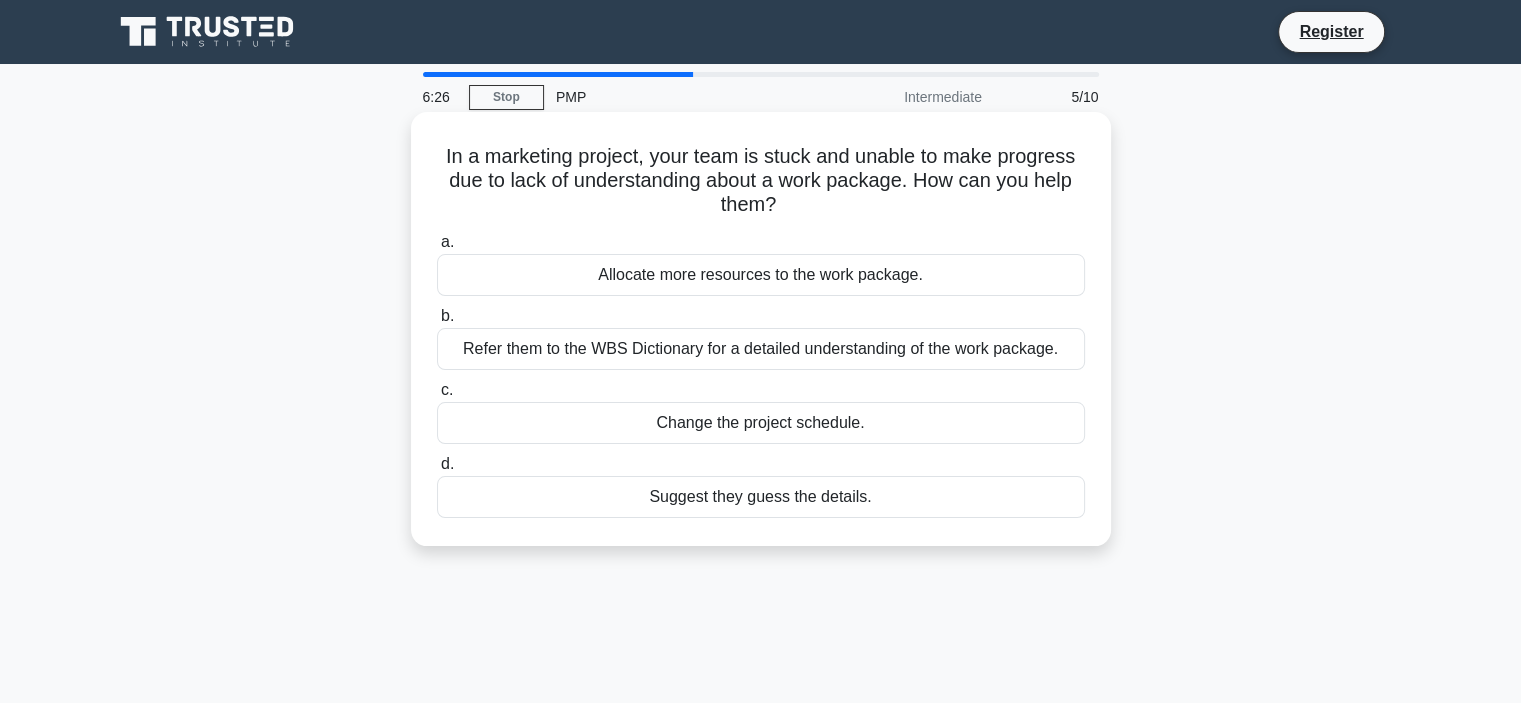 drag, startPoint x: 551, startPoint y: 276, endPoint x: 972, endPoint y: 279, distance: 421.01068 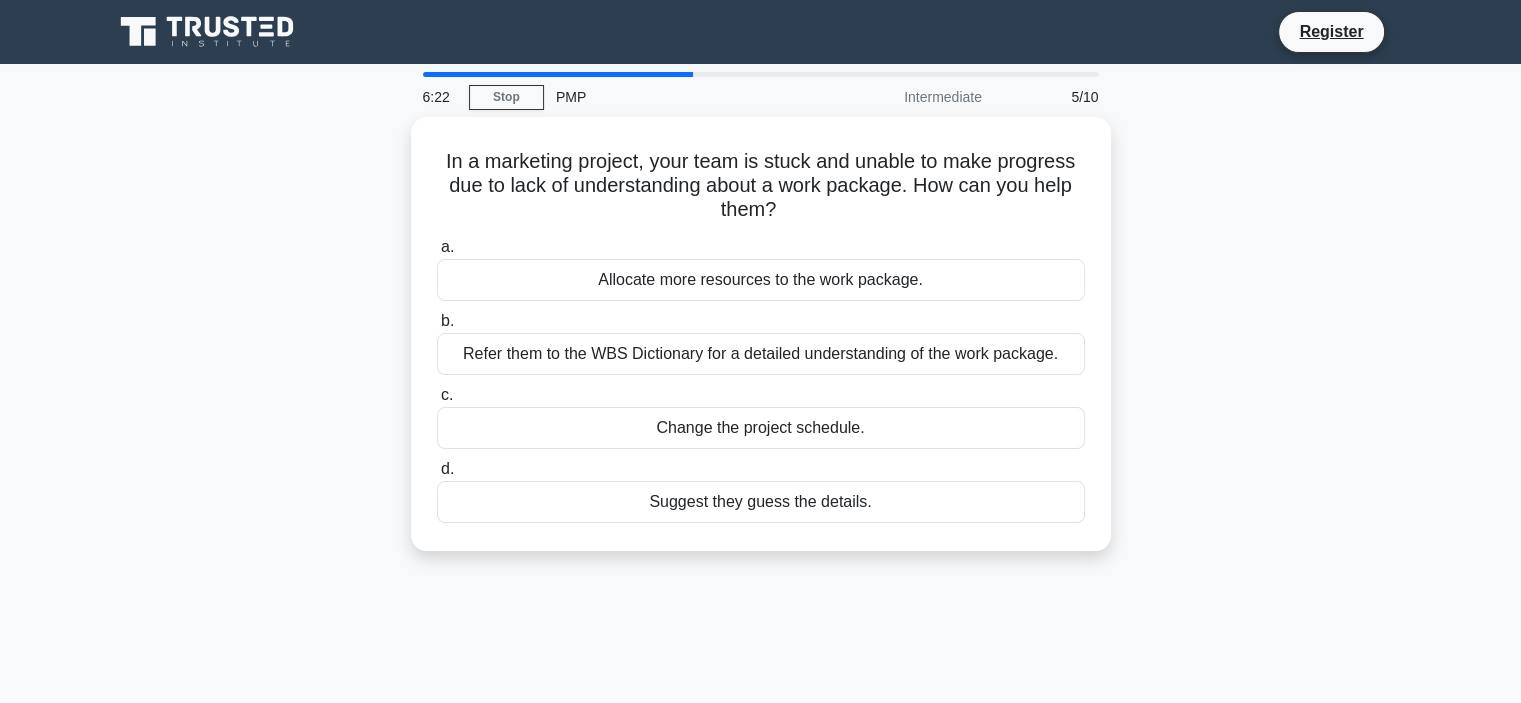 drag, startPoint x: 365, startPoint y: 345, endPoint x: 407, endPoint y: 354, distance: 42.953465 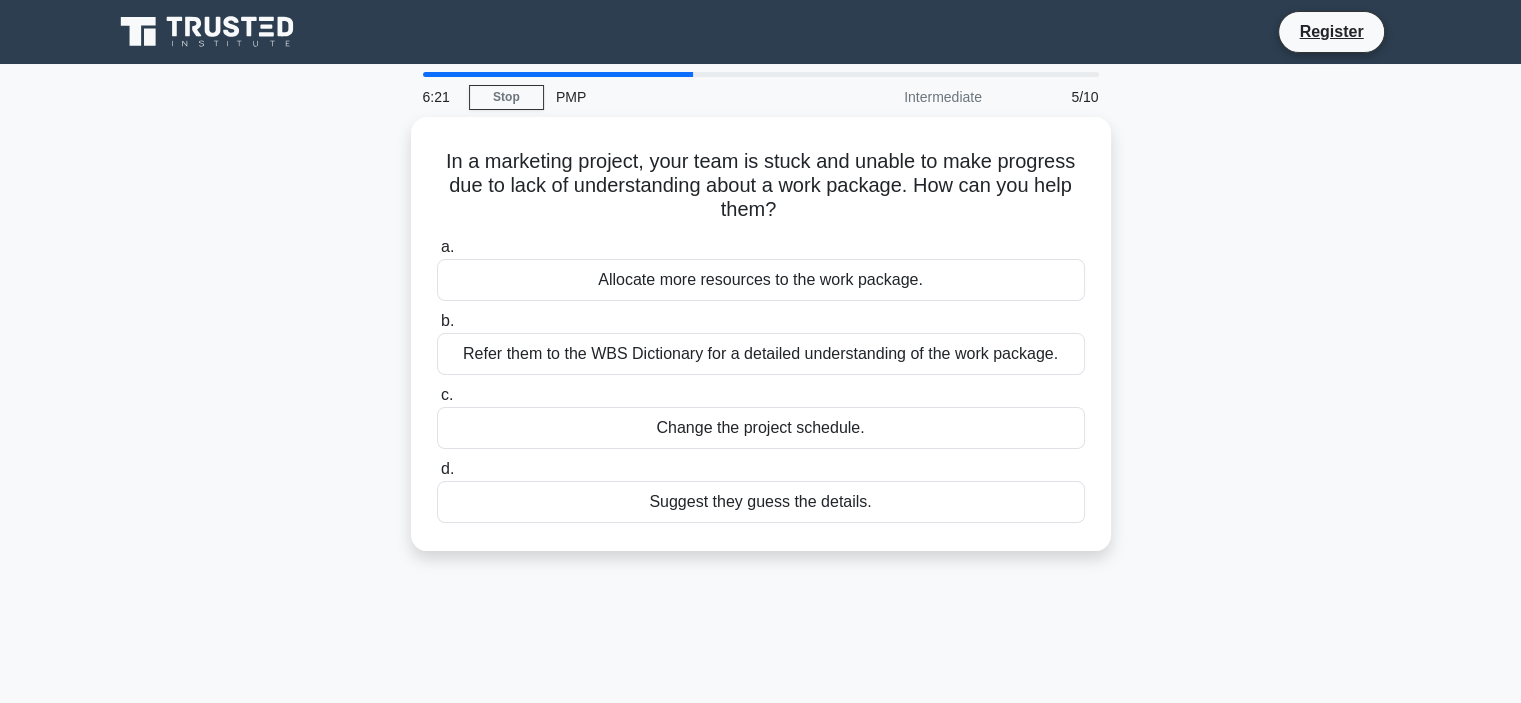 drag, startPoint x: 464, startPoint y: 347, endPoint x: 1111, endPoint y: 340, distance: 647.03784 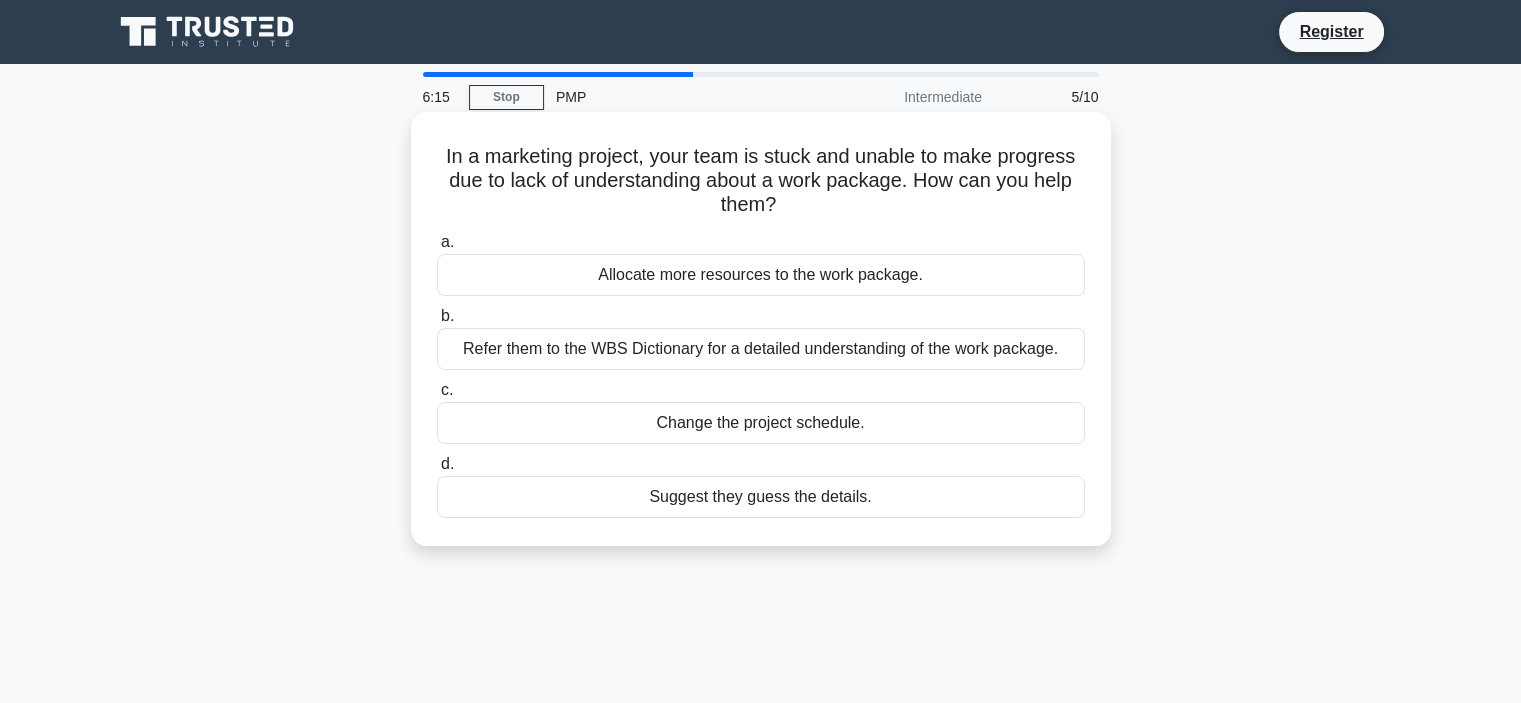 drag, startPoint x: 524, startPoint y: 423, endPoint x: 887, endPoint y: 423, distance: 363 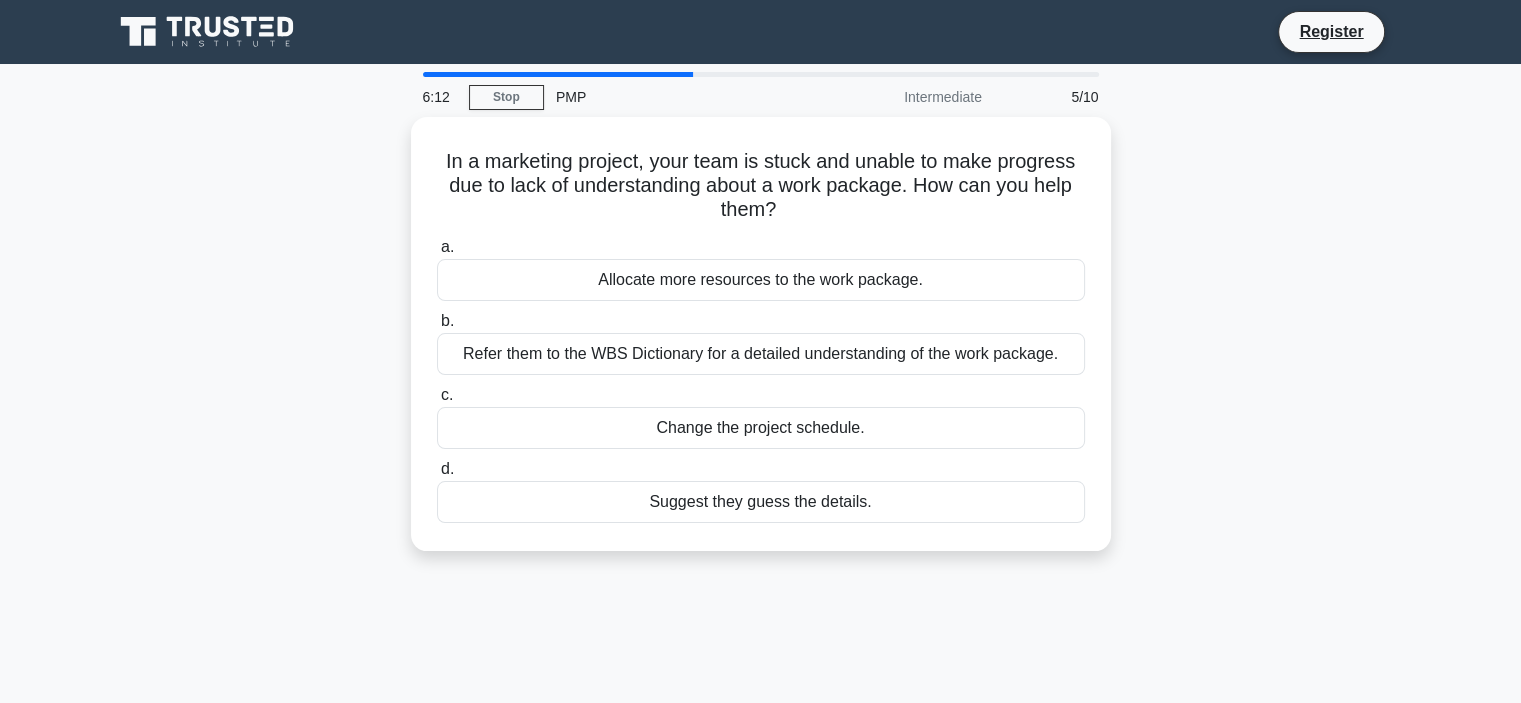 click on "6:12
Stop
PMP
Intermediate
5/10
In a marketing project, your team is stuck and unable to make progress due to lack of understanding about a work package. How can you help them?
.spinner_0XTQ{transform-origin:center;animation:spinner_y6GP .75s linear infinite}@keyframes spinner_y6GP{100%{transform:rotate(360deg)}}
a.
b." at bounding box center (761, 572) 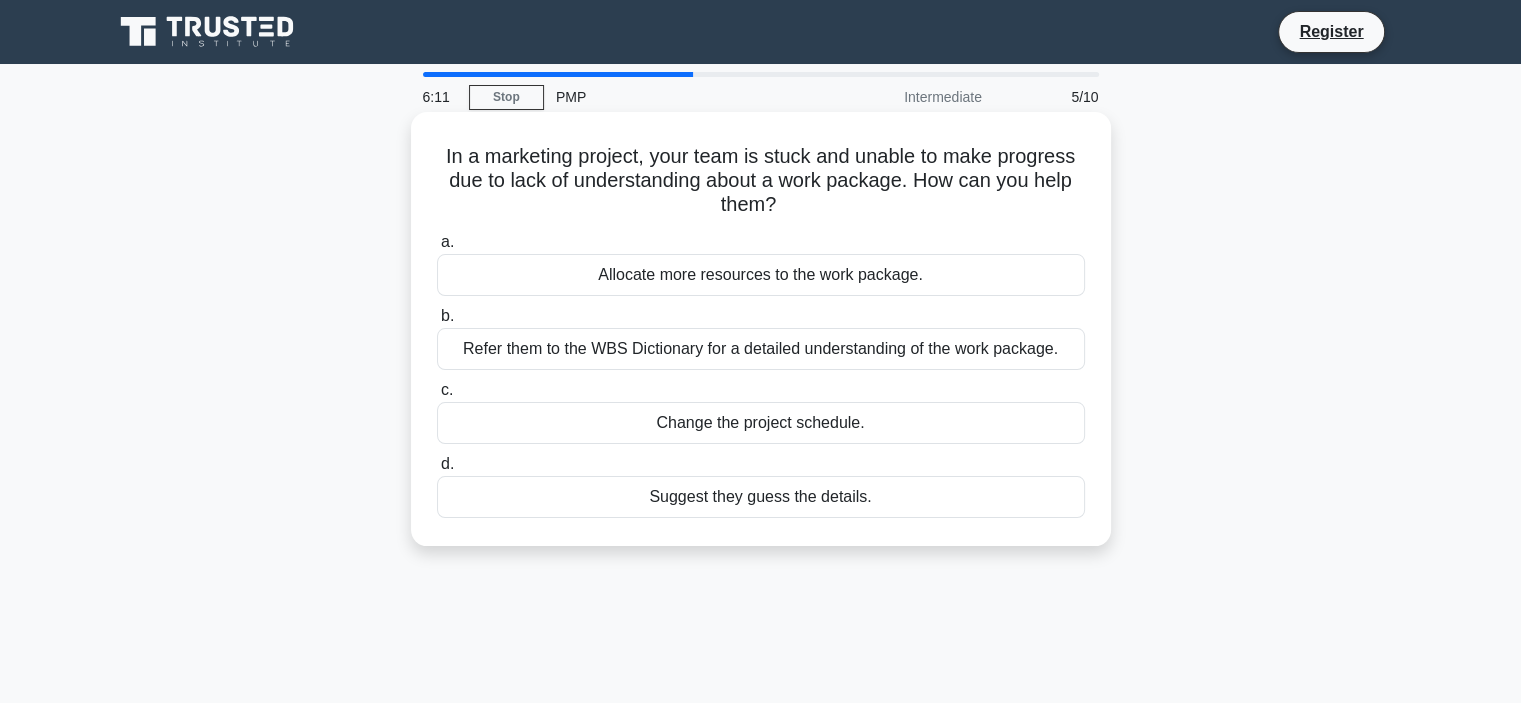 drag, startPoint x: 620, startPoint y: 498, endPoint x: 907, endPoint y: 499, distance: 287.00174 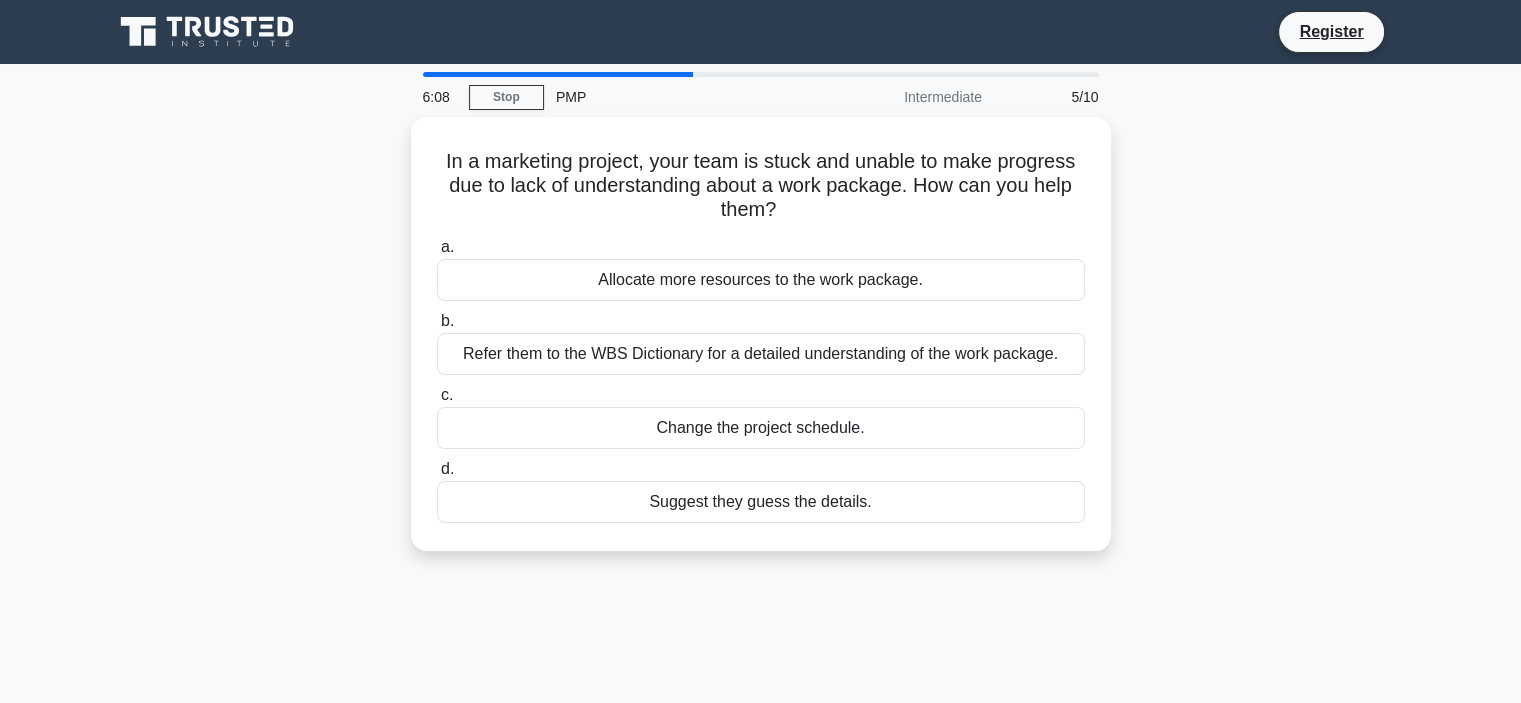 drag, startPoint x: 1194, startPoint y: 302, endPoint x: 1132, endPoint y: 305, distance: 62.072536 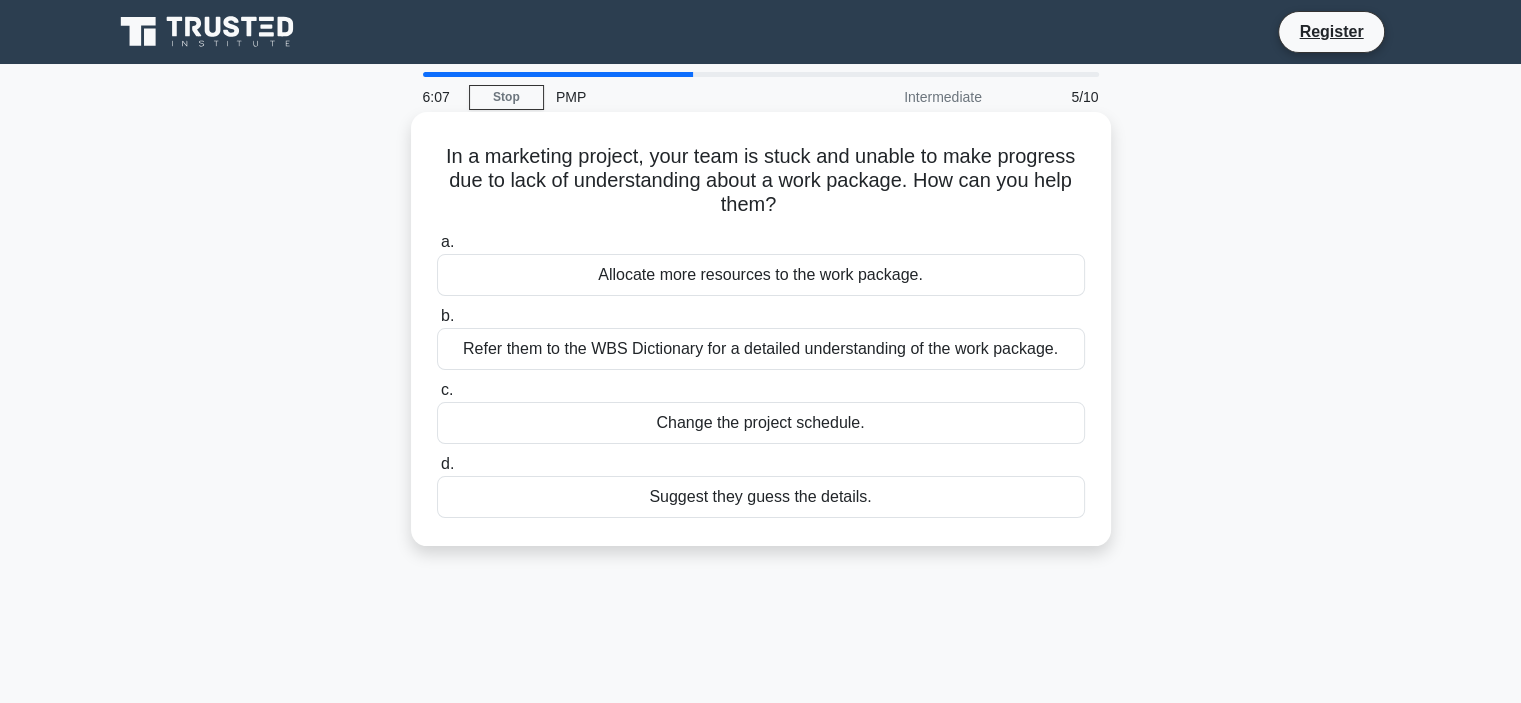 click on "Refer them to the WBS Dictionary for a detailed understanding of the work package." at bounding box center [761, 349] 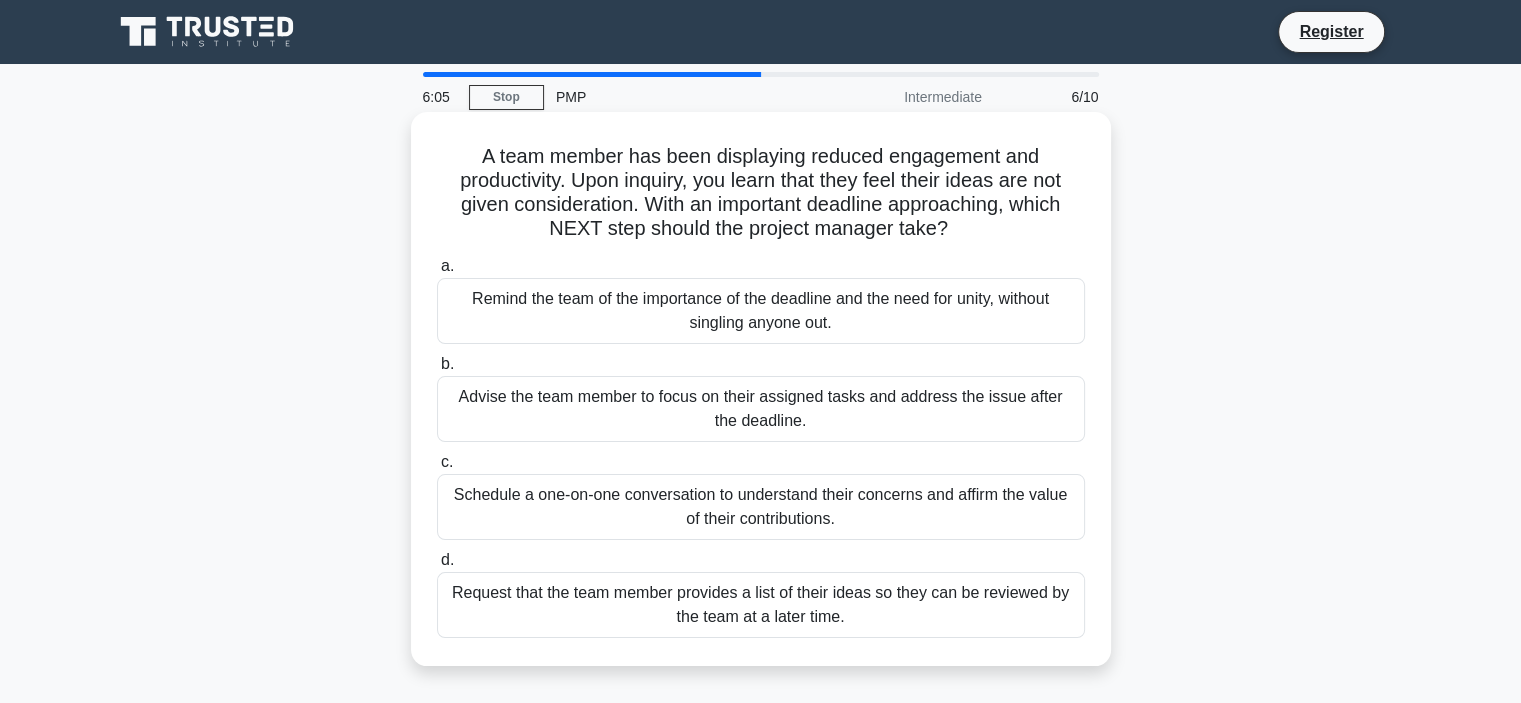 drag, startPoint x: 486, startPoint y: 156, endPoint x: 973, endPoint y: 242, distance: 494.53513 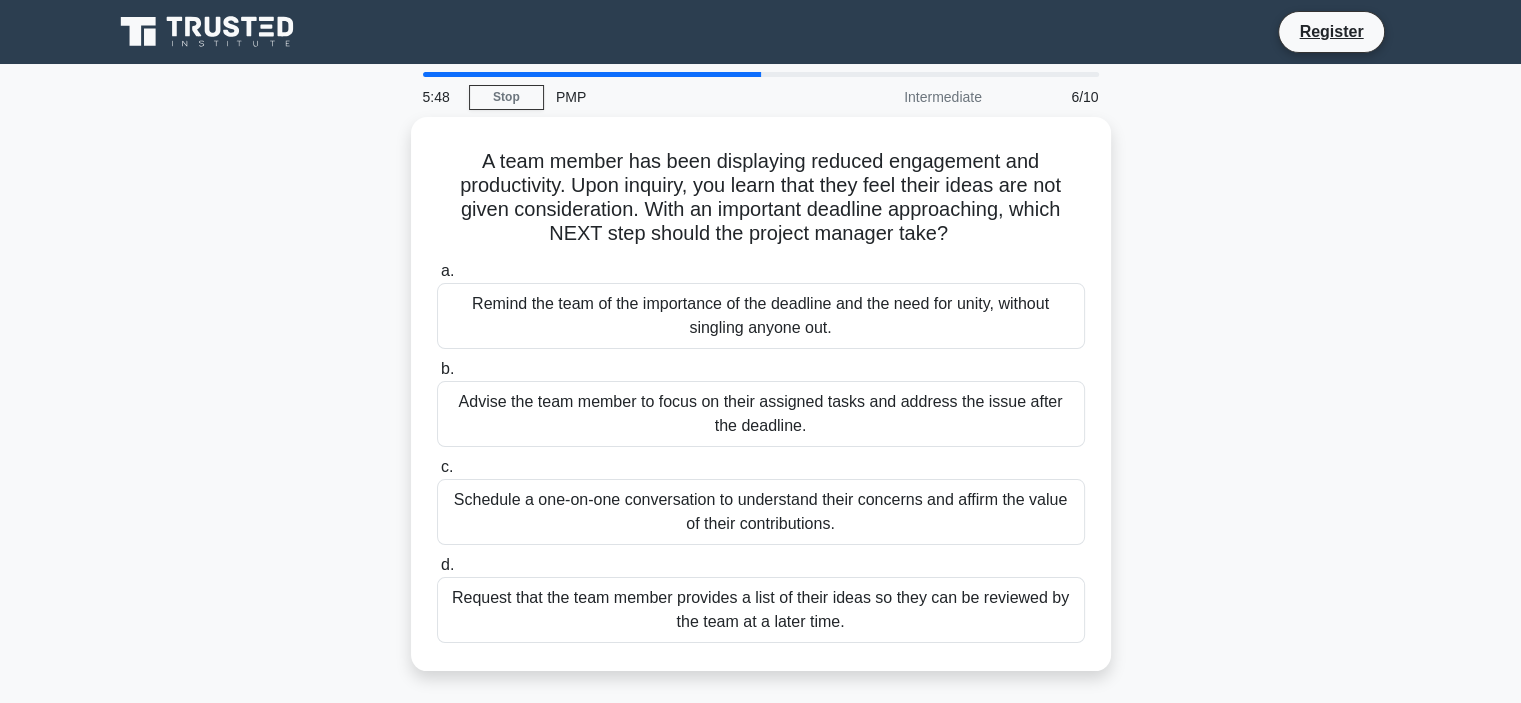 drag, startPoint x: 1224, startPoint y: 255, endPoint x: 1210, endPoint y: 256, distance: 14.035668 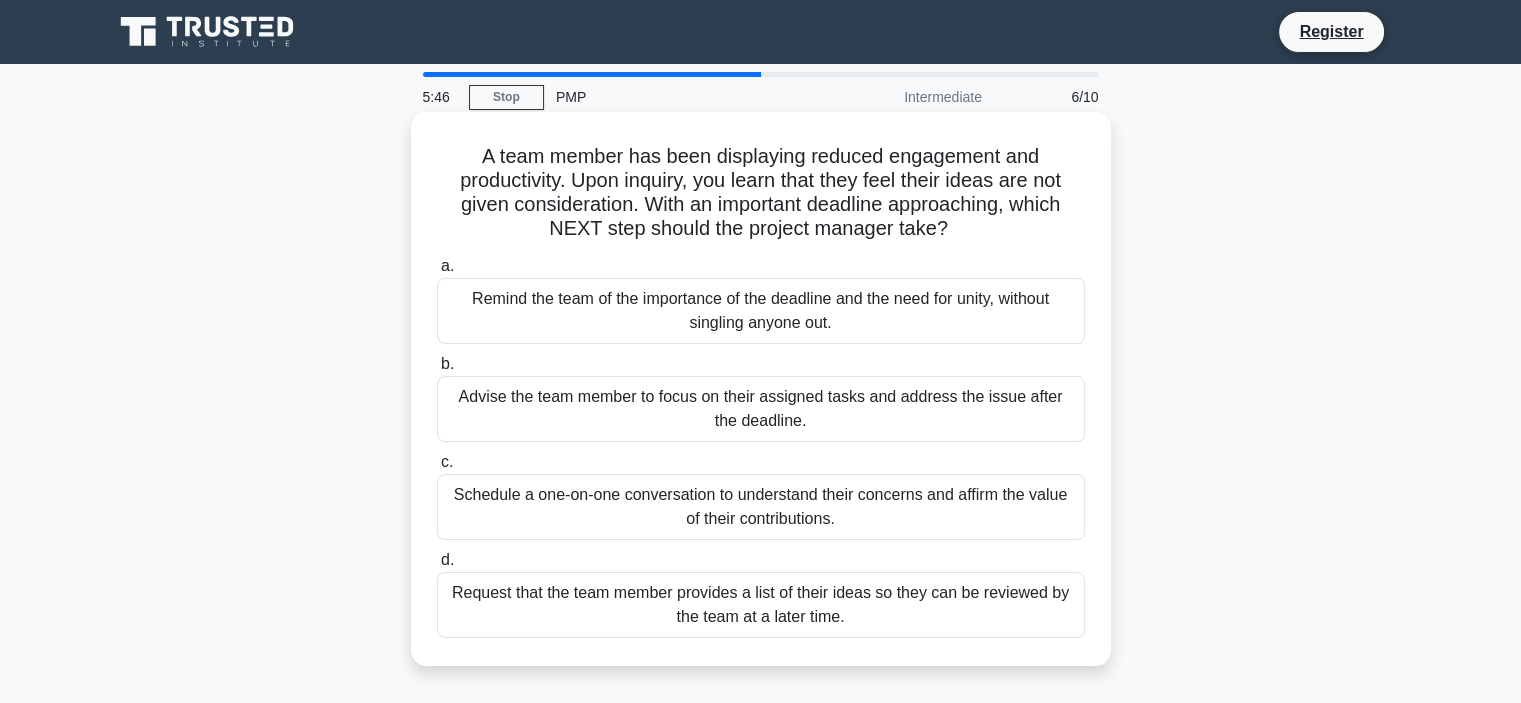 drag, startPoint x: 464, startPoint y: 299, endPoint x: 858, endPoint y: 320, distance: 394.55923 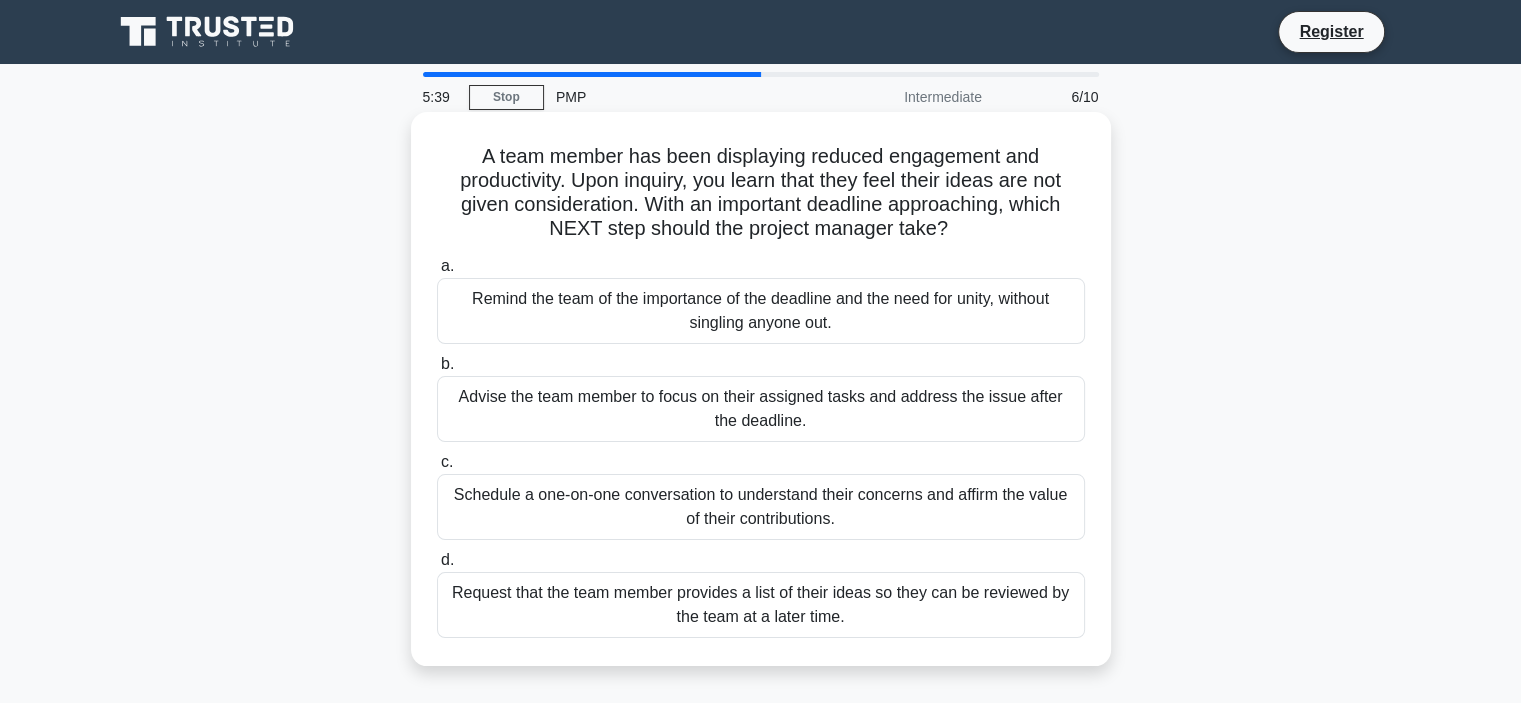 drag, startPoint x: 443, startPoint y: 399, endPoint x: 848, endPoint y: 429, distance: 406.1096 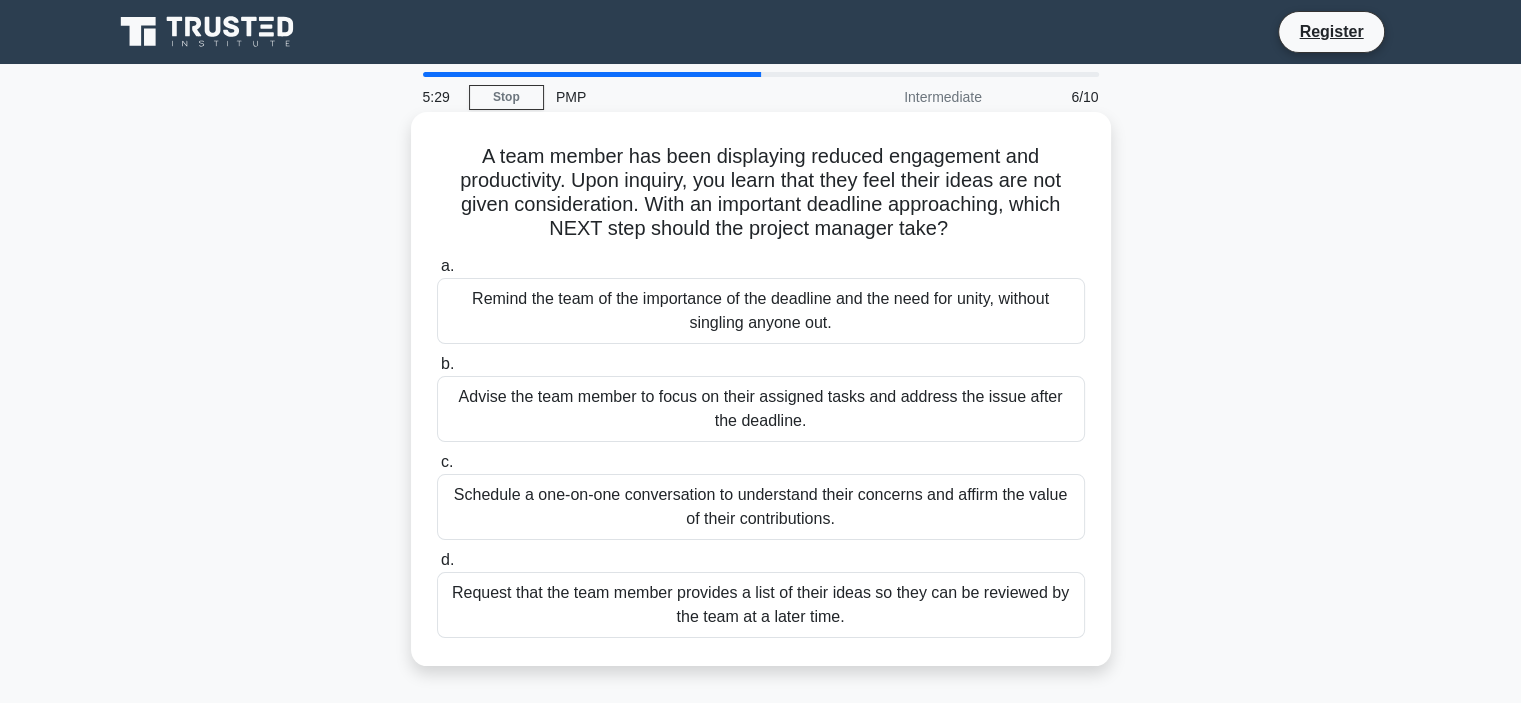 drag, startPoint x: 451, startPoint y: 499, endPoint x: 884, endPoint y: 522, distance: 433.6104 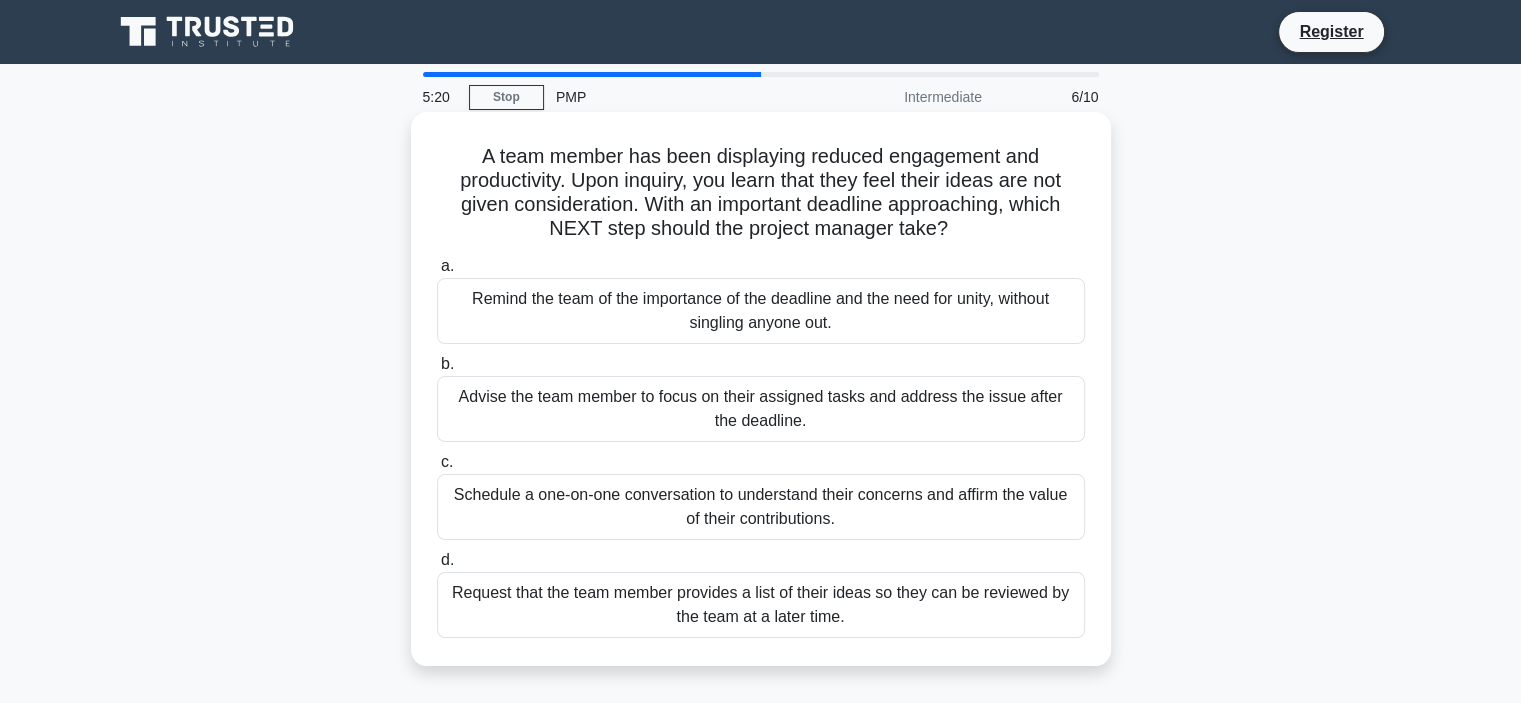 drag, startPoint x: 453, startPoint y: 593, endPoint x: 874, endPoint y: 611, distance: 421.3846 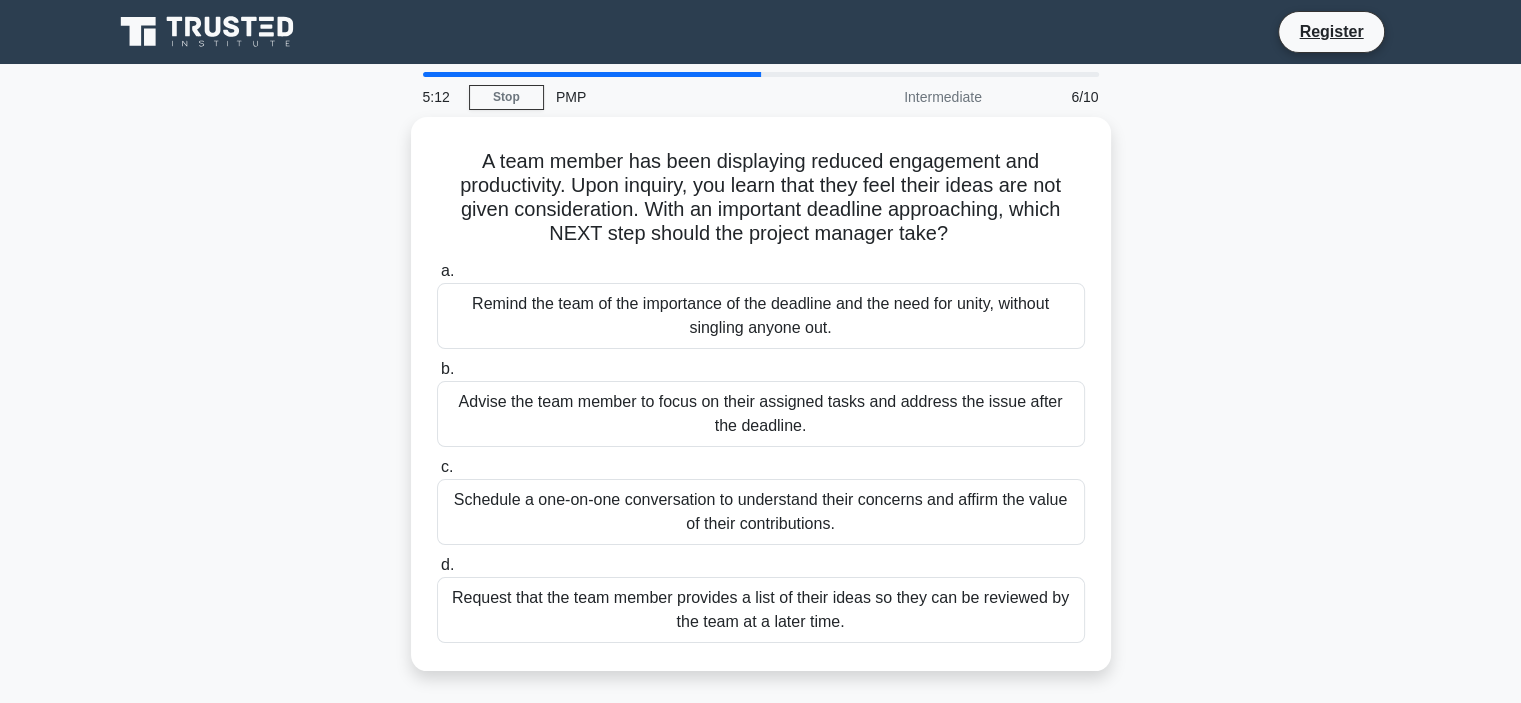 click on "A team member has been displaying reduced engagement and productivity. Upon inquiry, you learn that they feel their ideas are not given consideration. With an important deadline approaching, which NEXT step should the project manager take?
.spinner_0XTQ{transform-origin:center;animation:spinner_y6GP .75s linear infinite}@keyframes spinner_y6GP{100%{transform:rotate(360deg)}}
a.
b." at bounding box center (761, 406) 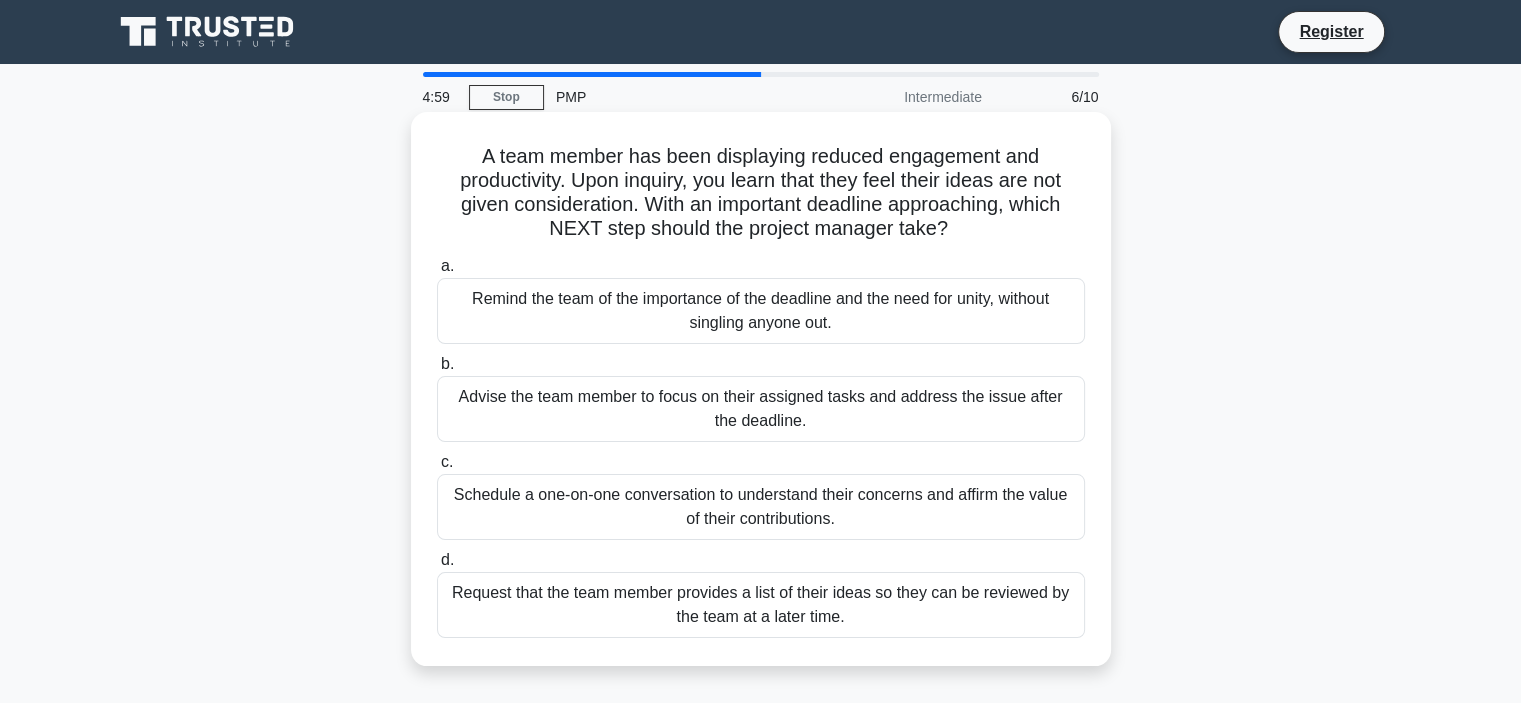 drag, startPoint x: 997, startPoint y: 299, endPoint x: 1001, endPoint y: 323, distance: 24.33105 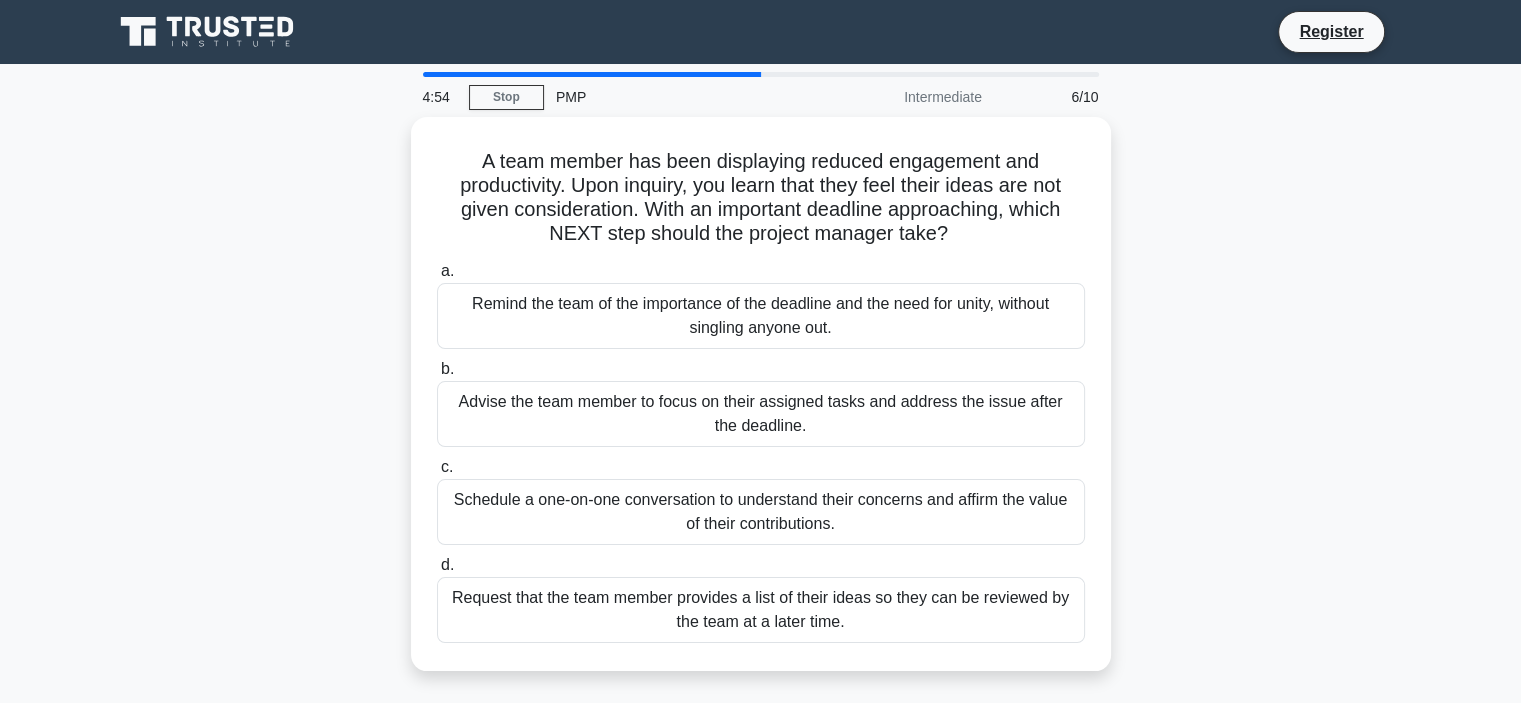click on "A team member has been displaying reduced engagement and productivity. Upon inquiry, you learn that they feel their ideas are not given consideration. With an important deadline approaching, which NEXT step should the project manager take?
.spinner_0XTQ{transform-origin:center;animation:spinner_y6GP .75s linear infinite}@keyframes spinner_y6GP{100%{transform:rotate(360deg)}}
a.
b." at bounding box center (761, 406) 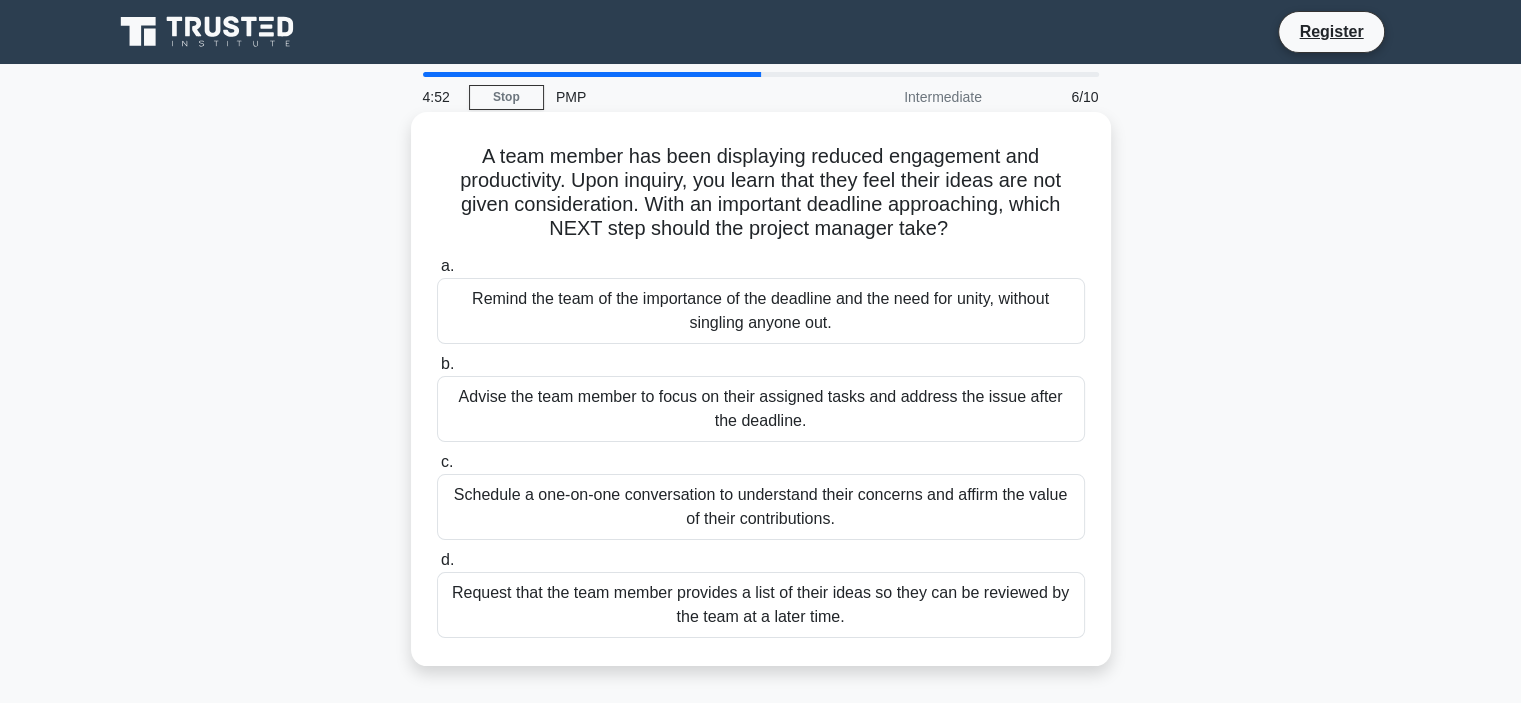 drag, startPoint x: 672, startPoint y: 323, endPoint x: 740, endPoint y: 323, distance: 68 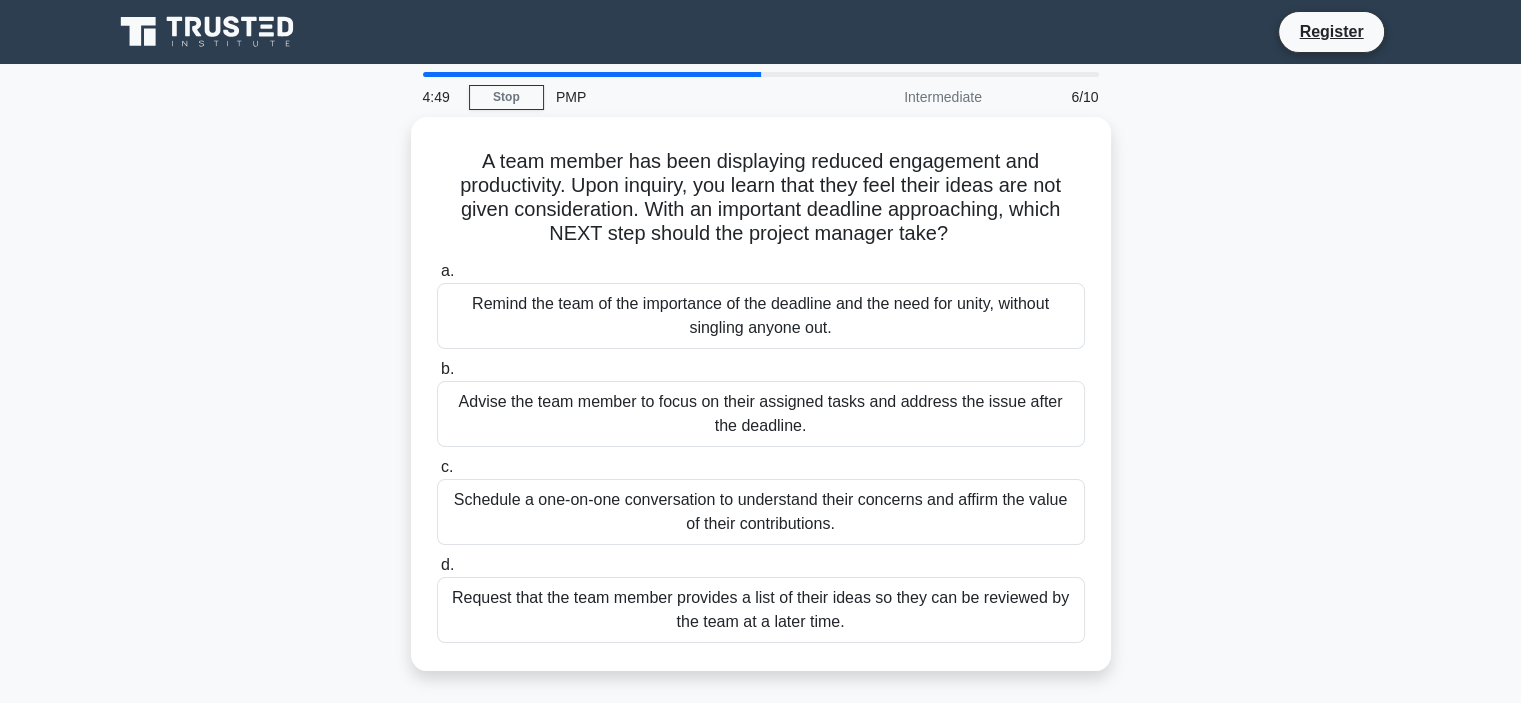 click on "A team member has been displaying reduced engagement and productivity. Upon inquiry, you learn that they feel their ideas are not given consideration. With an important deadline approaching, which NEXT step should the project manager take?
.spinner_0XTQ{transform-origin:center;animation:spinner_y6GP .75s linear infinite}@keyframes spinner_y6GP{100%{transform:rotate(360deg)}}
a.
b." at bounding box center [761, 406] 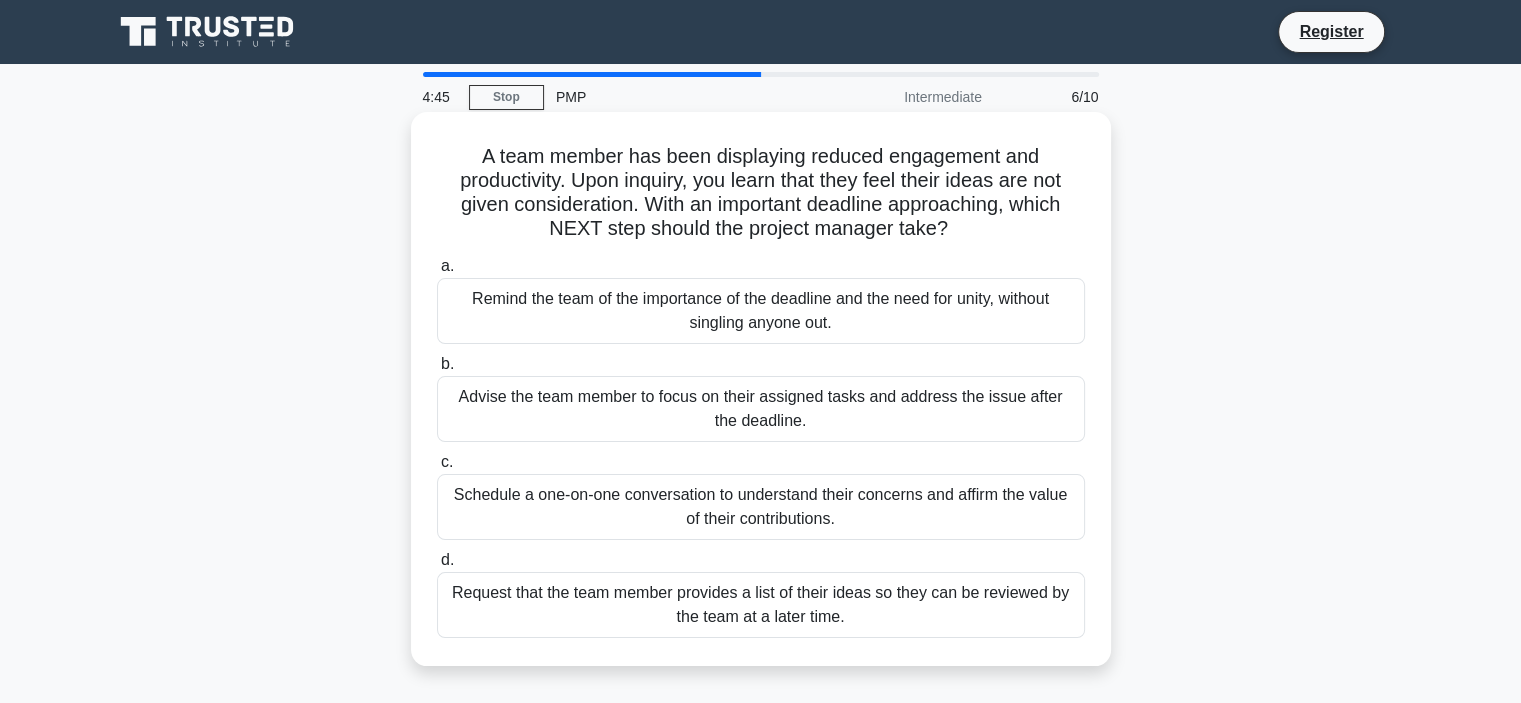drag, startPoint x: 840, startPoint y: 331, endPoint x: 749, endPoint y: 323, distance: 91.350975 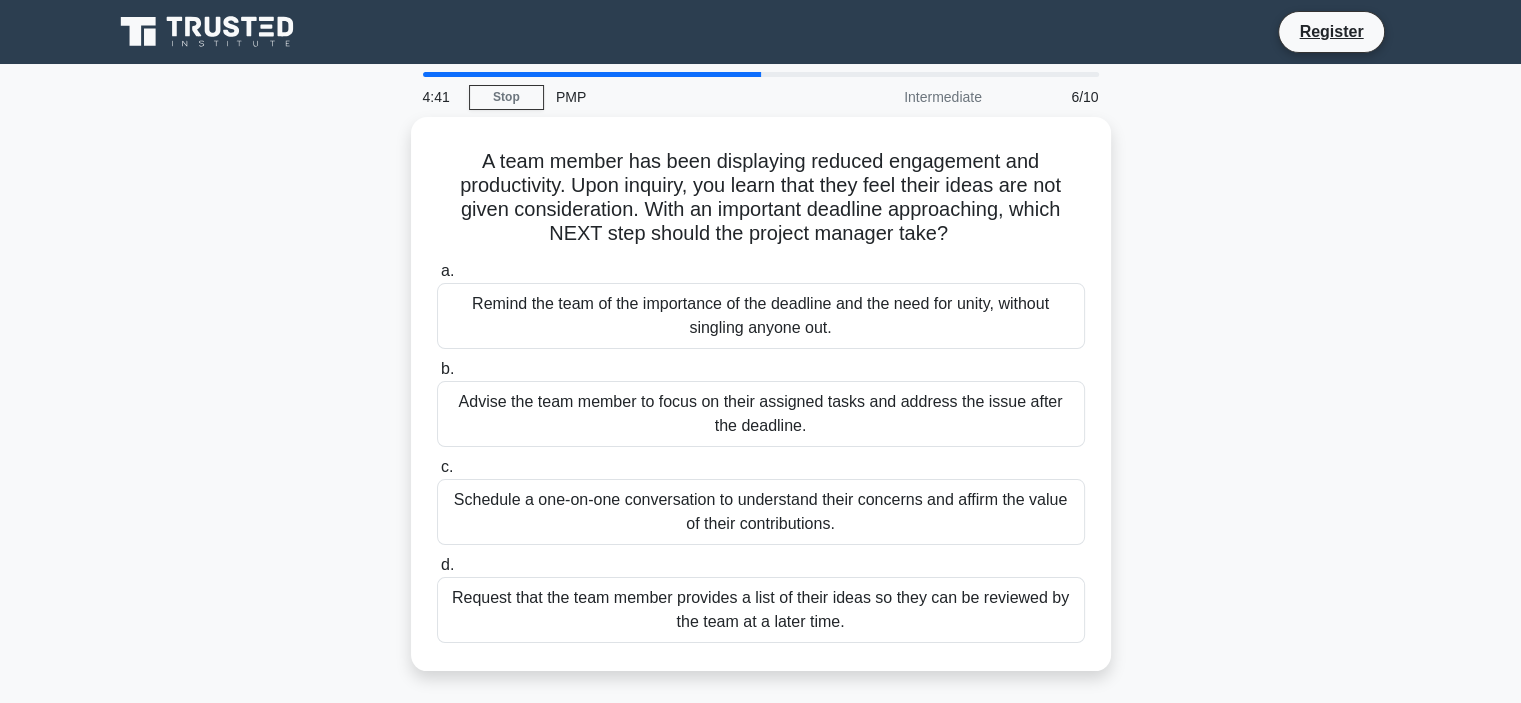 click on "A team member has been displaying reduced engagement and productivity. Upon inquiry, you learn that they feel their ideas are not given consideration. With an important deadline approaching, which NEXT step should the project manager take?
.spinner_0XTQ{transform-origin:center;animation:spinner_y6GP .75s linear infinite}@keyframes spinner_y6GP{100%{transform:rotate(360deg)}}
a.
b." at bounding box center [761, 406] 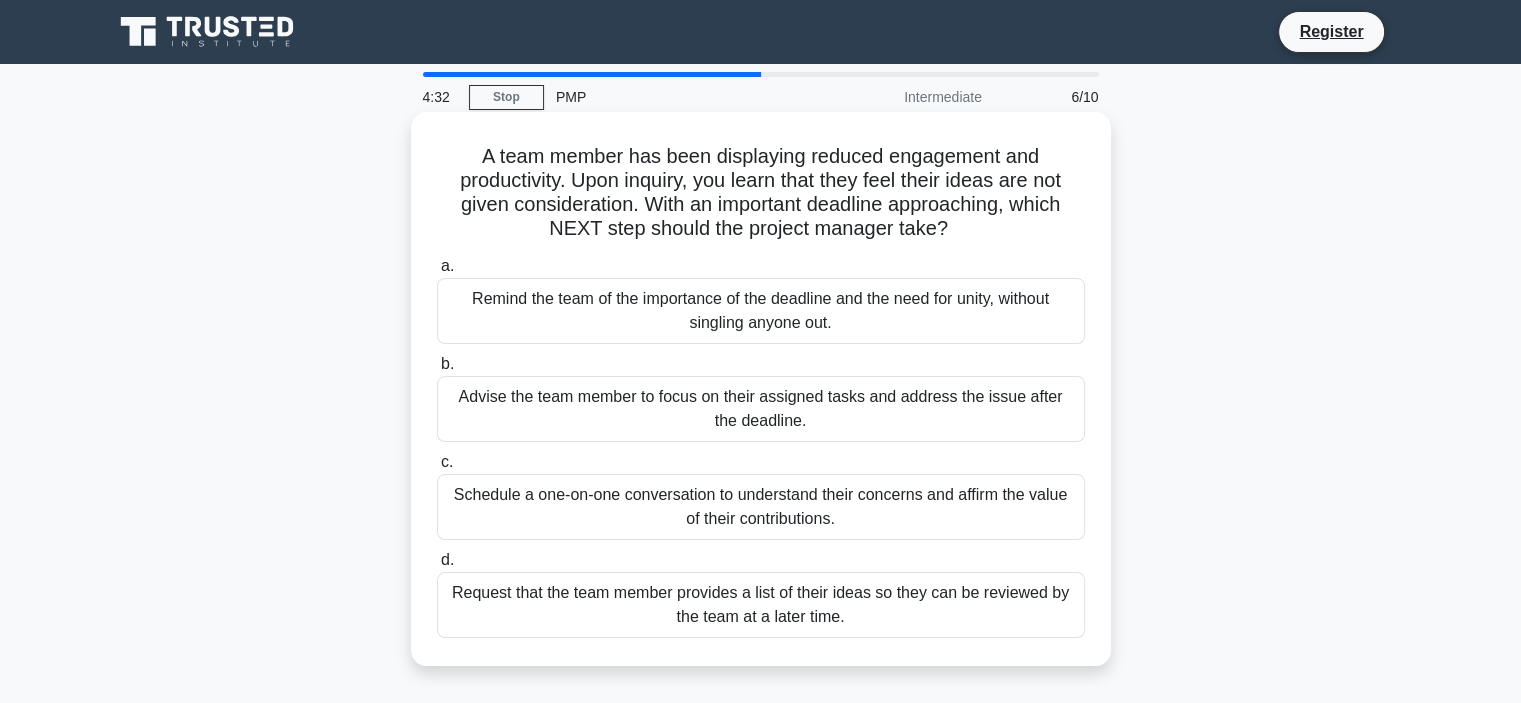 drag, startPoint x: 842, startPoint y: 520, endPoint x: 490, endPoint y: 483, distance: 353.93927 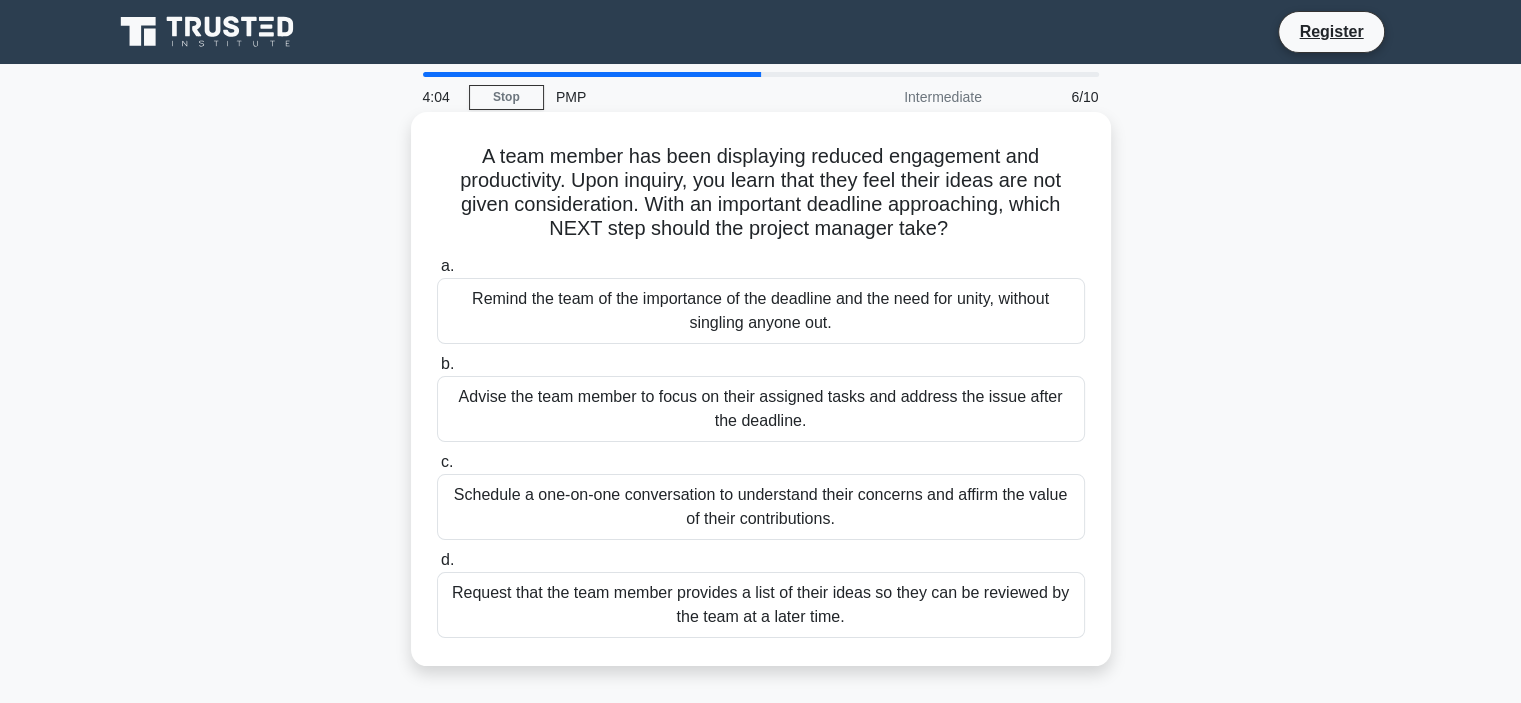 click on "Schedule a one-on-one conversation to understand their concerns and affirm the value of their contributions." at bounding box center [761, 507] 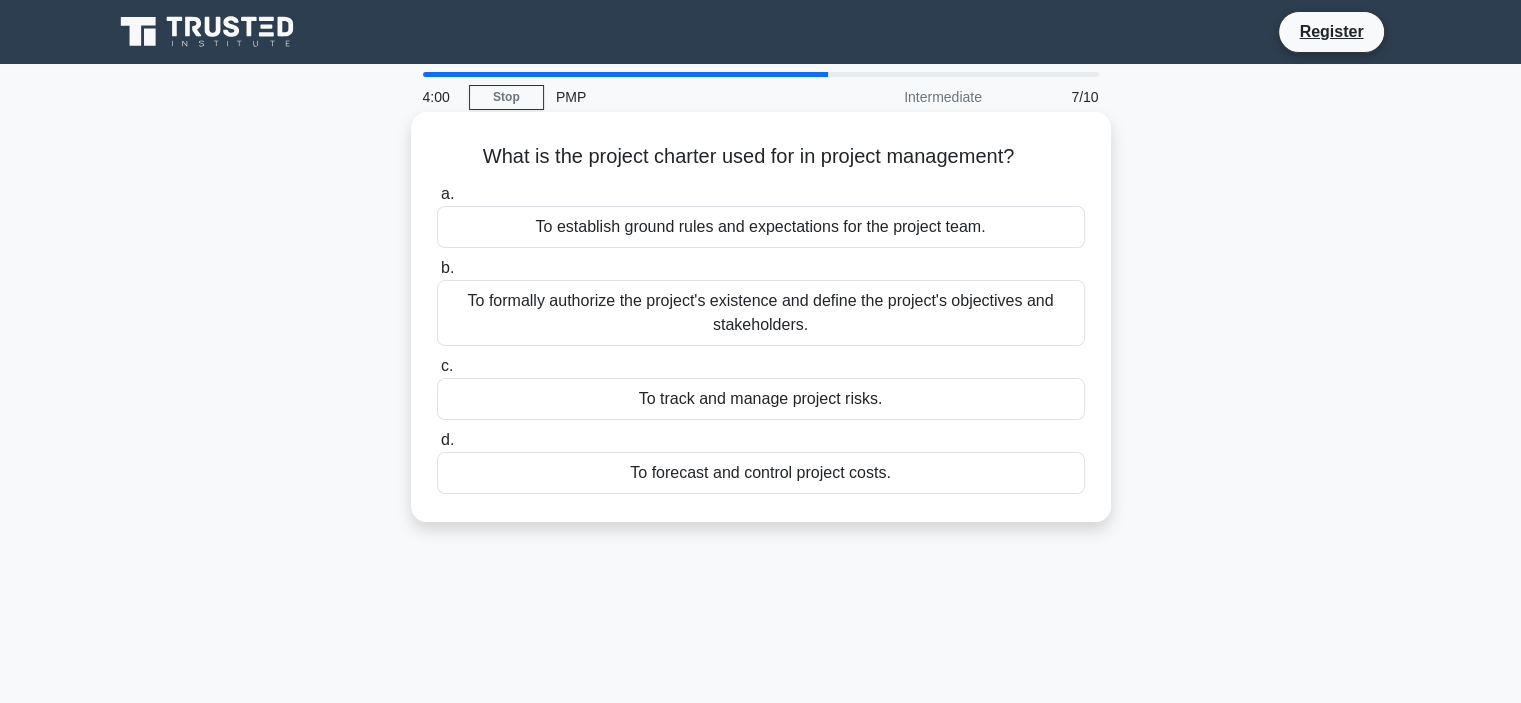 drag, startPoint x: 464, startPoint y: 155, endPoint x: 1036, endPoint y: 151, distance: 572.014 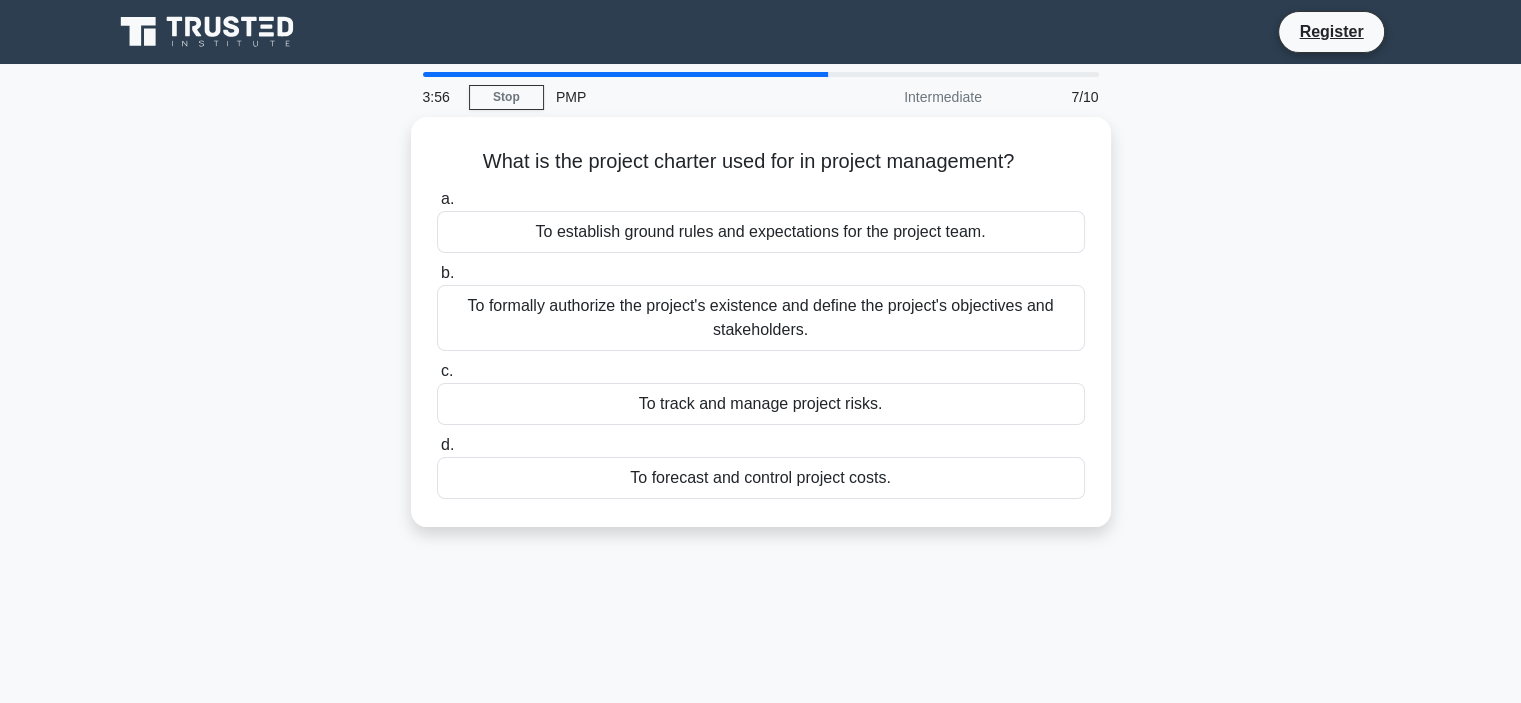 drag, startPoint x: 314, startPoint y: 159, endPoint x: 384, endPoint y: 158, distance: 70.00714 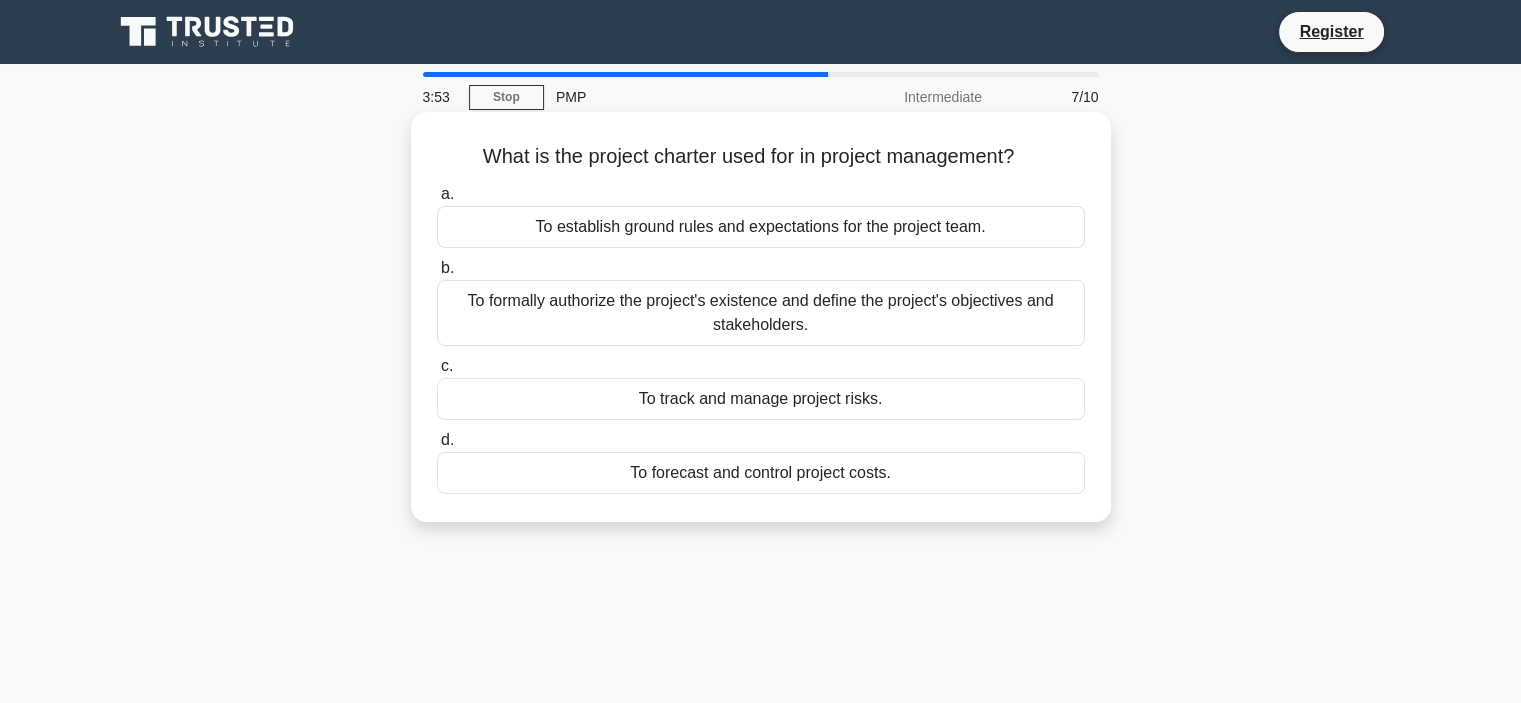 drag, startPoint x: 565, startPoint y: 226, endPoint x: 981, endPoint y: 236, distance: 416.12018 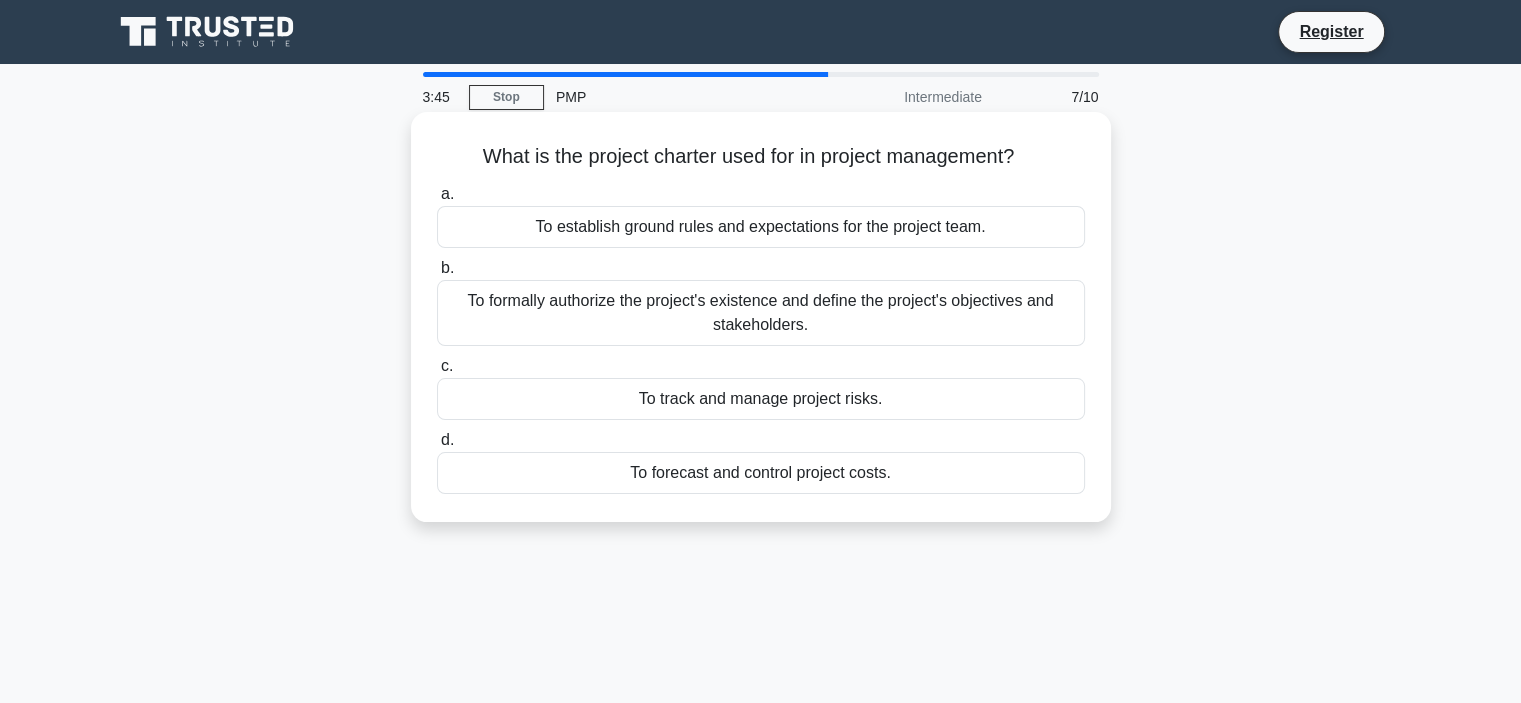 drag, startPoint x: 454, startPoint y: 299, endPoint x: 829, endPoint y: 329, distance: 376.1981 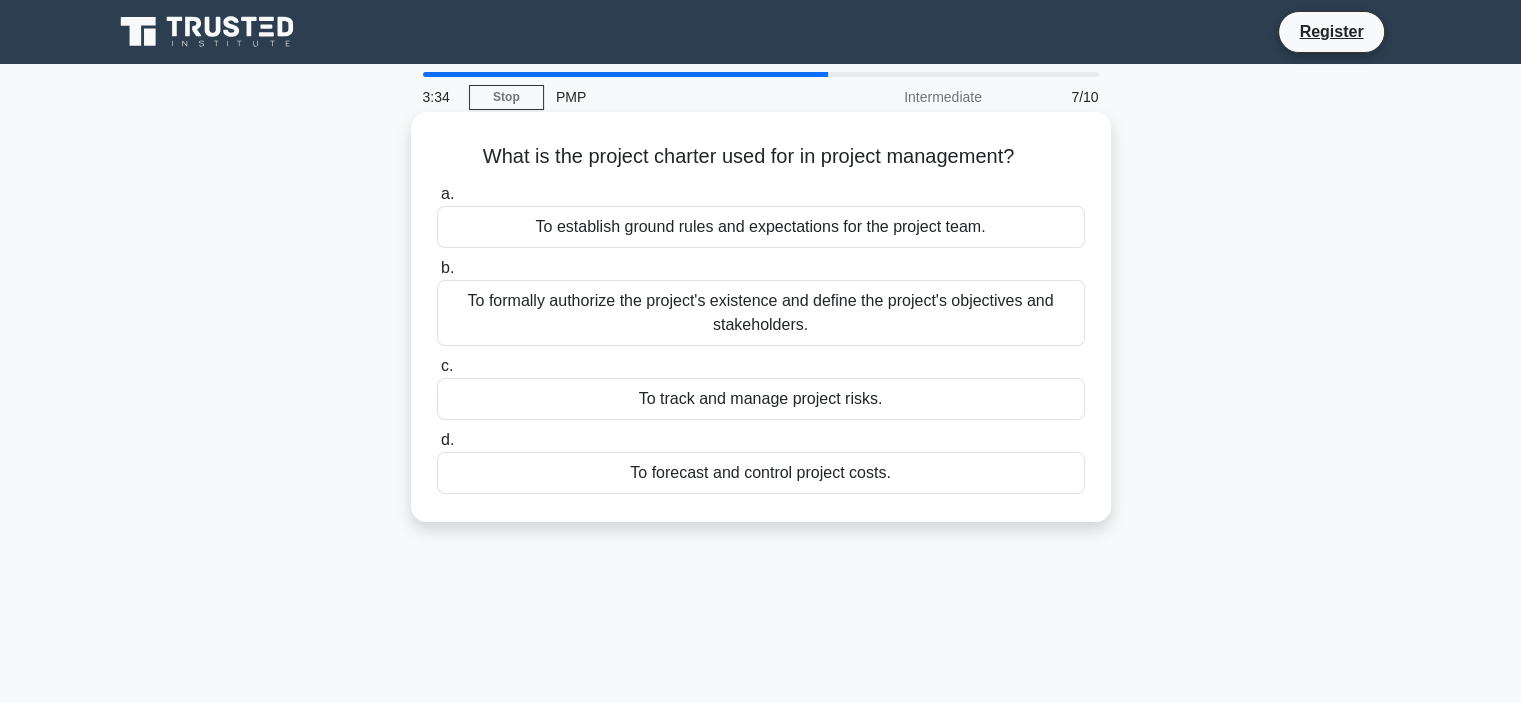 drag, startPoint x: 619, startPoint y: 391, endPoint x: 896, endPoint y: 406, distance: 277.40585 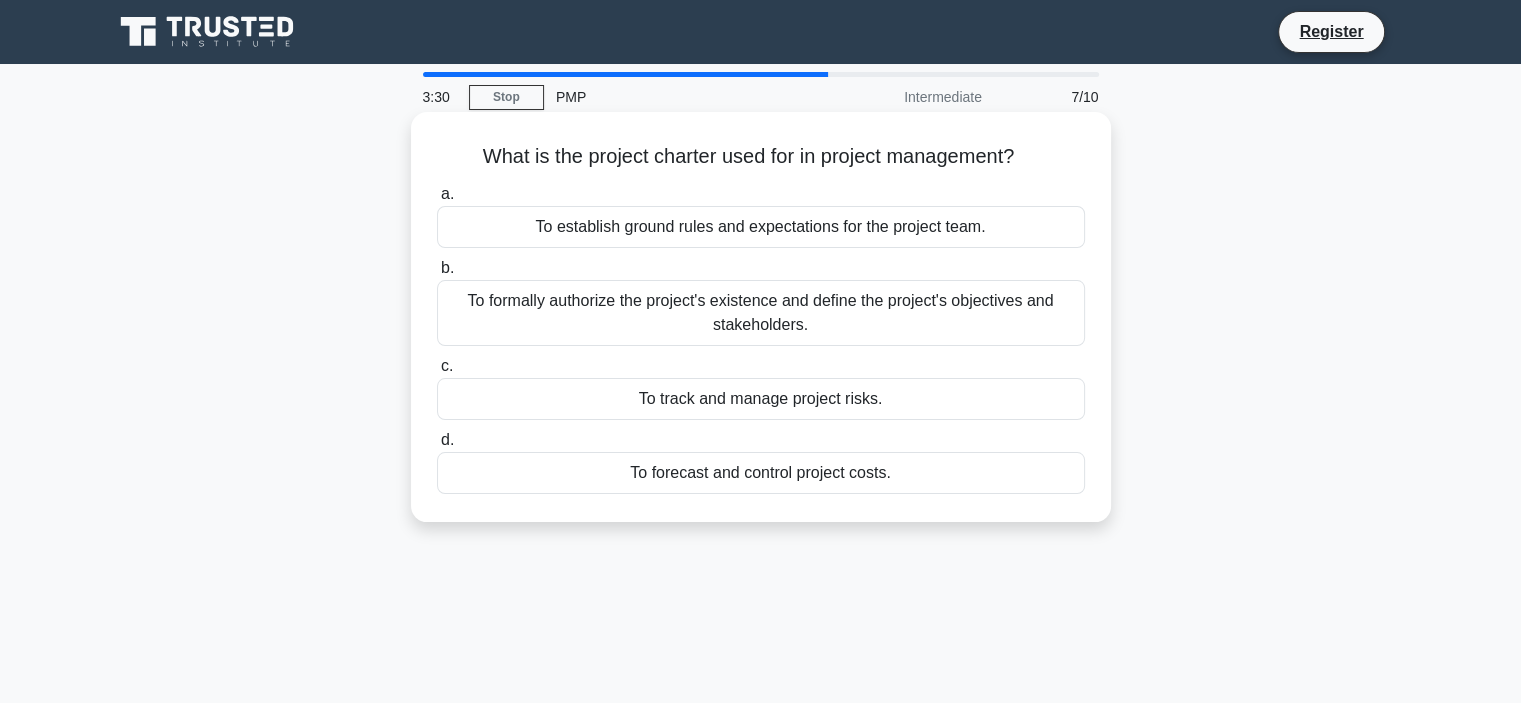 drag, startPoint x: 619, startPoint y: 466, endPoint x: 894, endPoint y: 492, distance: 276.22635 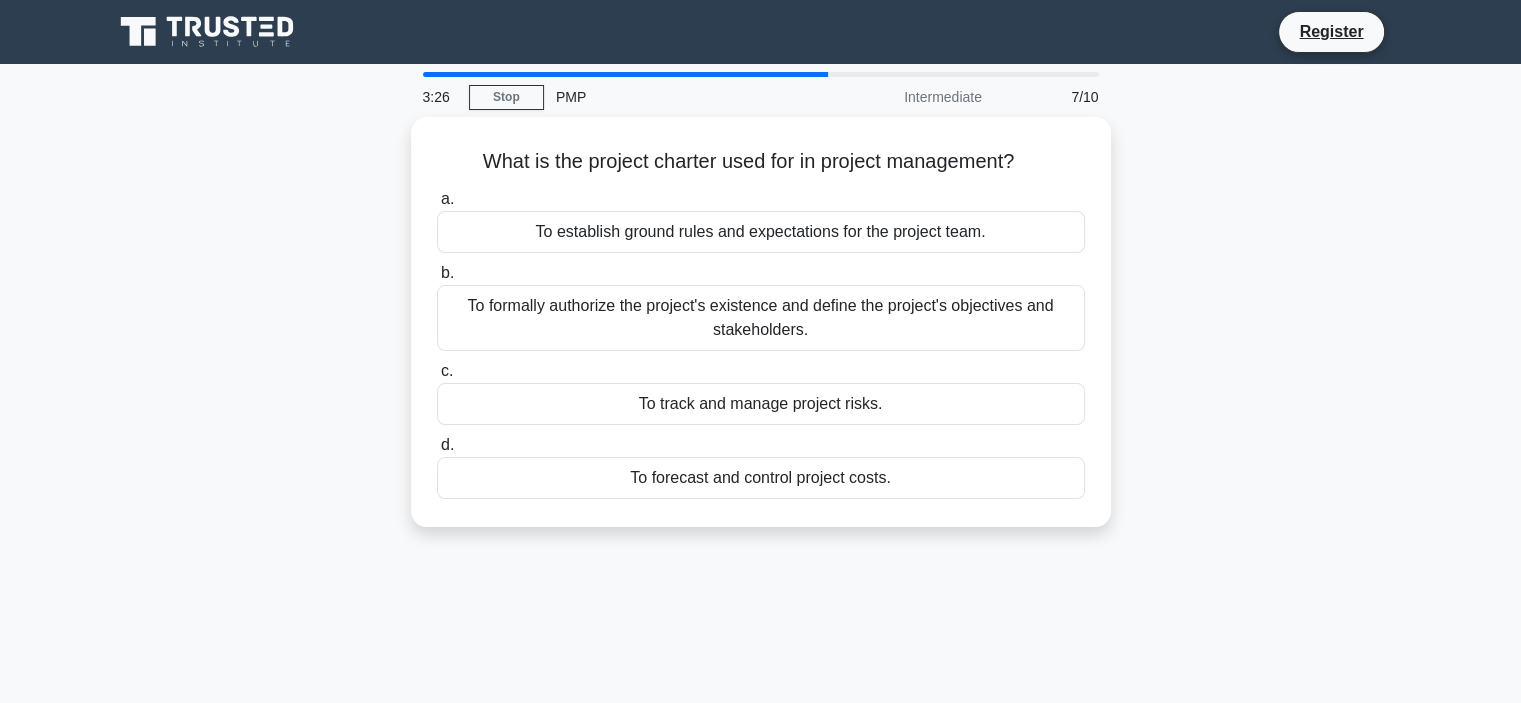 click on "What is the project charter used for in project management?
.spinner_0XTQ{transform-origin:center;animation:spinner_y6GP .75s linear infinite}@keyframes spinner_y6GP{100%{transform:rotate(360deg)}}
a.
To establish ground rules and expectations for the project team.
b. c. d." at bounding box center [761, 334] 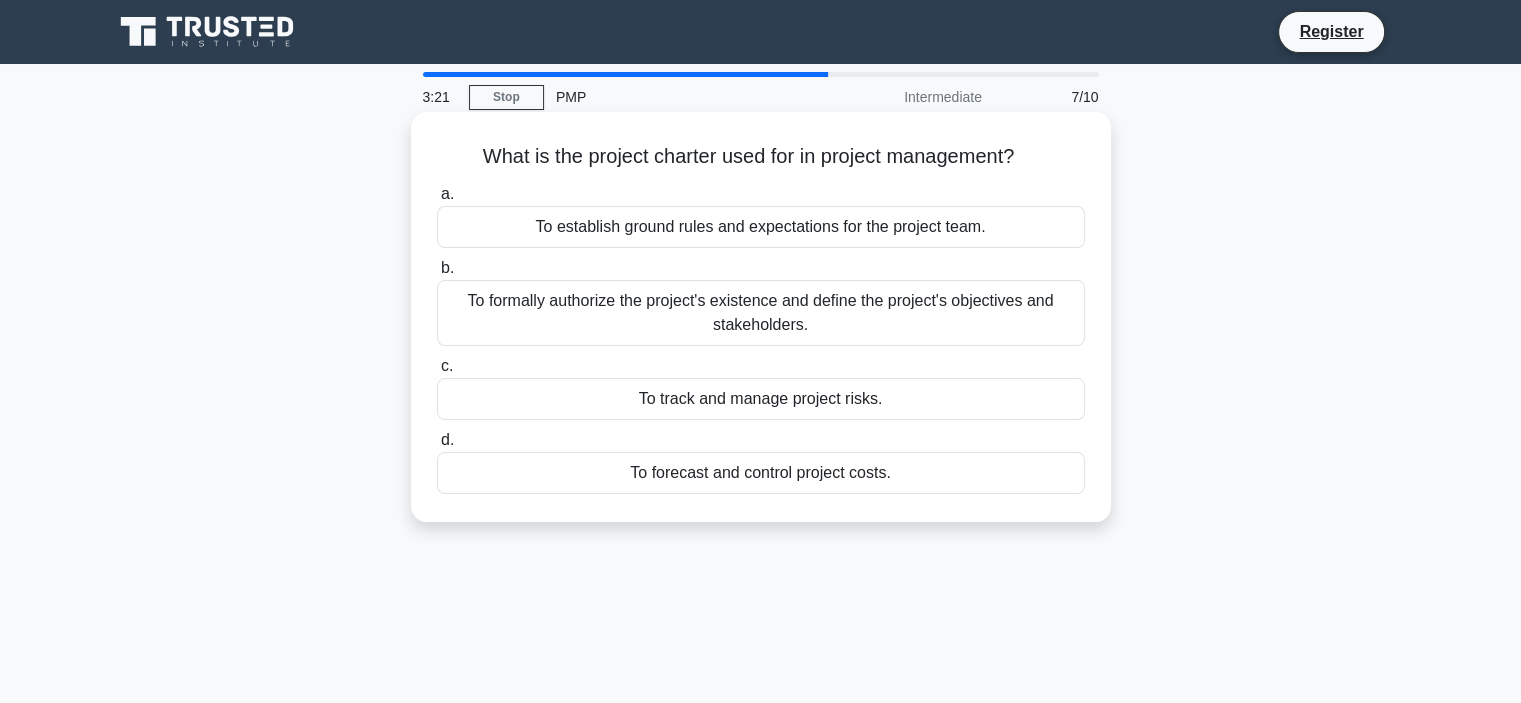 drag, startPoint x: 834, startPoint y: 324, endPoint x: 446, endPoint y: 275, distance: 391.08182 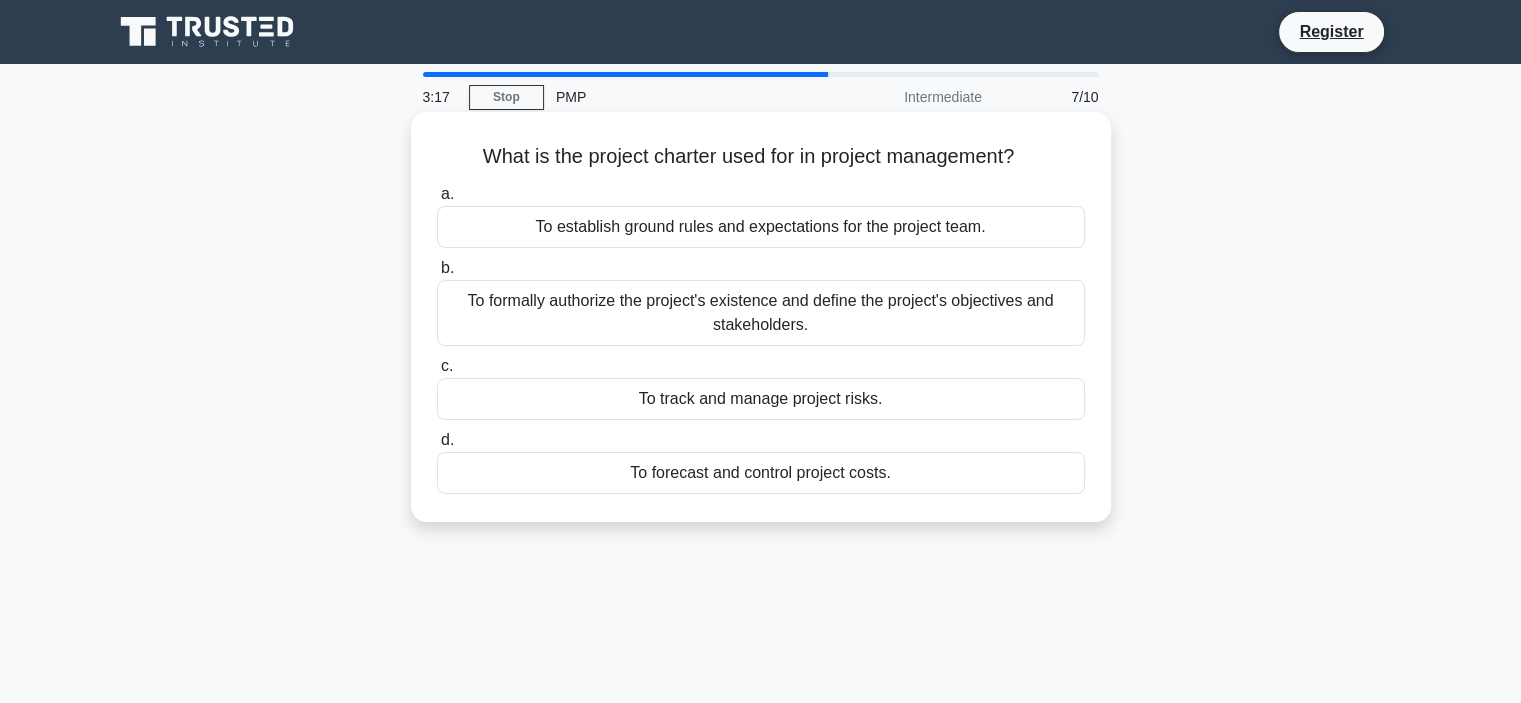 drag, startPoint x: 625, startPoint y: 231, endPoint x: 711, endPoint y: 237, distance: 86.209045 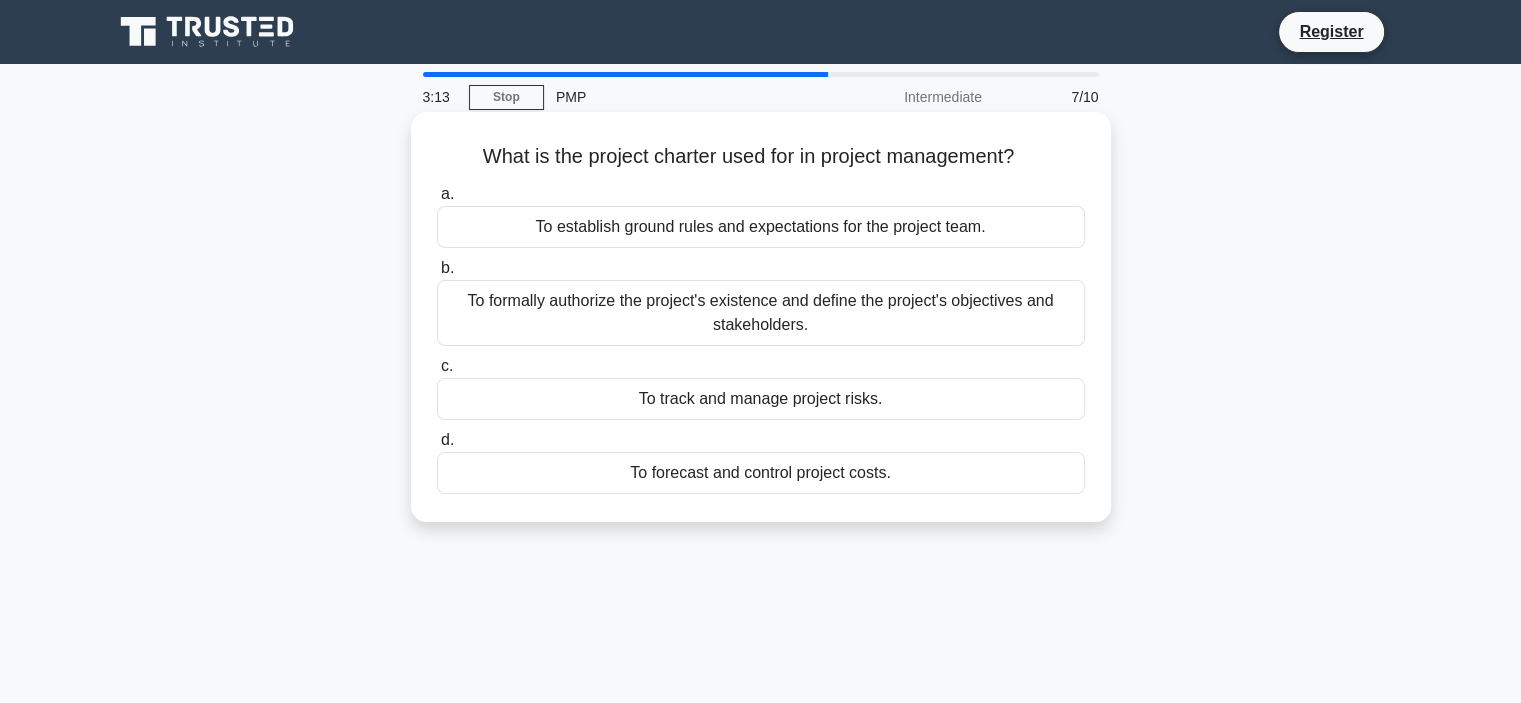 click on "To formally authorize the project's existence and define the project's objectives and stakeholders." at bounding box center [761, 313] 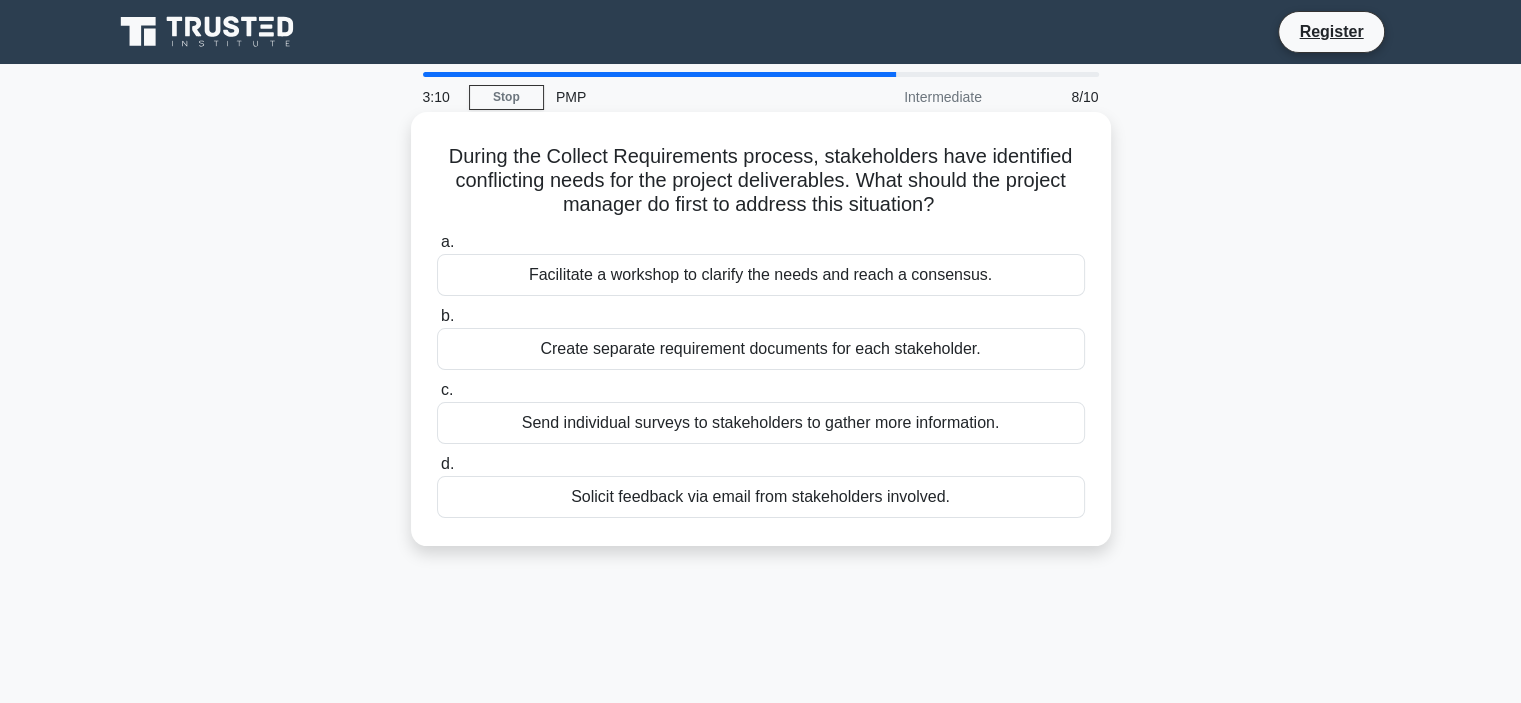 drag, startPoint x: 444, startPoint y: 149, endPoint x: 960, endPoint y: 215, distance: 520.2038 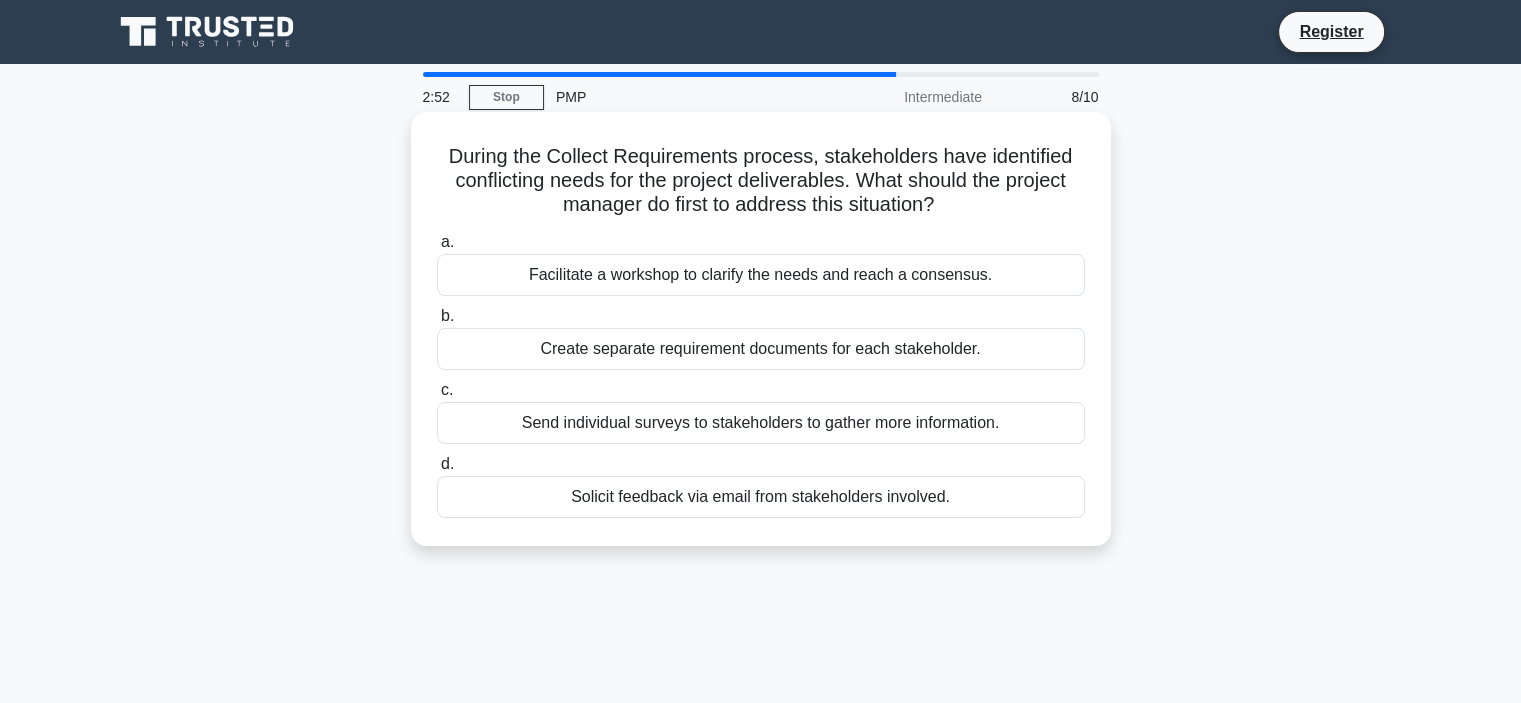 drag, startPoint x: 577, startPoint y: 274, endPoint x: 976, endPoint y: 278, distance: 399.02005 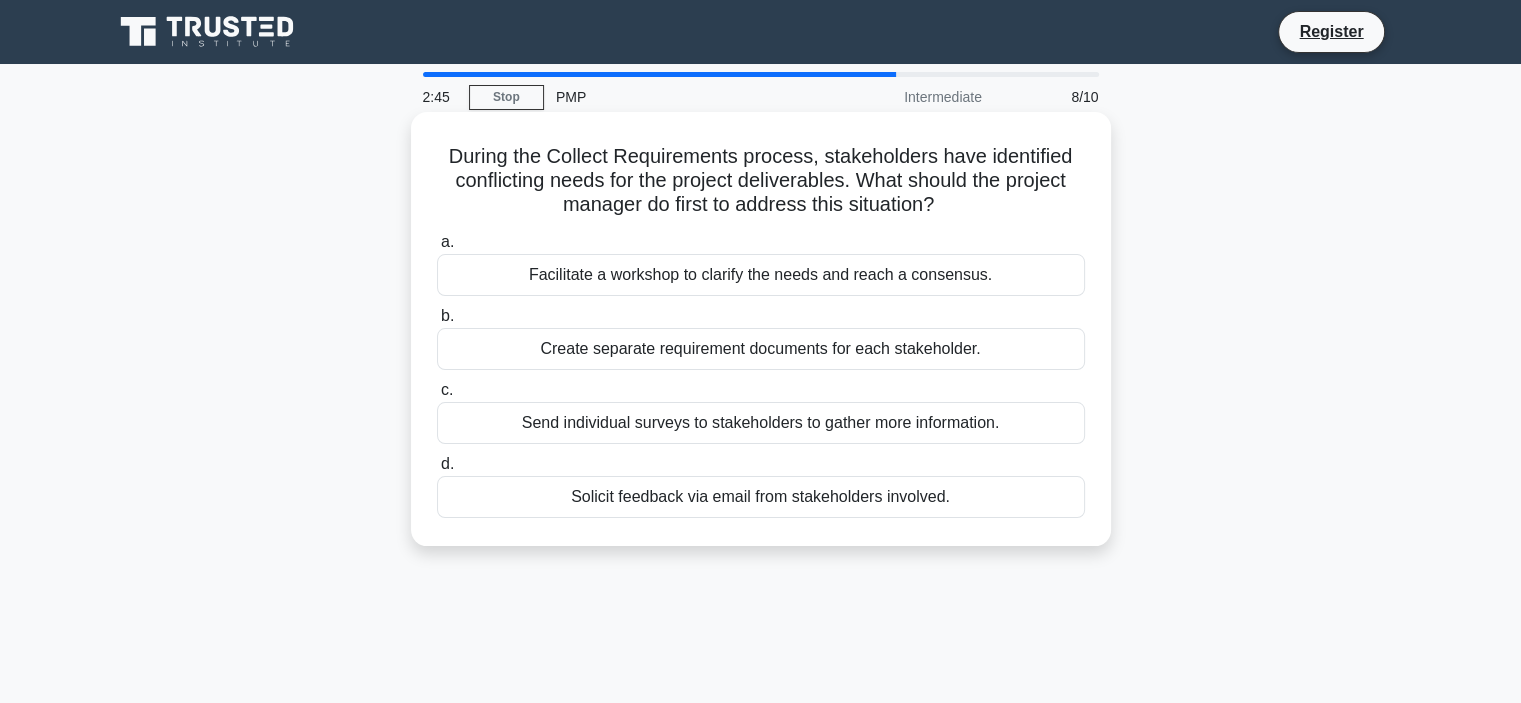 drag, startPoint x: 520, startPoint y: 347, endPoint x: 1028, endPoint y: 331, distance: 508.2519 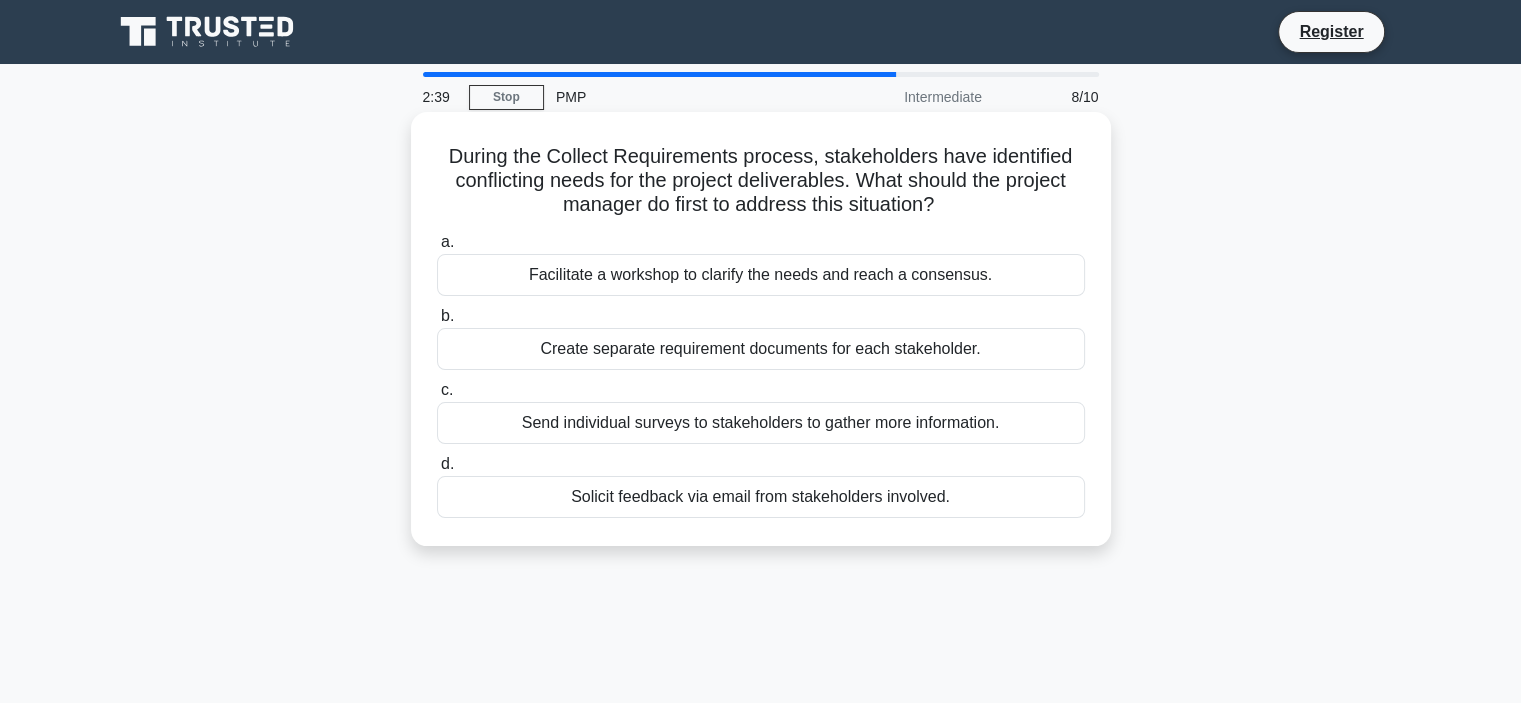 drag, startPoint x: 503, startPoint y: 429, endPoint x: 1016, endPoint y: 415, distance: 513.191 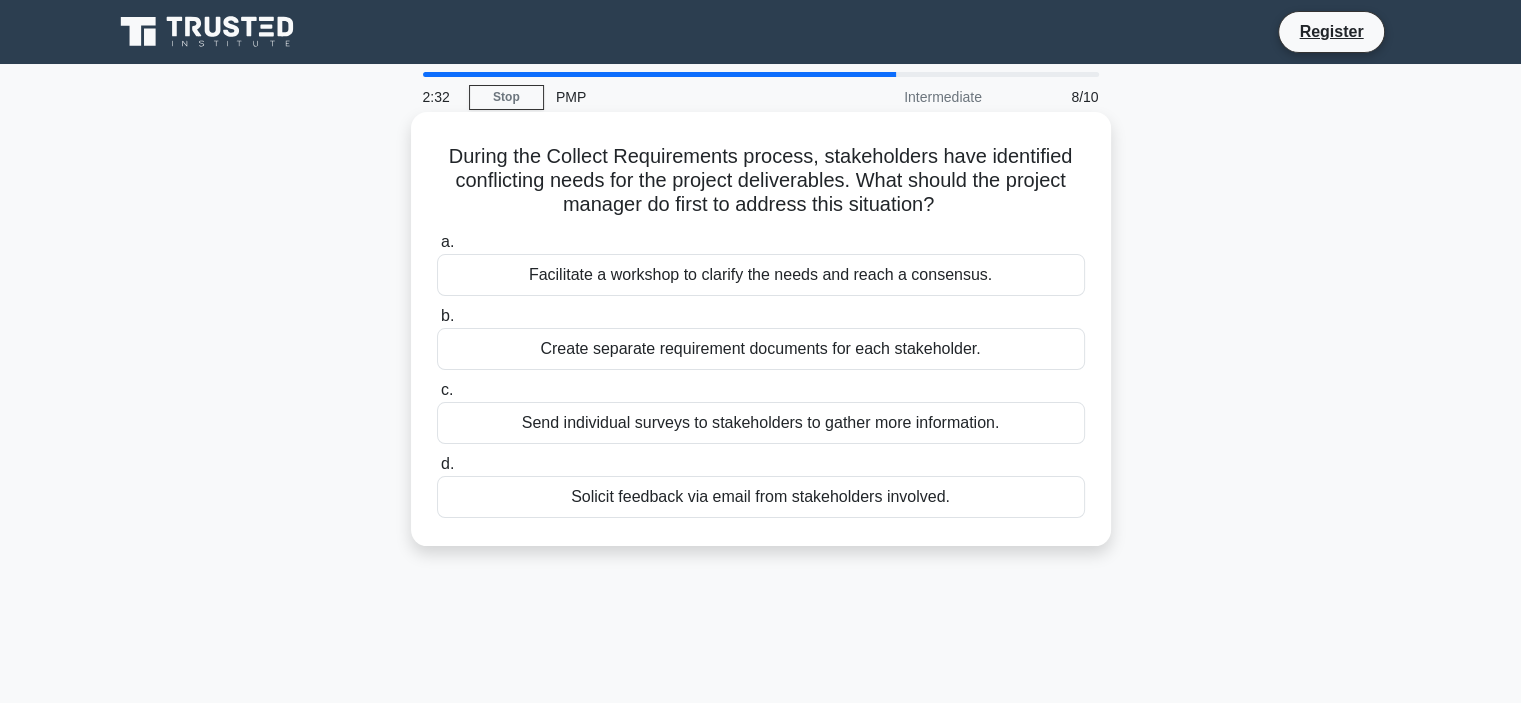 drag, startPoint x: 552, startPoint y: 496, endPoint x: 956, endPoint y: 503, distance: 404.06064 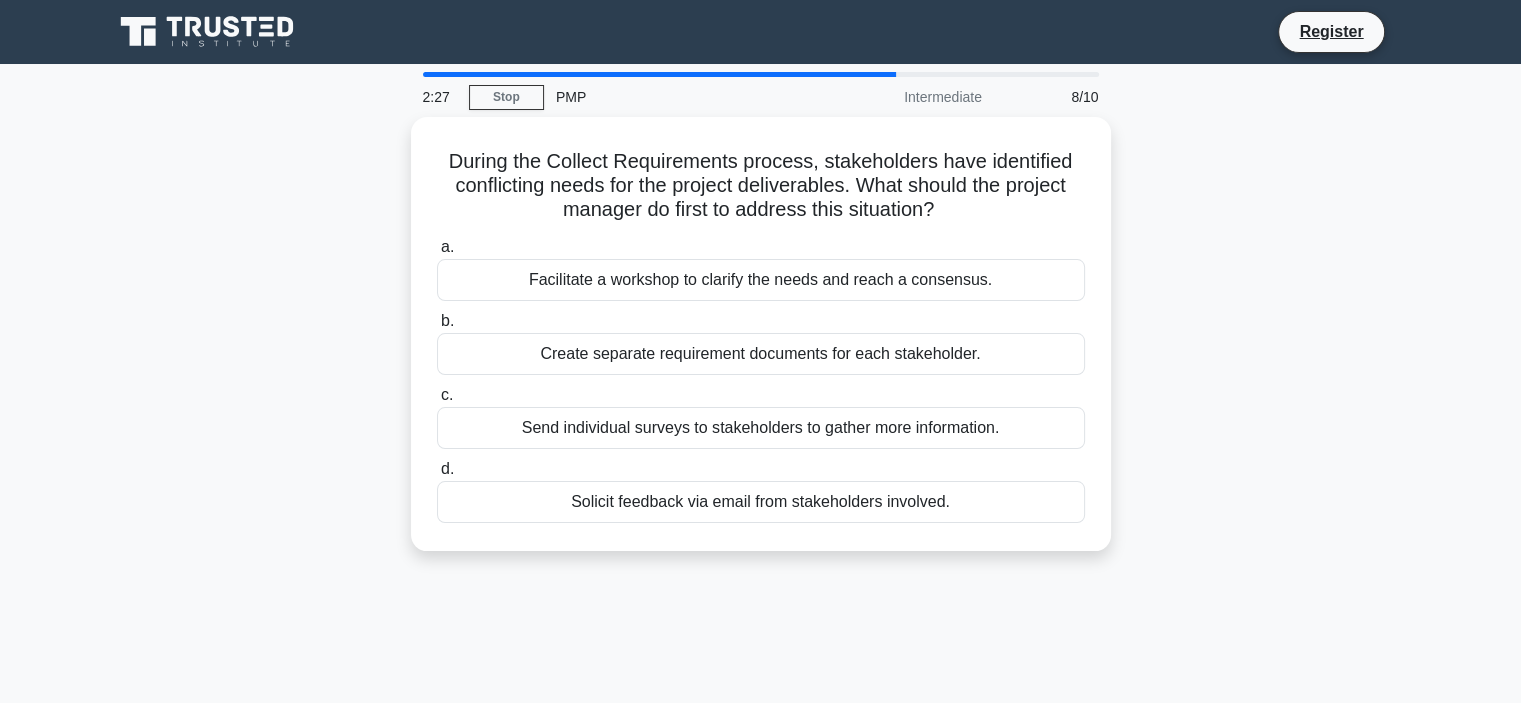 click on "During the Collect Requirements process, stakeholders have identified conflicting needs for the project deliverables. What should the project manager do first to address this situation?
.spinner_0XTQ{transform-origin:center;animation:spinner_y6GP .75s linear infinite}@keyframes spinner_y6GP{100%{transform:rotate(360deg)}}
a.
Facilitate a workshop to clarify the needs and reach a consensus.
b. c." at bounding box center [761, 346] 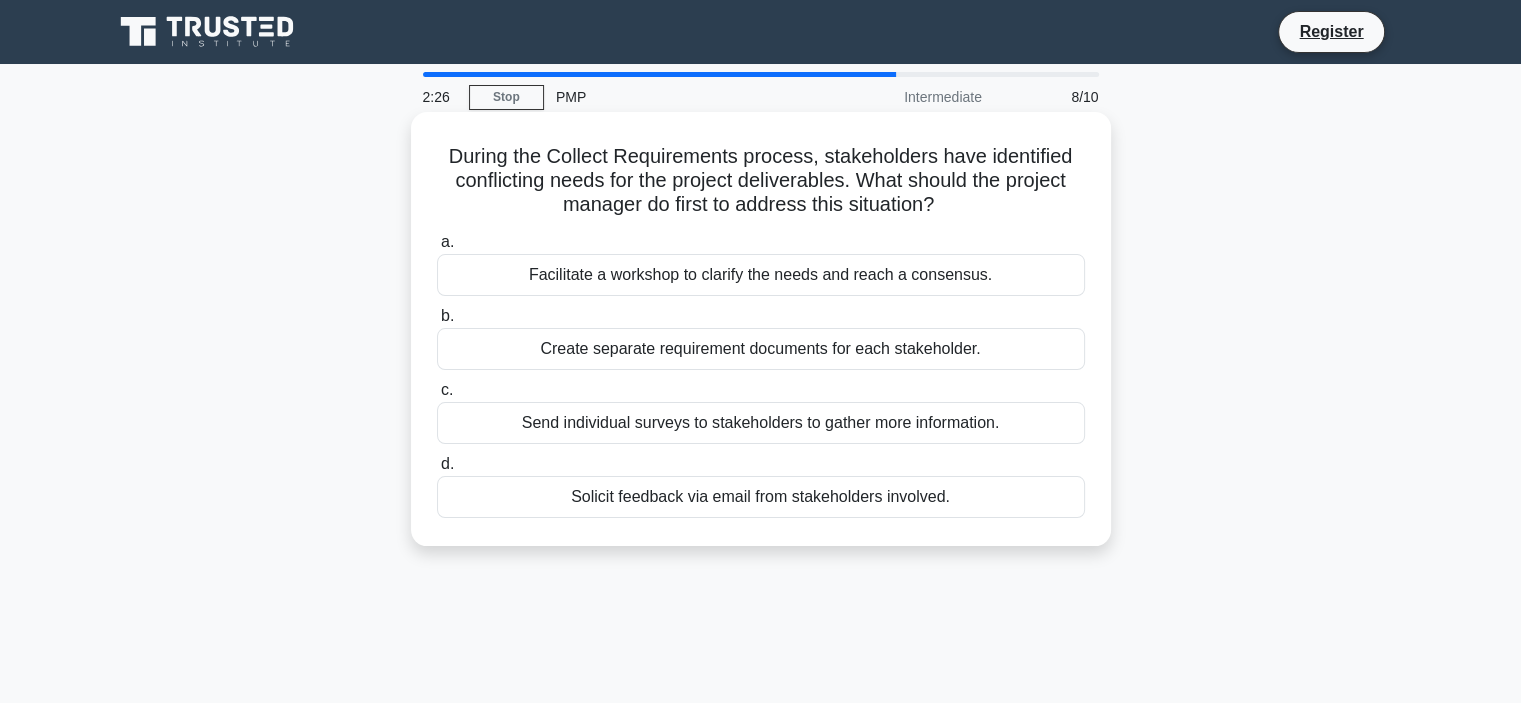 click on "Facilitate a workshop to clarify the needs and reach a consensus." at bounding box center (761, 275) 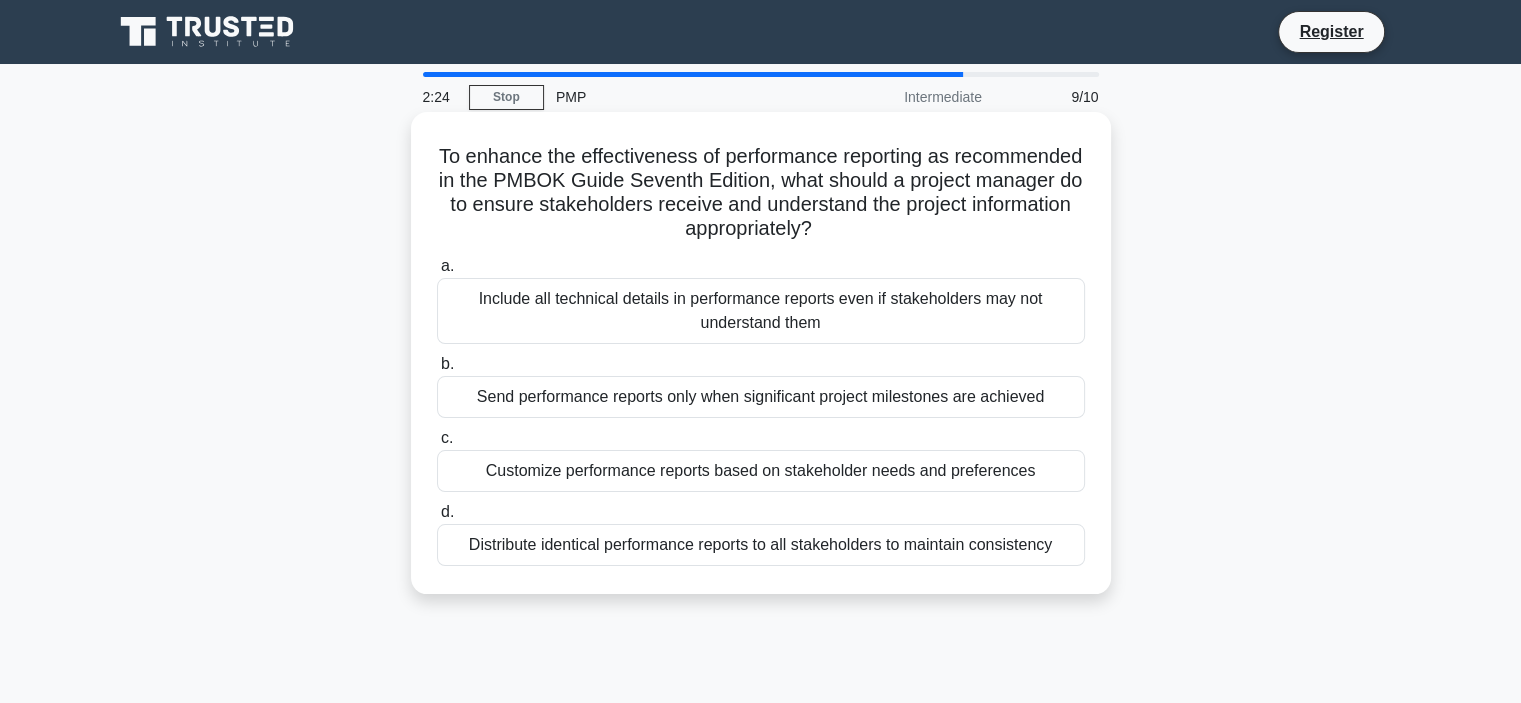 drag, startPoint x: 480, startPoint y: 156, endPoint x: 928, endPoint y: 239, distance: 455.62375 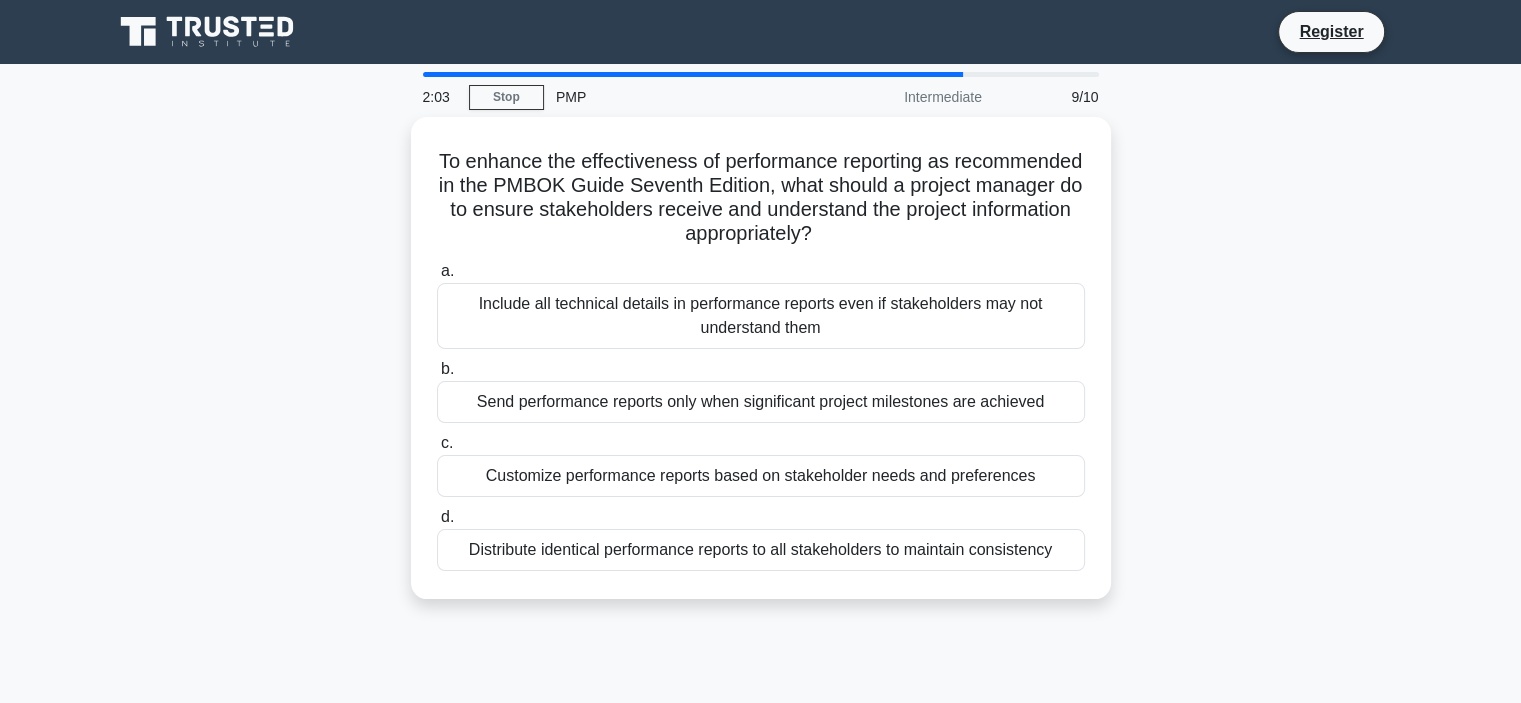 click on "To enhance the effectiveness of performance reporting as recommended in the PMBOK Guide Seventh Edition, what should a project manager do to ensure stakeholders receive and understand the project information appropriately?
.spinner_0XTQ{transform-origin:center;animation:spinner_y6GP .75s linear infinite}@keyframes spinner_y6GP{100%{transform:rotate(360deg)}}
a.
b. c. d." at bounding box center [761, 370] 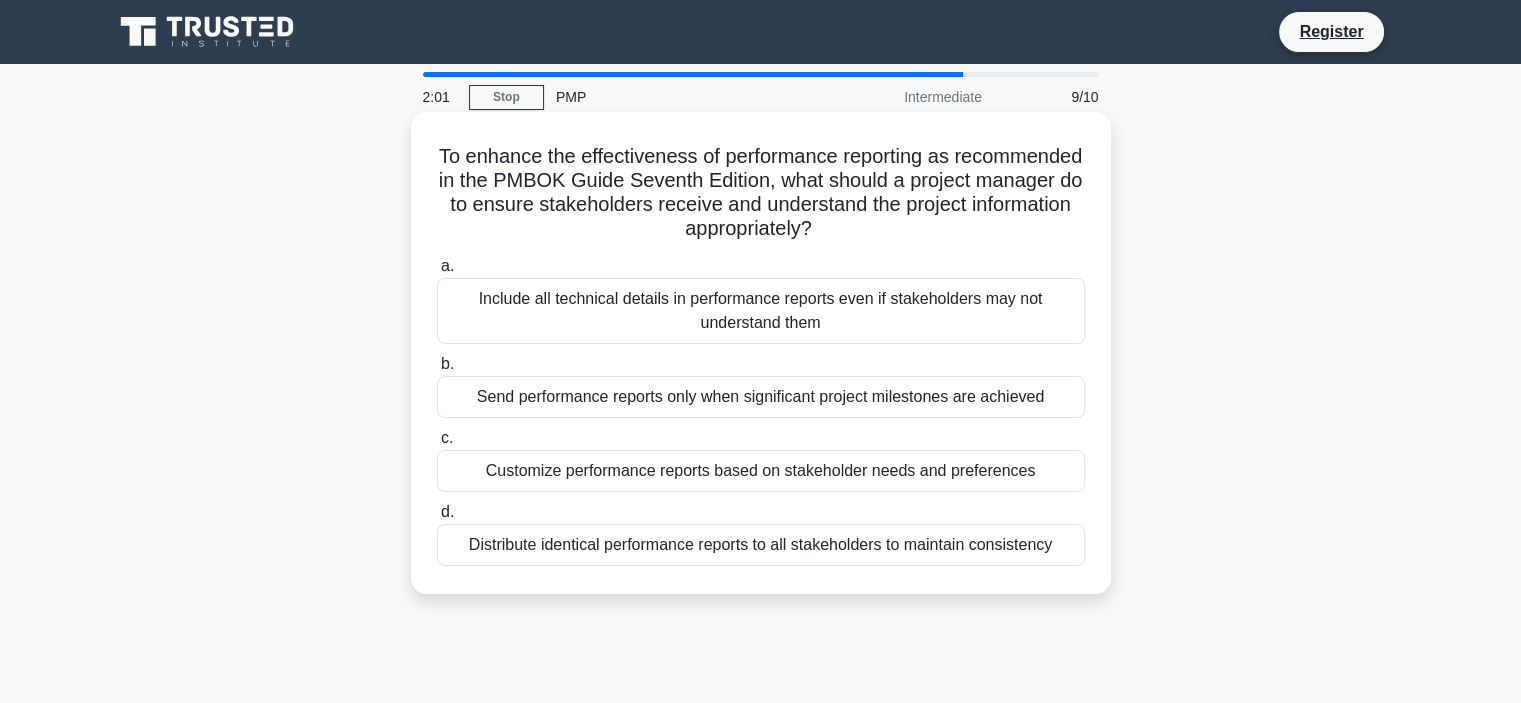 drag, startPoint x: 475, startPoint y: 303, endPoint x: 884, endPoint y: 352, distance: 411.92474 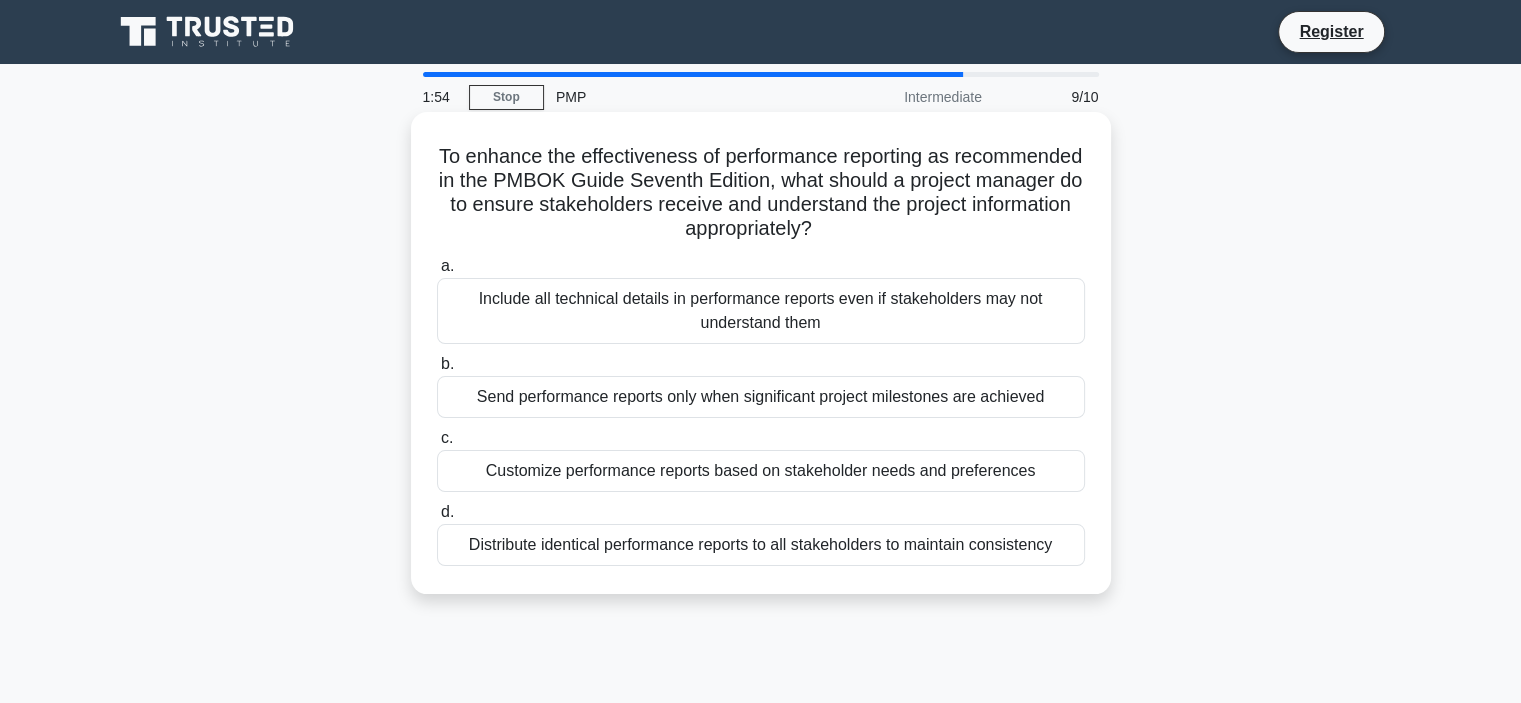 drag, startPoint x: 470, startPoint y: 403, endPoint x: 1076, endPoint y: 411, distance: 606.0528 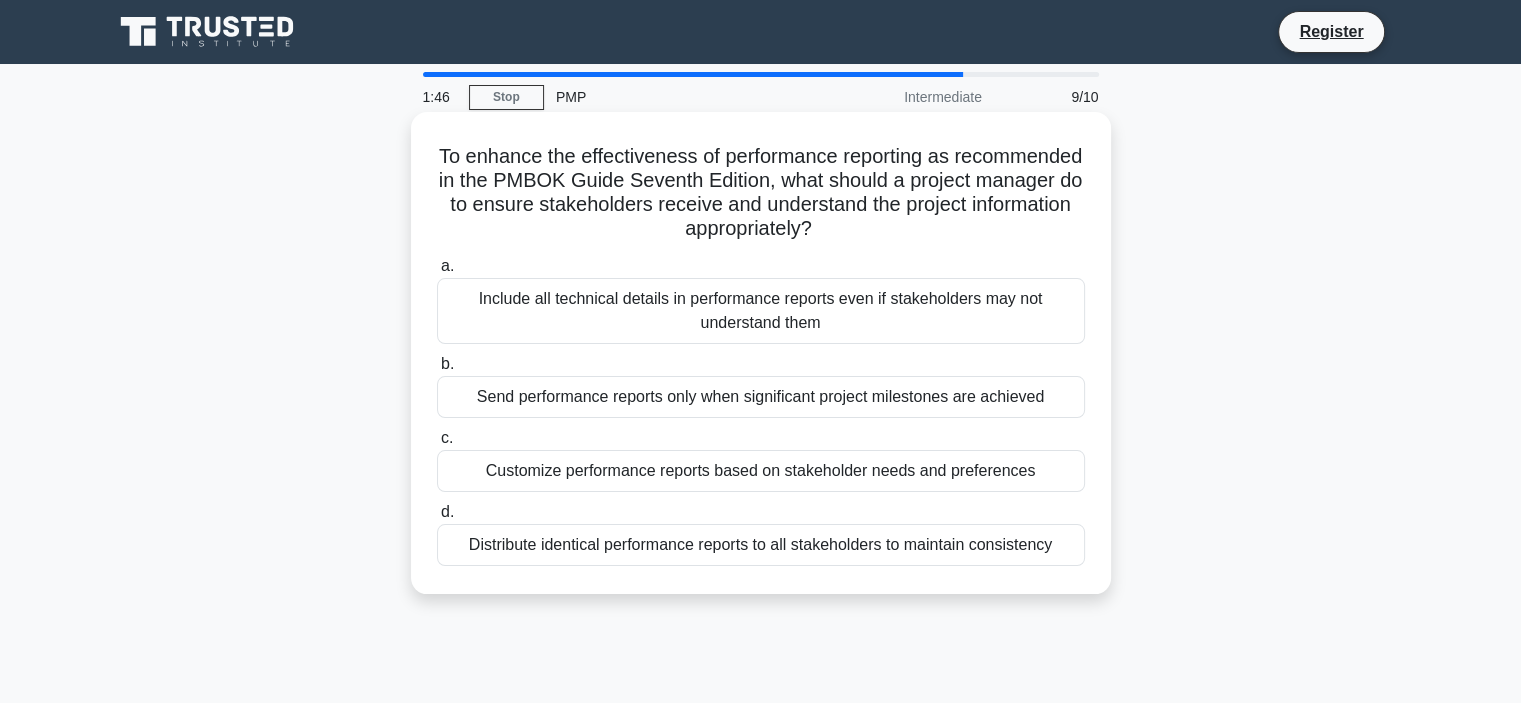 drag, startPoint x: 484, startPoint y: 477, endPoint x: 1039, endPoint y: 471, distance: 555.0324 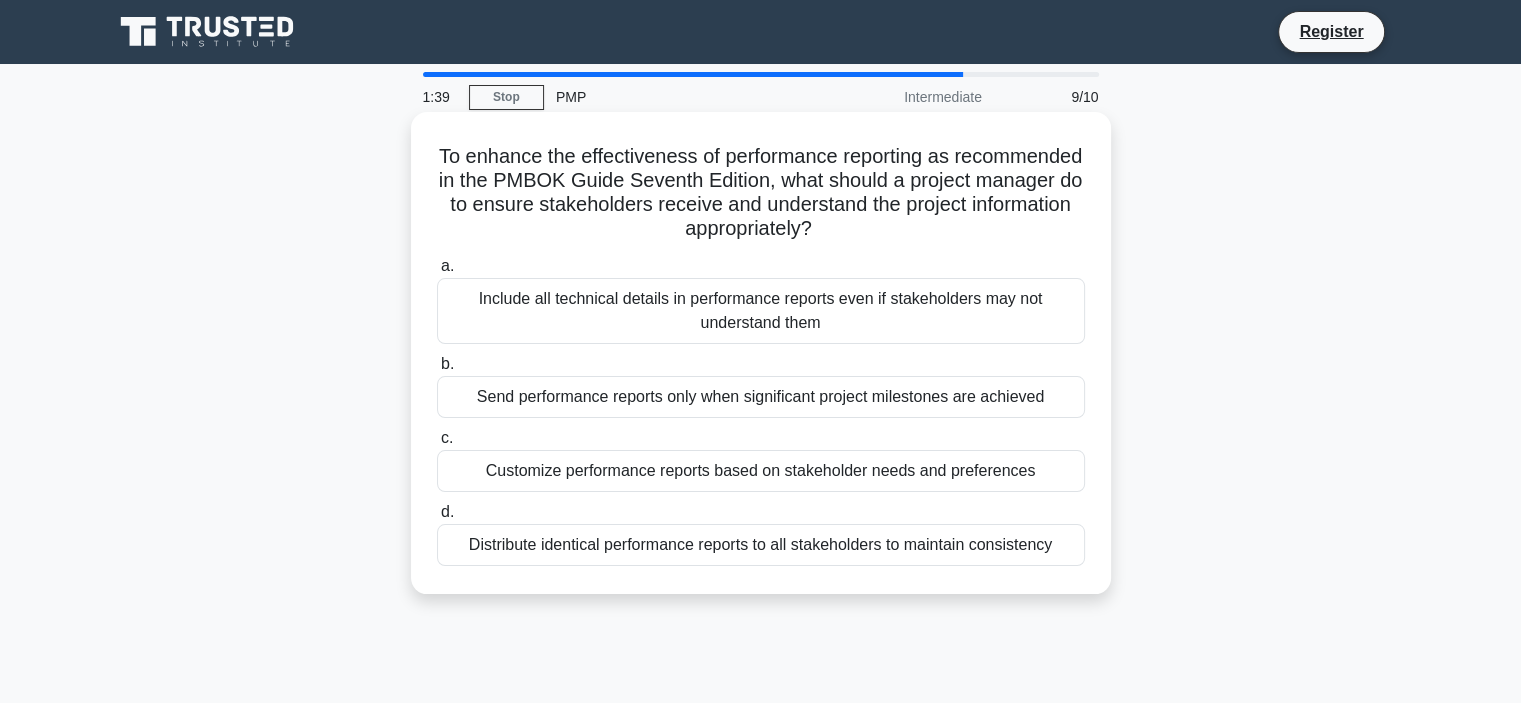 drag, startPoint x: 465, startPoint y: 540, endPoint x: 1073, endPoint y: 543, distance: 608.0074 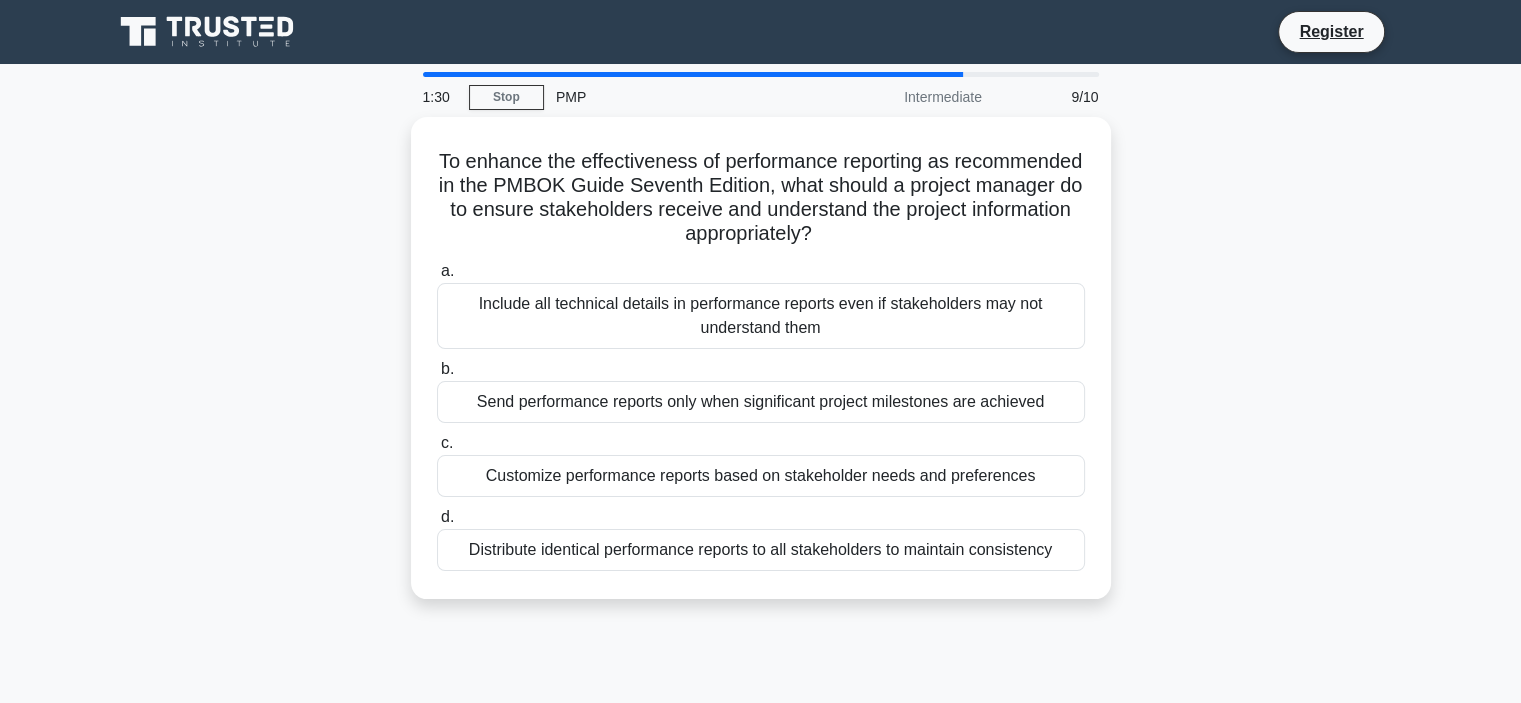 click on "To enhance the effectiveness of performance reporting as recommended in the PMBOK Guide Seventh Edition, what should a project manager do to ensure stakeholders receive and understand the project information appropriately?
.spinner_0XTQ{transform-origin:center;animation:spinner_y6GP .75s linear infinite}@keyframes spinner_y6GP{100%{transform:rotate(360deg)}}
a.
b. c. d." at bounding box center (761, 370) 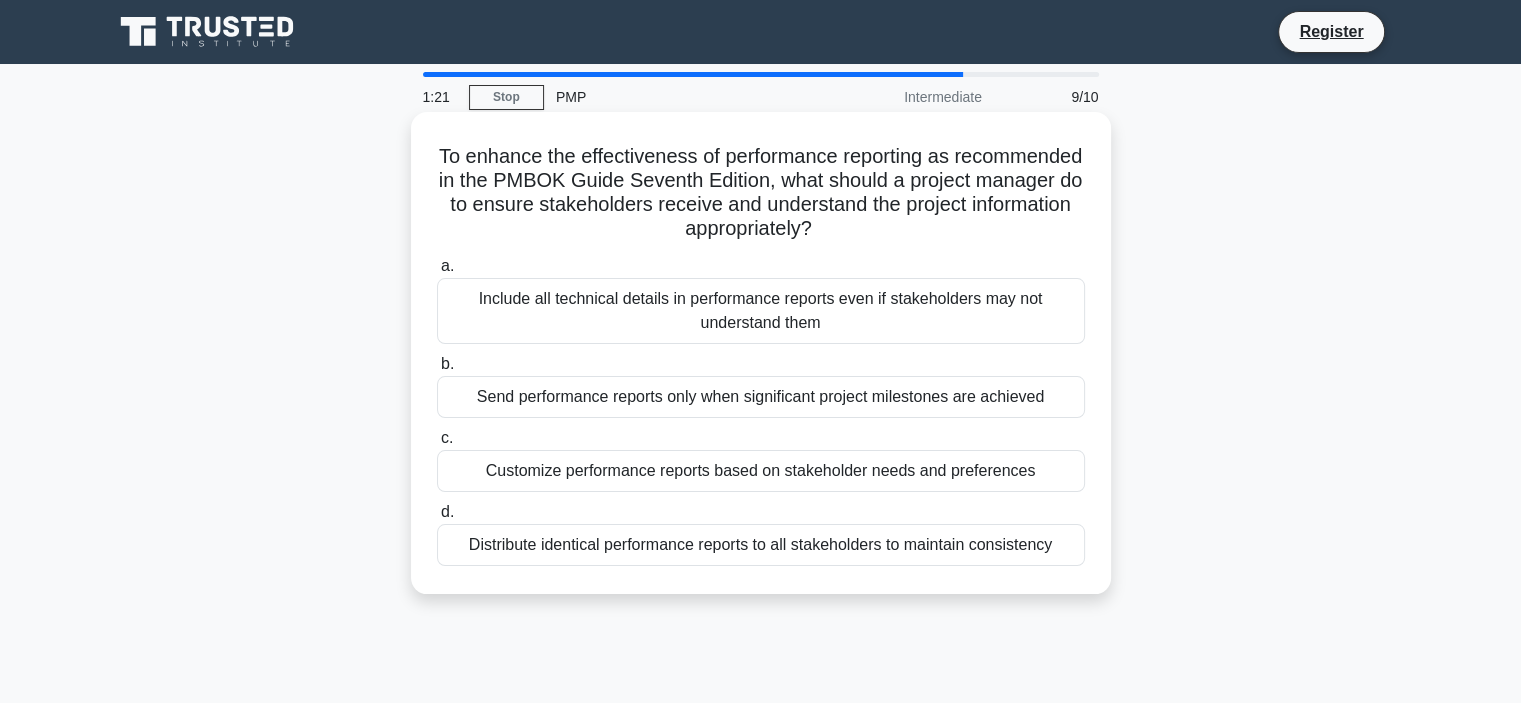 click on "Customize performance reports based on stakeholder needs and preferences" at bounding box center (761, 471) 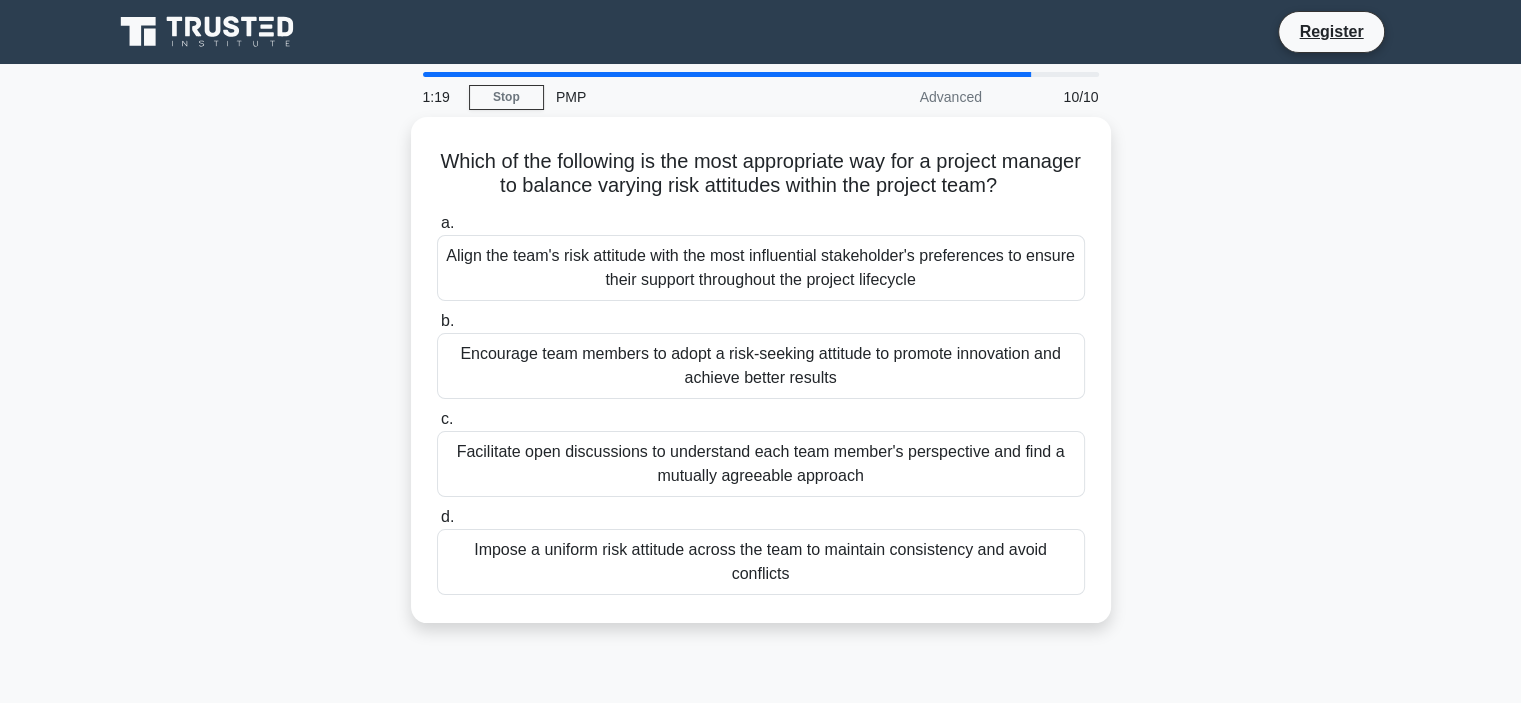 drag, startPoint x: 466, startPoint y: 151, endPoint x: 1135, endPoint y: 202, distance: 670.9411 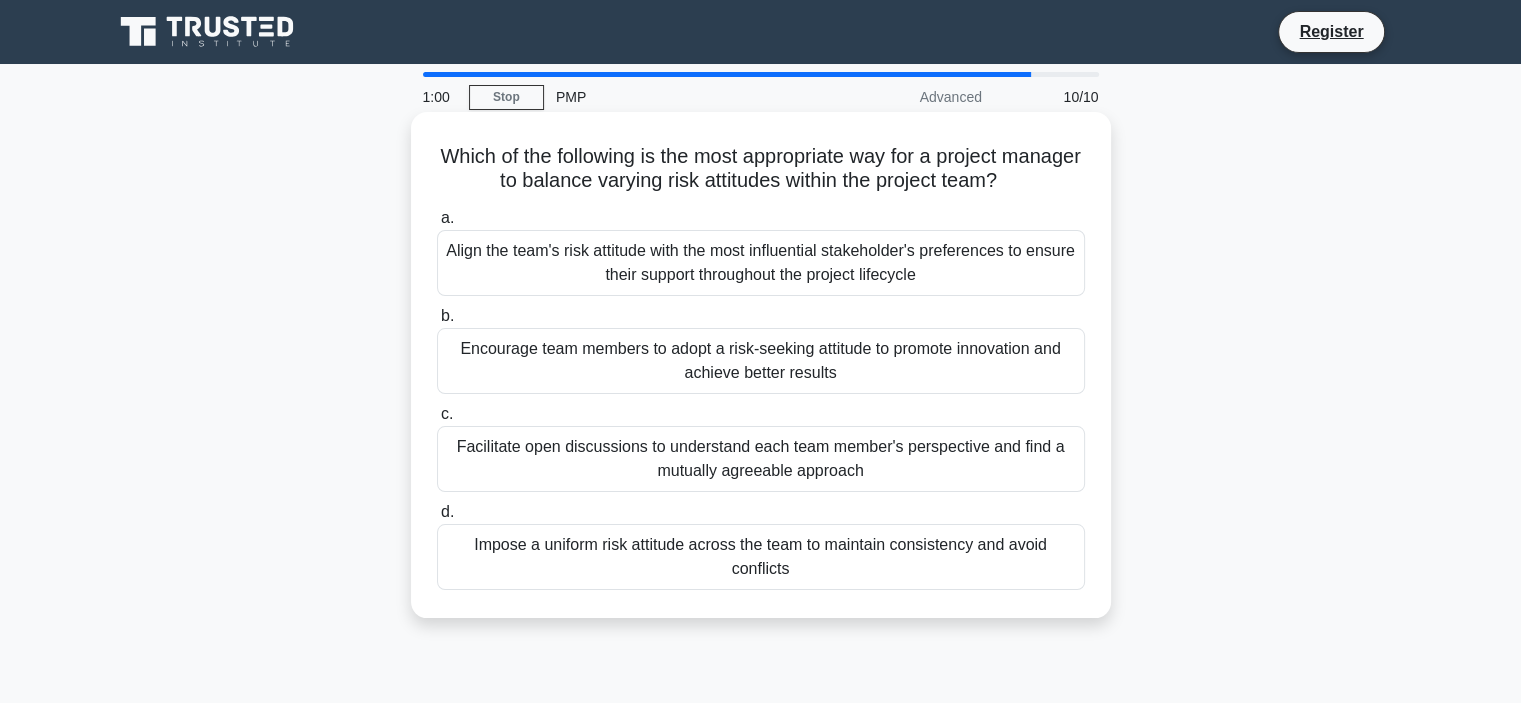 drag, startPoint x: 456, startPoint y: 248, endPoint x: 956, endPoint y: 273, distance: 500.6246 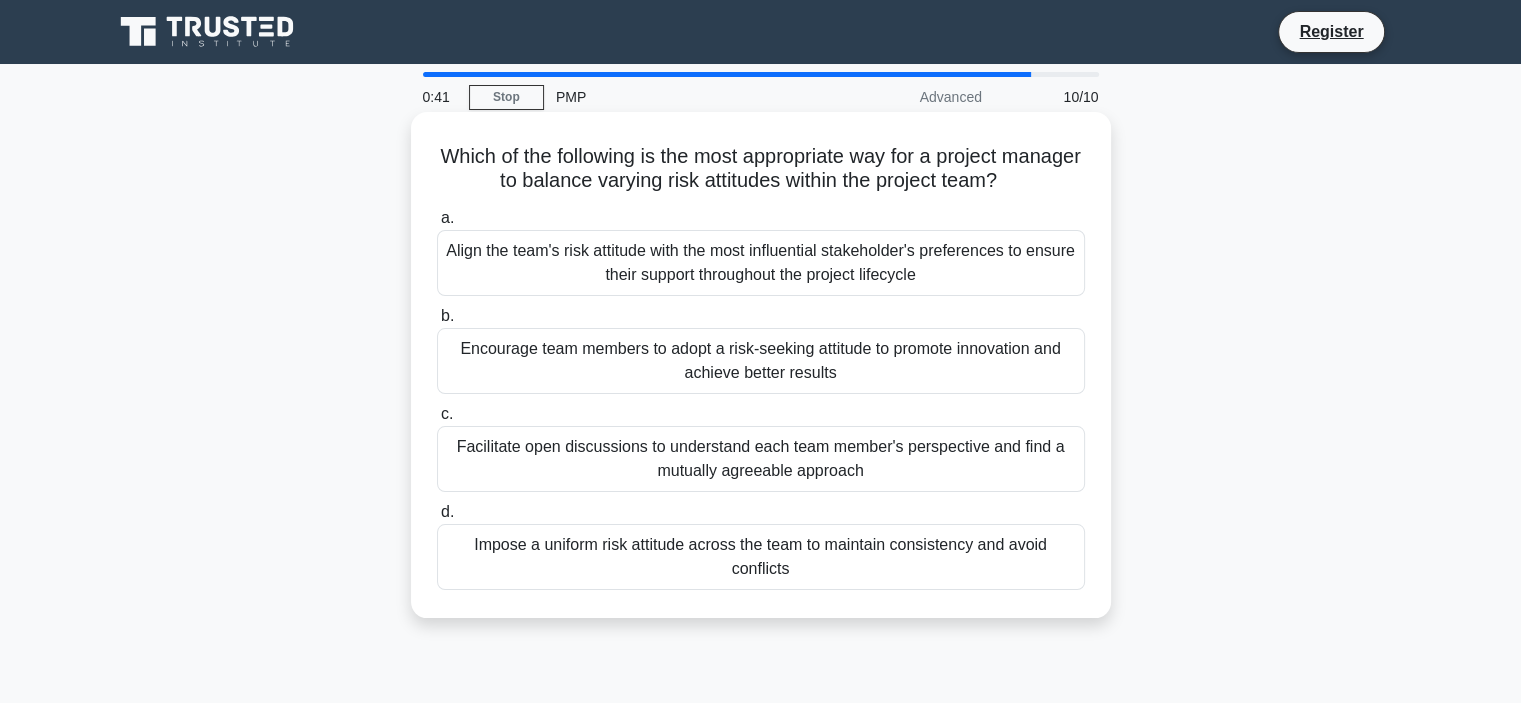 drag, startPoint x: 454, startPoint y: 350, endPoint x: 873, endPoint y: 366, distance: 419.3054 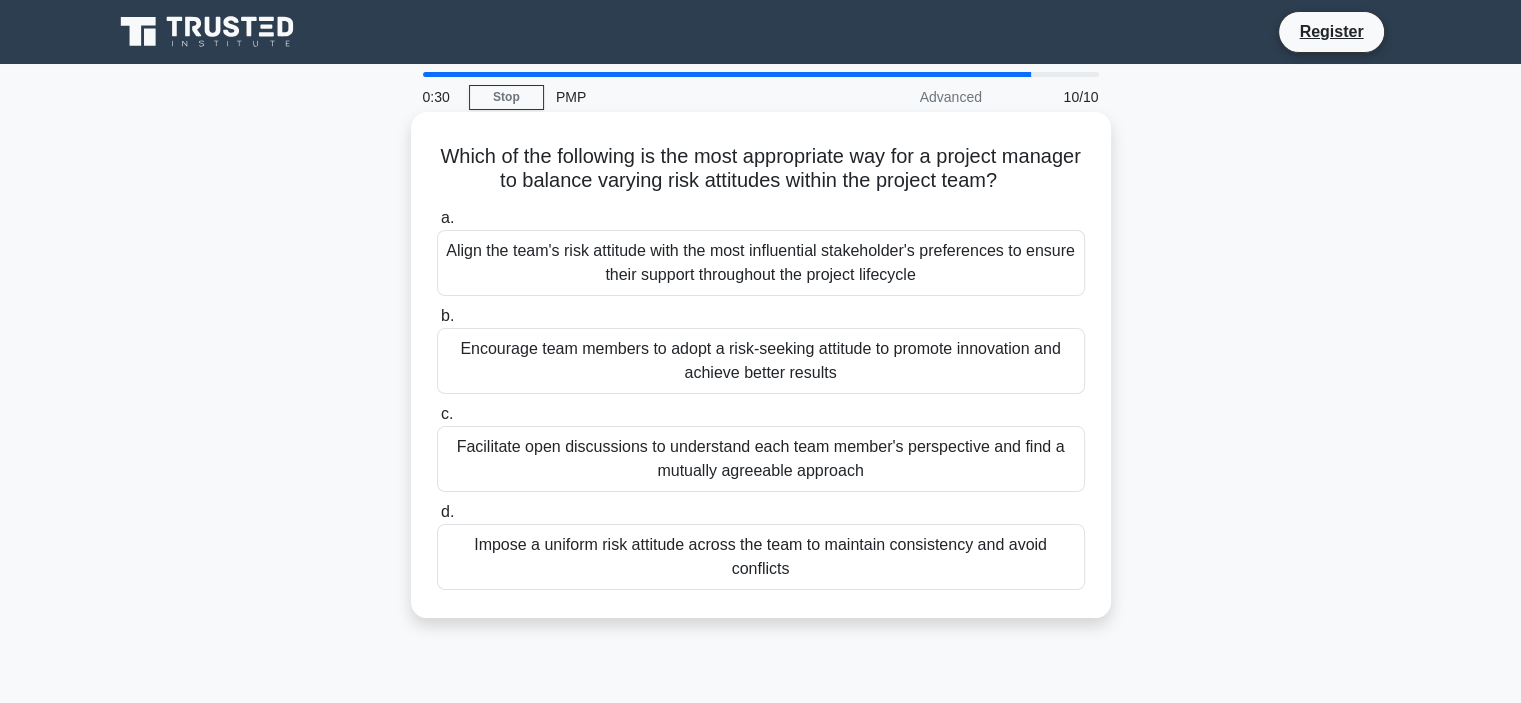 drag, startPoint x: 452, startPoint y: 439, endPoint x: 872, endPoint y: 475, distance: 421.54004 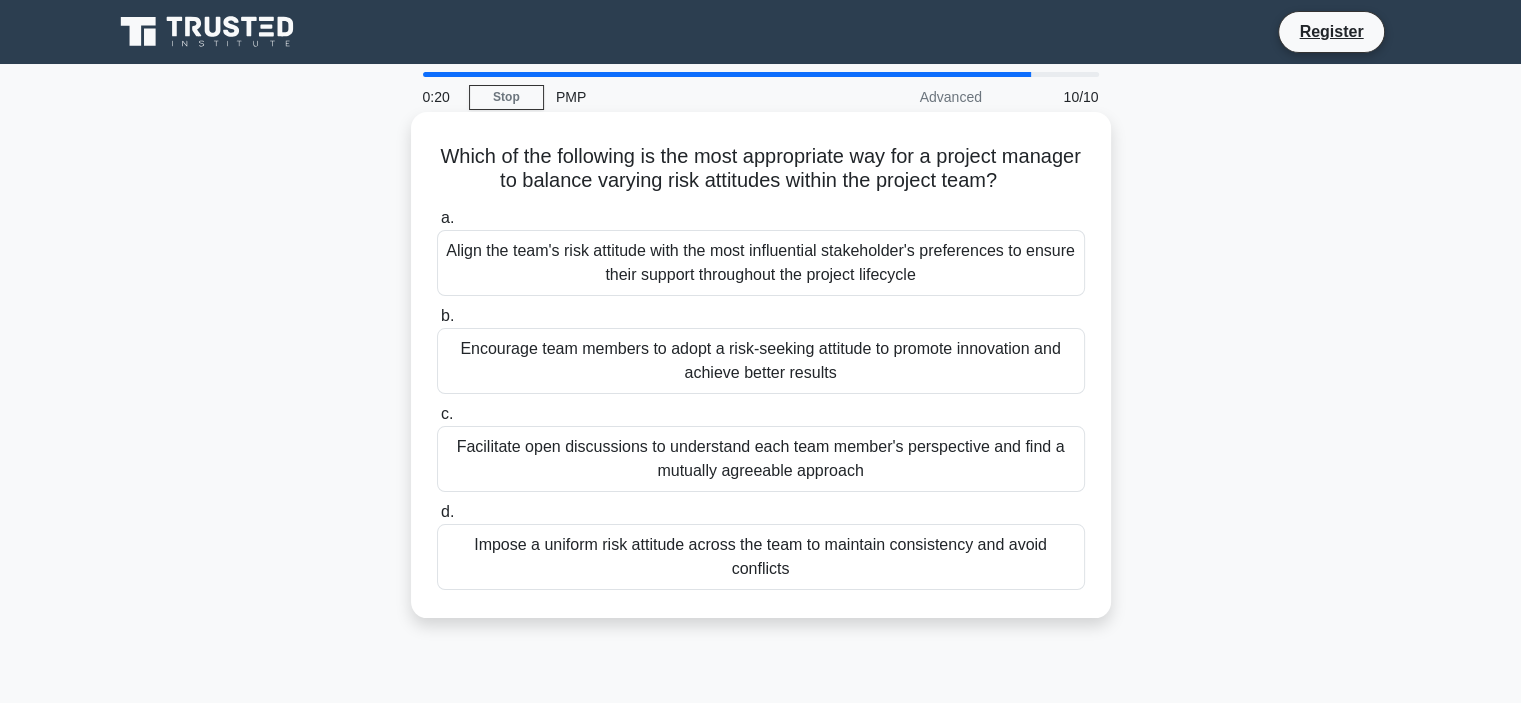 drag, startPoint x: 442, startPoint y: 539, endPoint x: 807, endPoint y: 567, distance: 366.0724 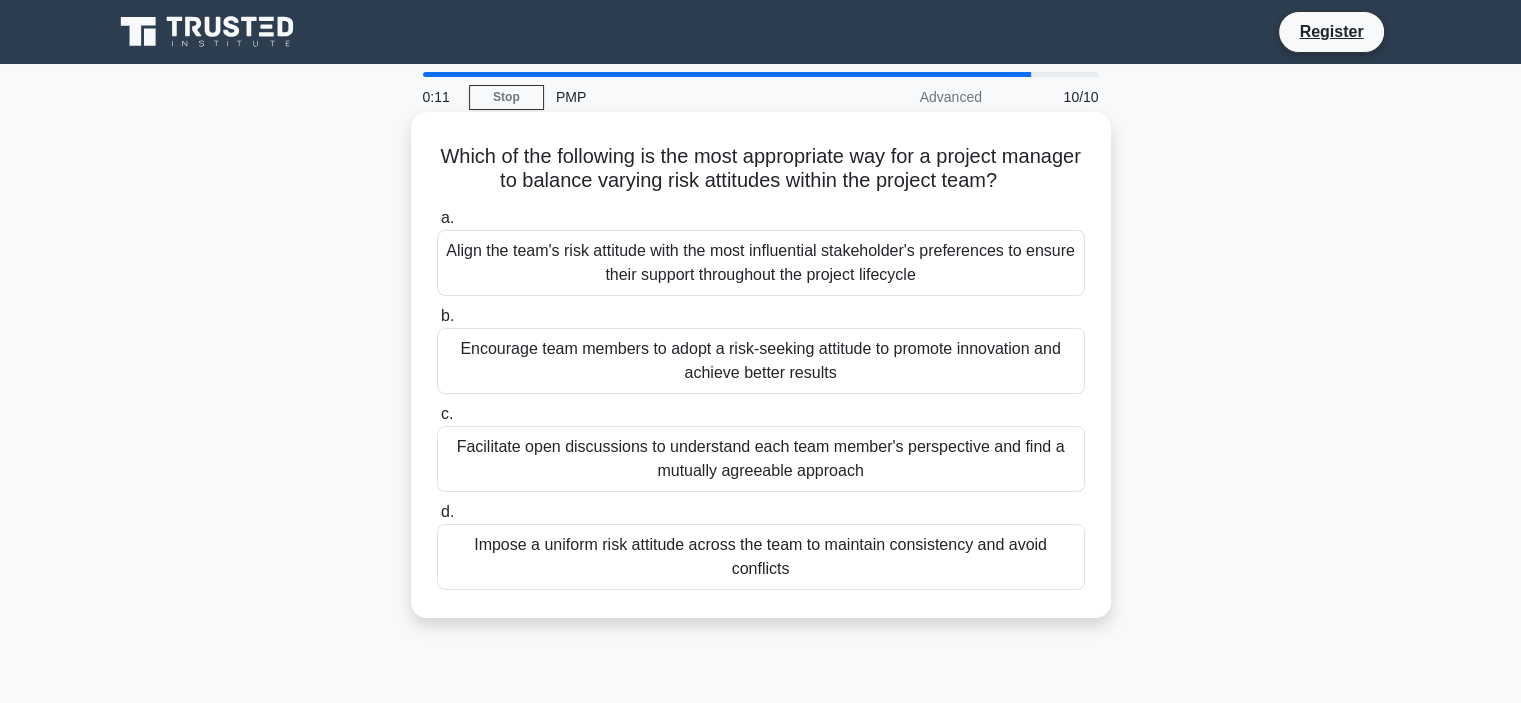 click on "Encourage team members to adopt a risk-seeking attitude to promote innovation and achieve better results" at bounding box center (761, 361) 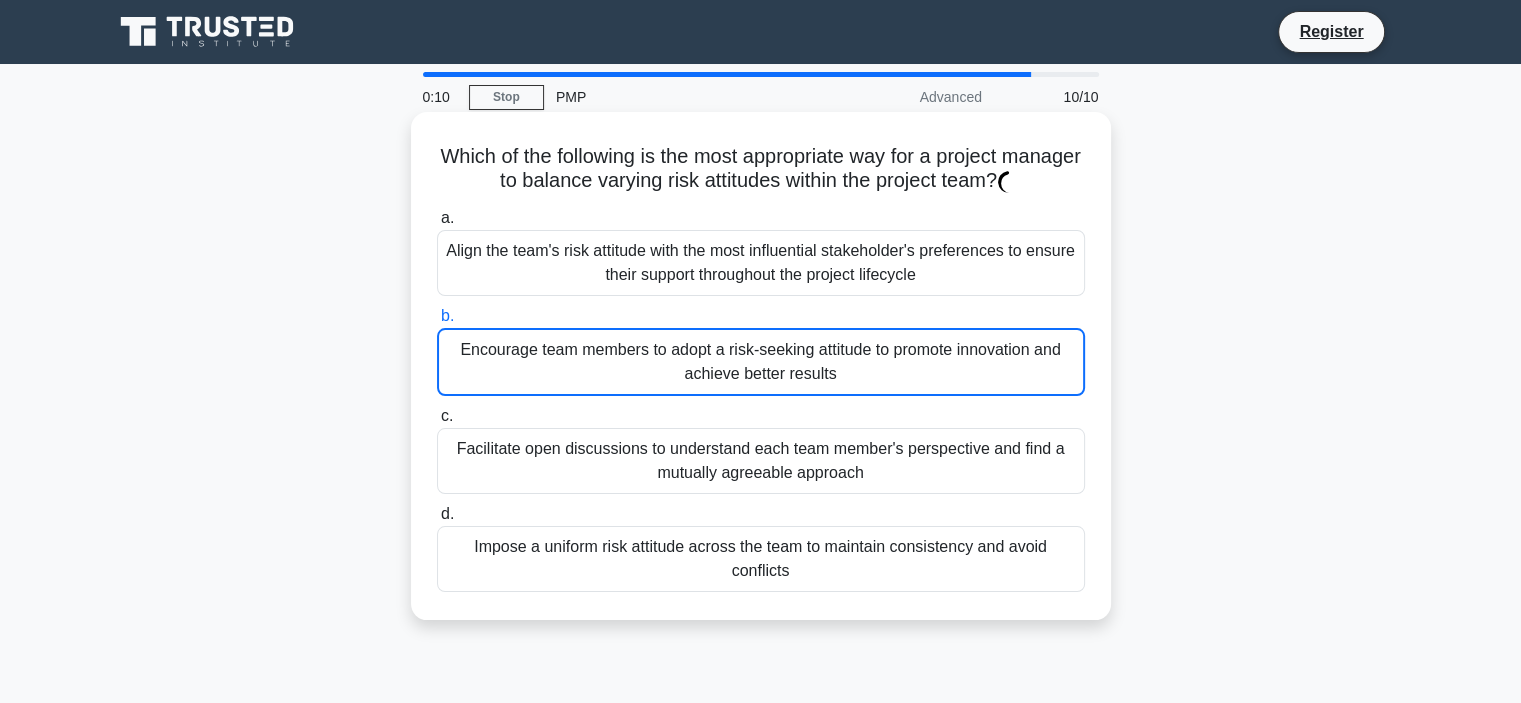 click on "Encourage team members to adopt a risk-seeking attitude to promote innovation and achieve better results" at bounding box center (761, 362) 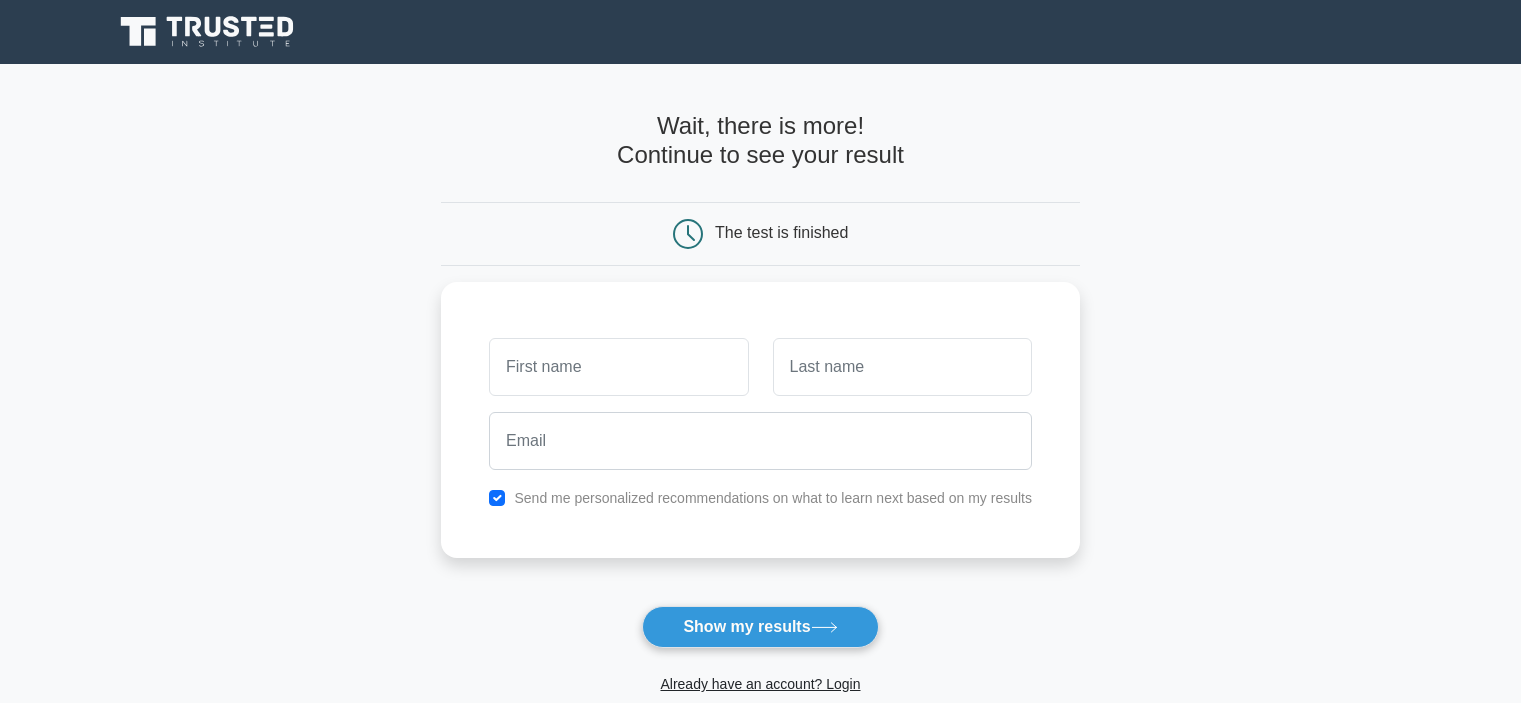 scroll, scrollTop: 0, scrollLeft: 0, axis: both 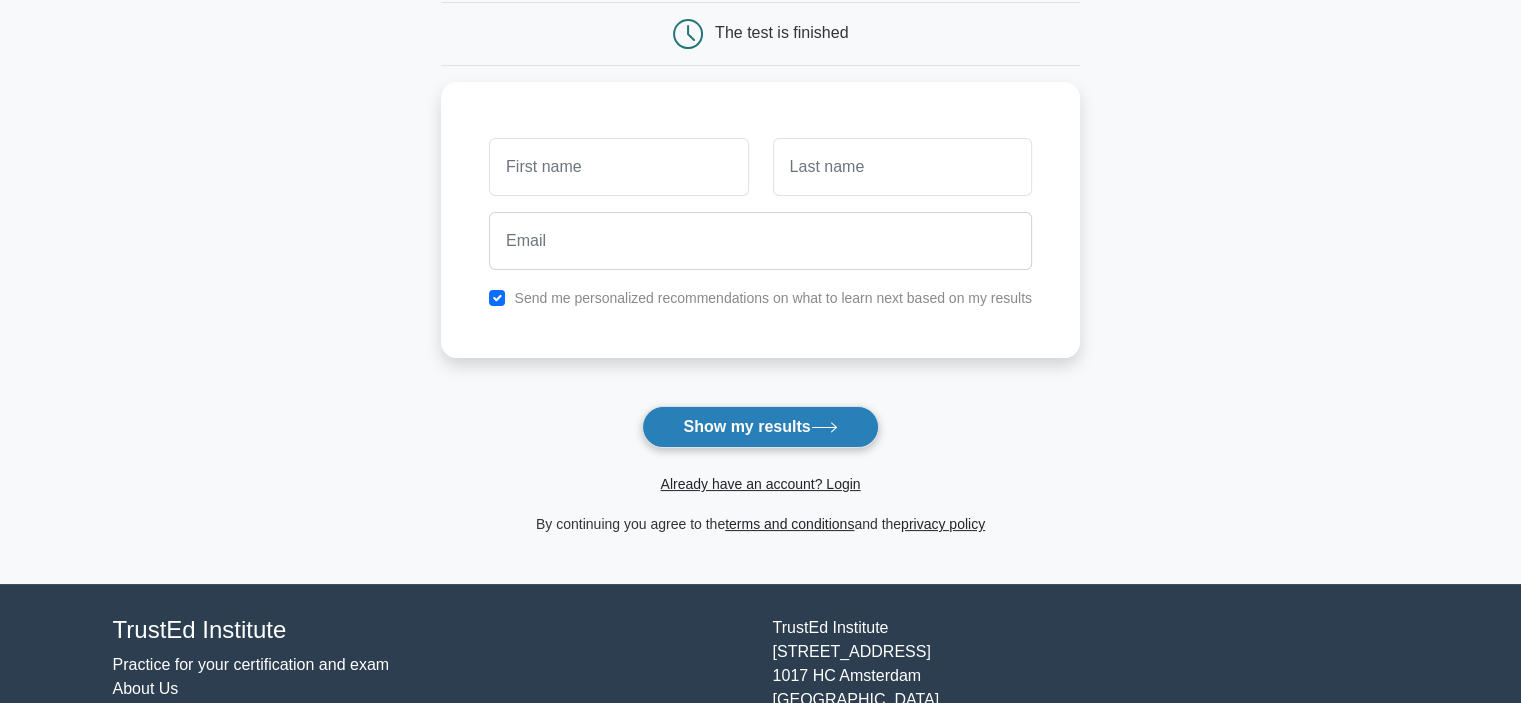 click on "Show my results" at bounding box center (760, 427) 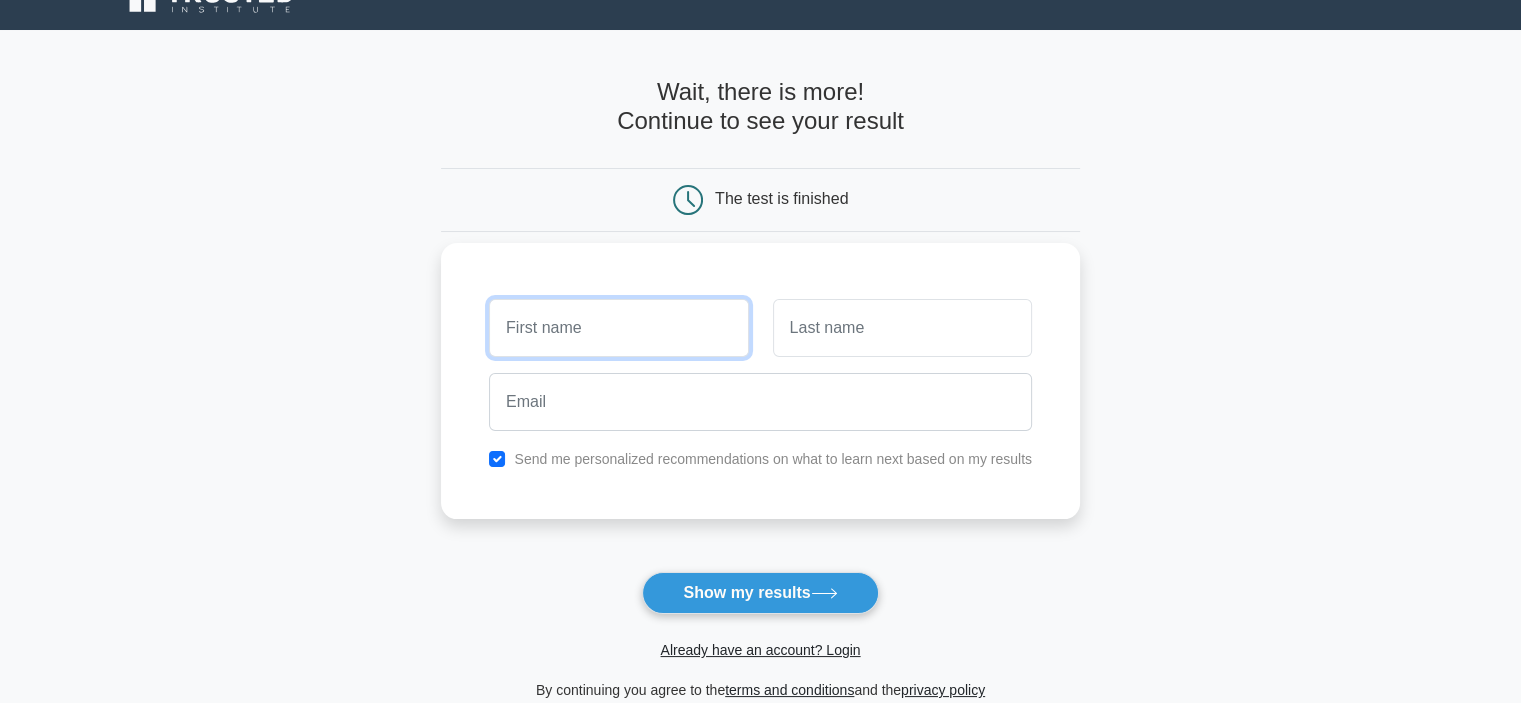 scroll, scrollTop: 0, scrollLeft: 0, axis: both 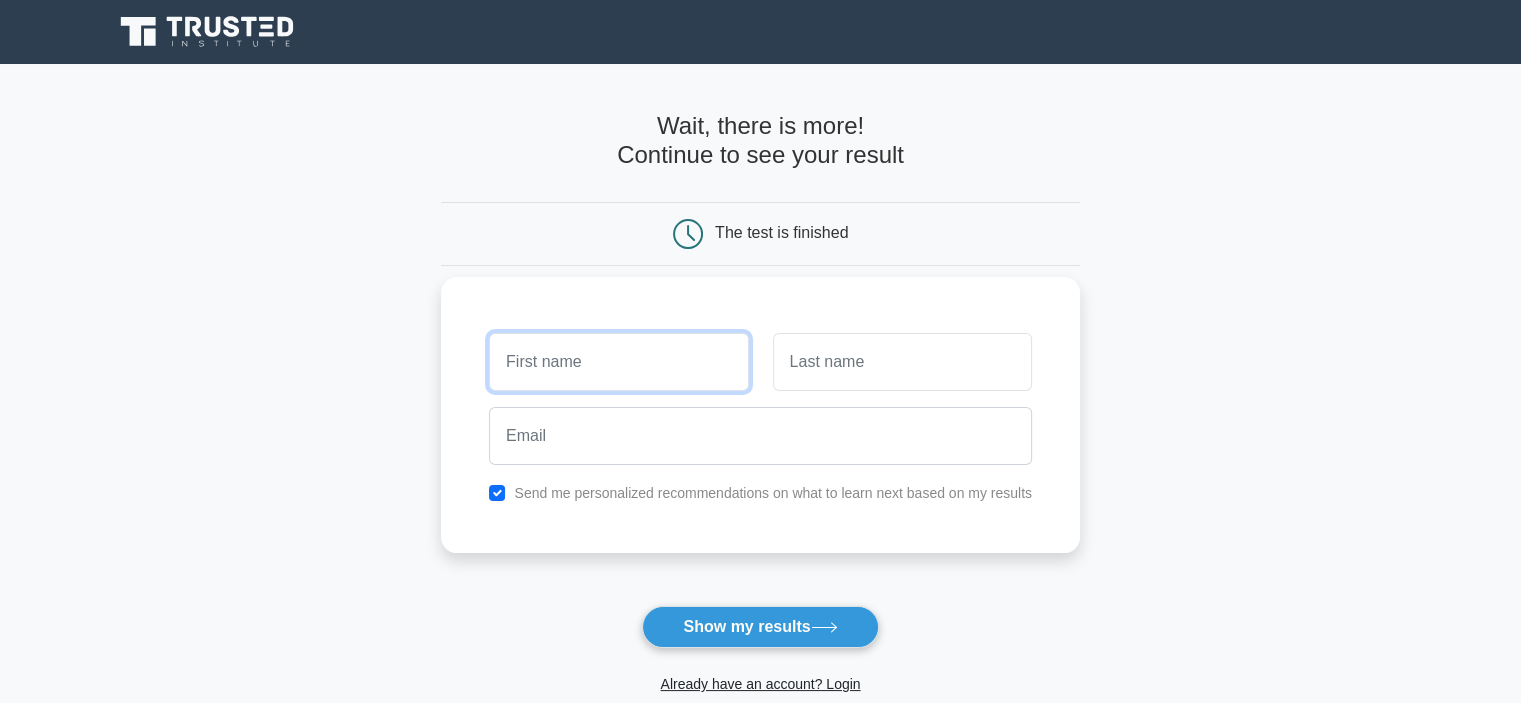 click at bounding box center (618, 362) 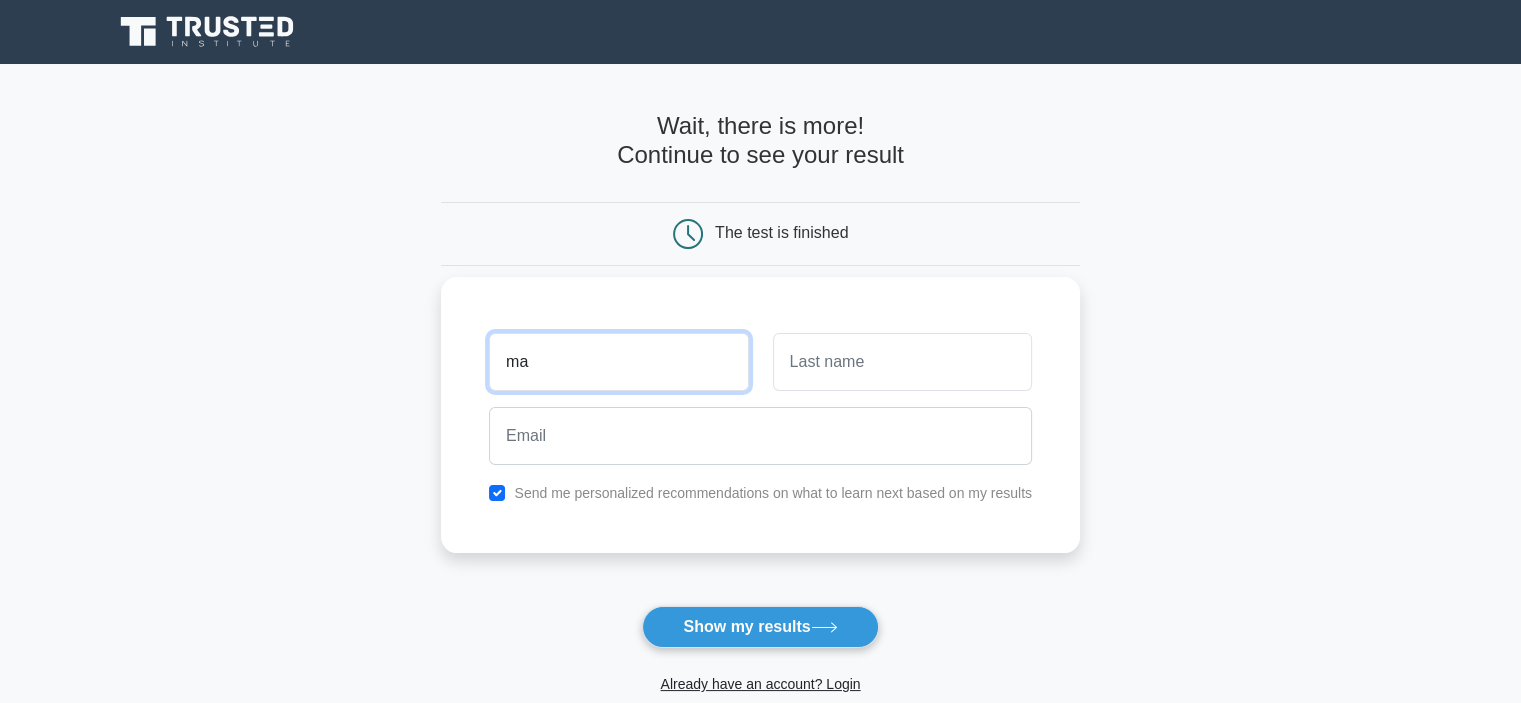 type on "m" 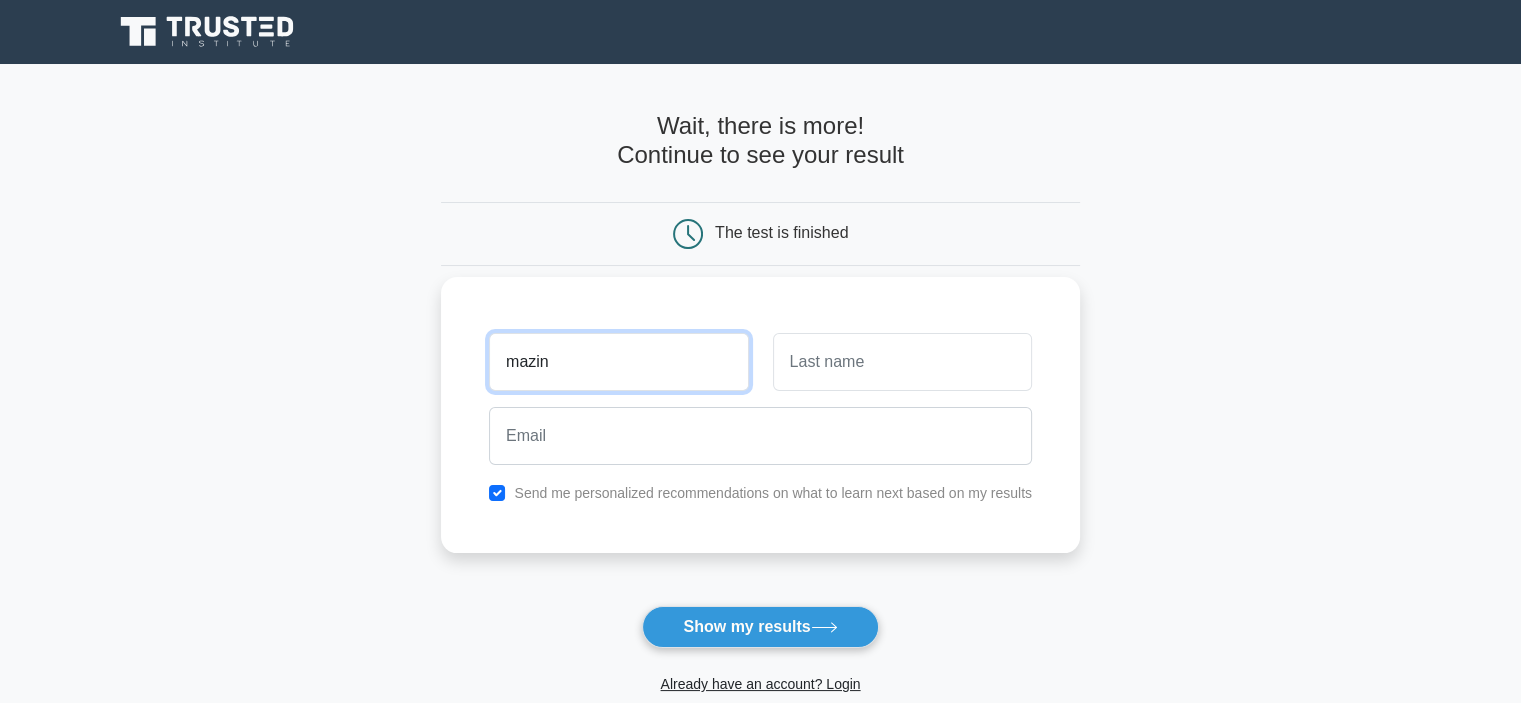 type on "mazin" 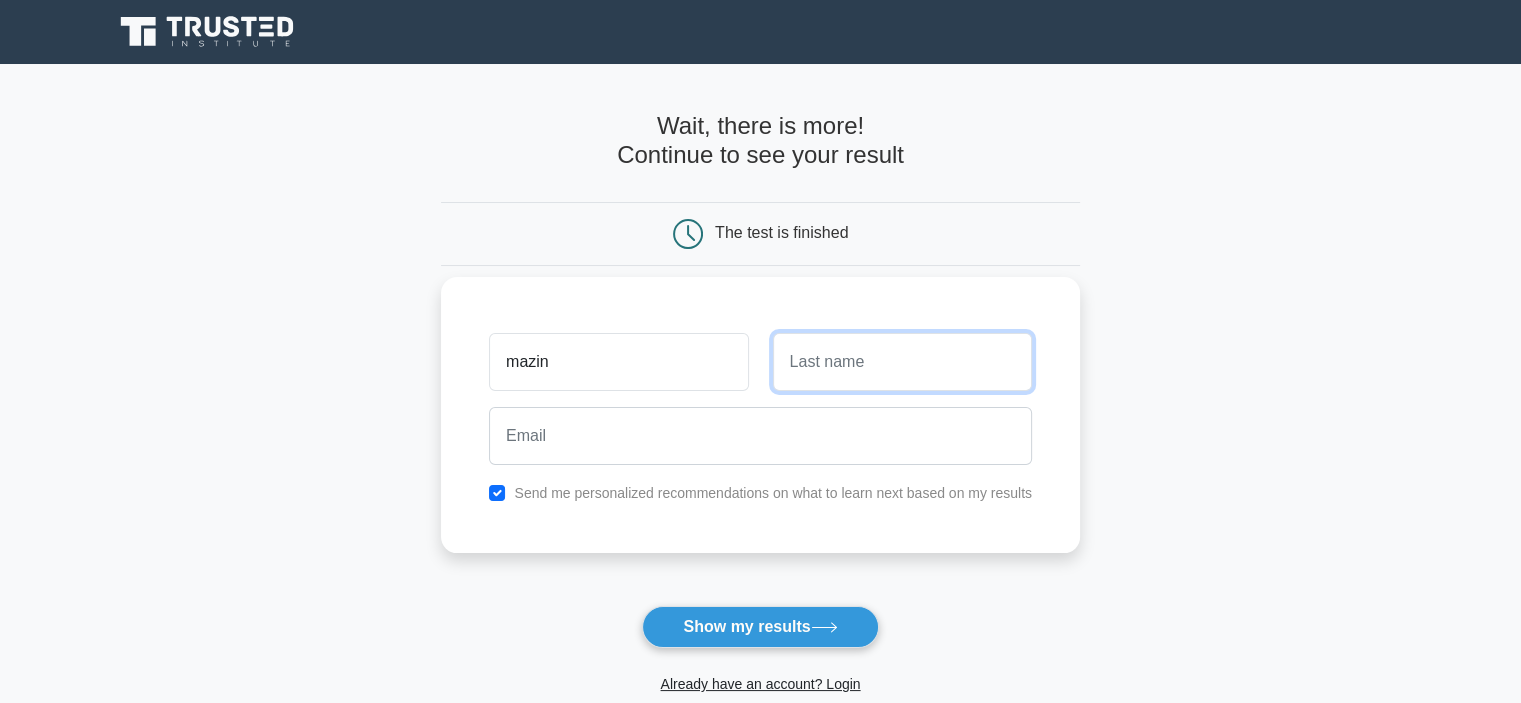 click at bounding box center [902, 362] 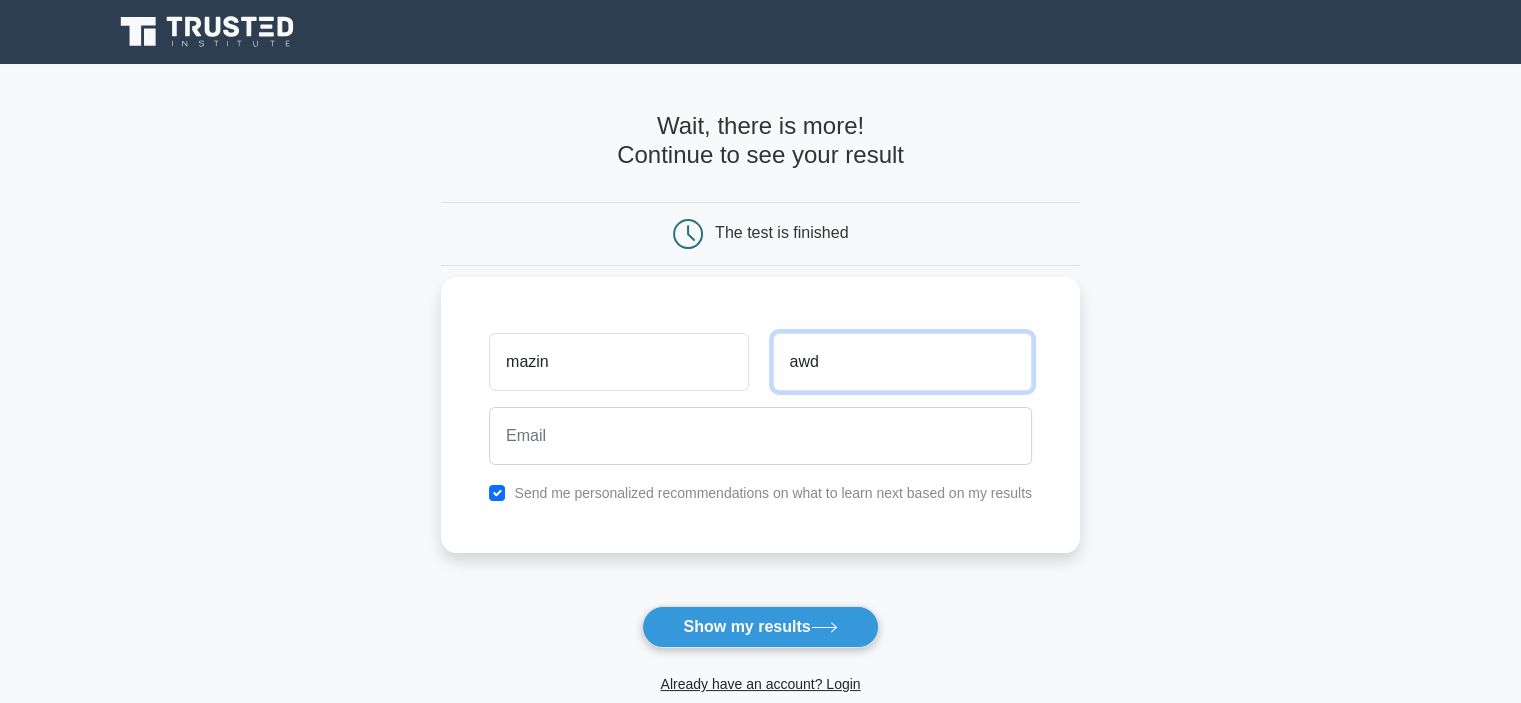 type on "awd" 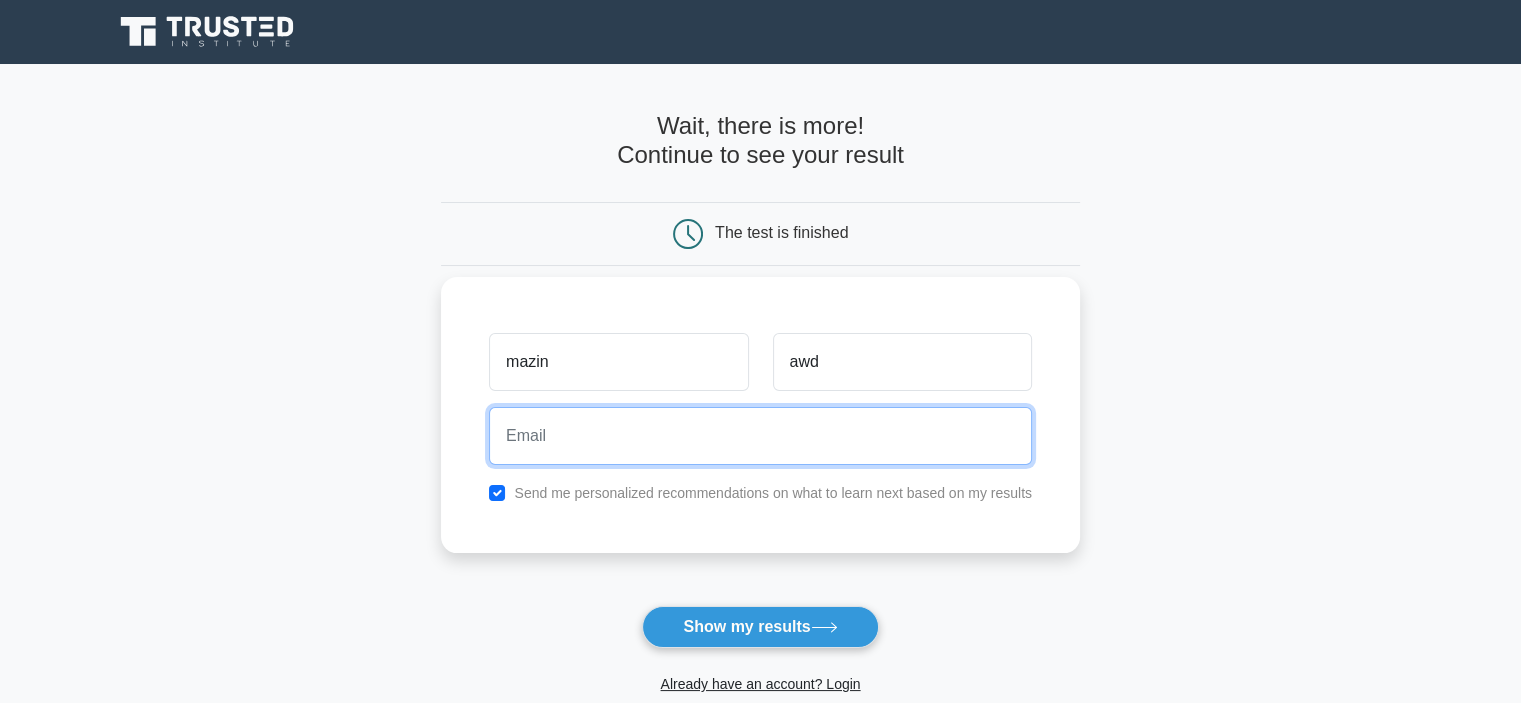 click at bounding box center (760, 436) 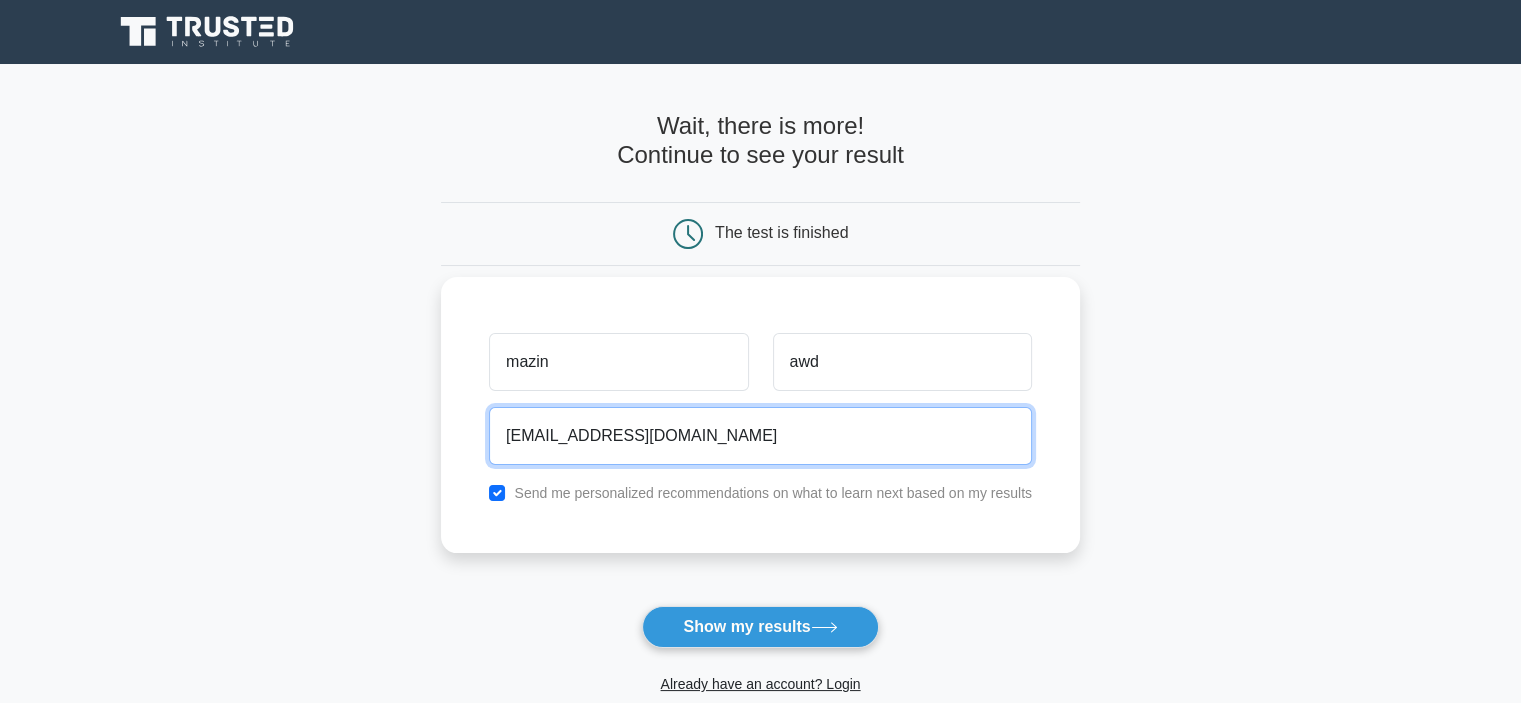 type on "mez.awd14@gmail.com" 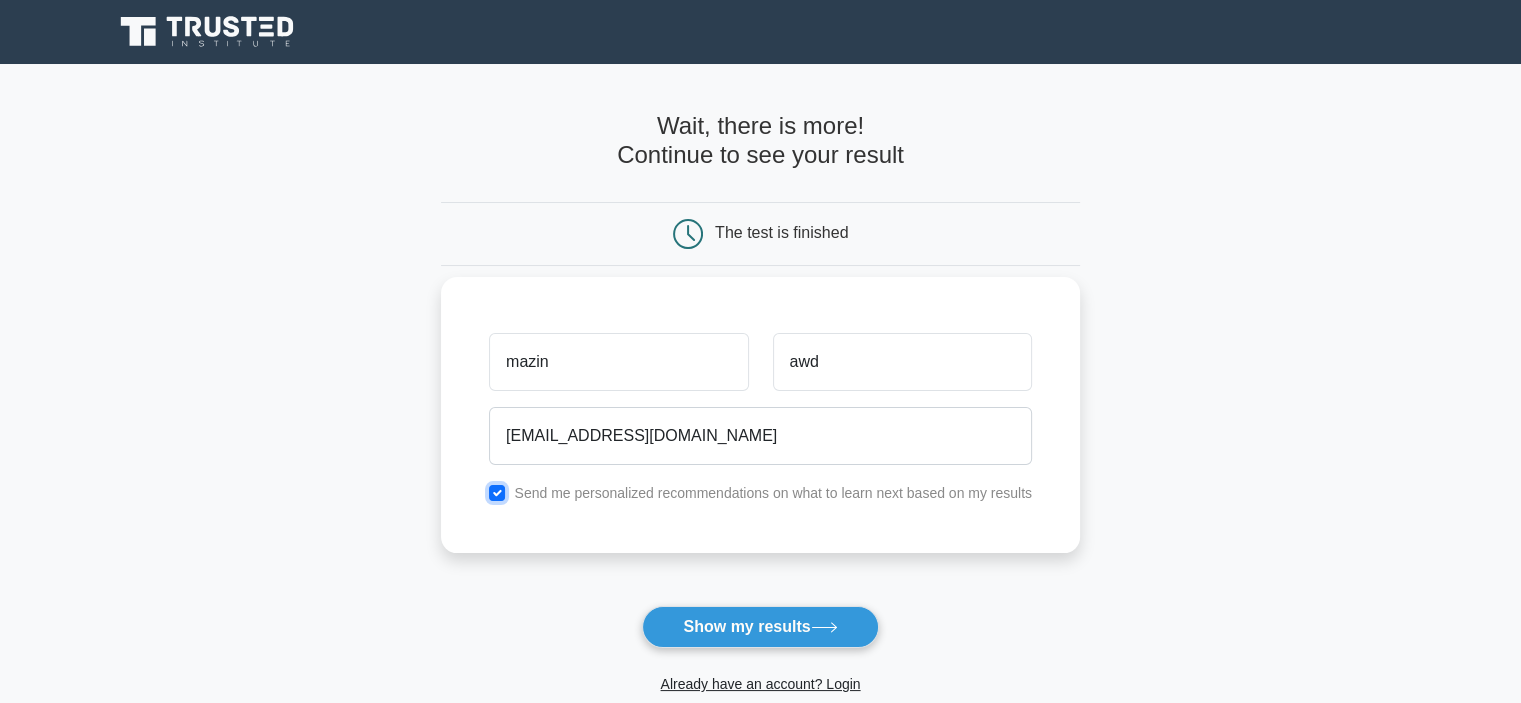 click at bounding box center [497, 493] 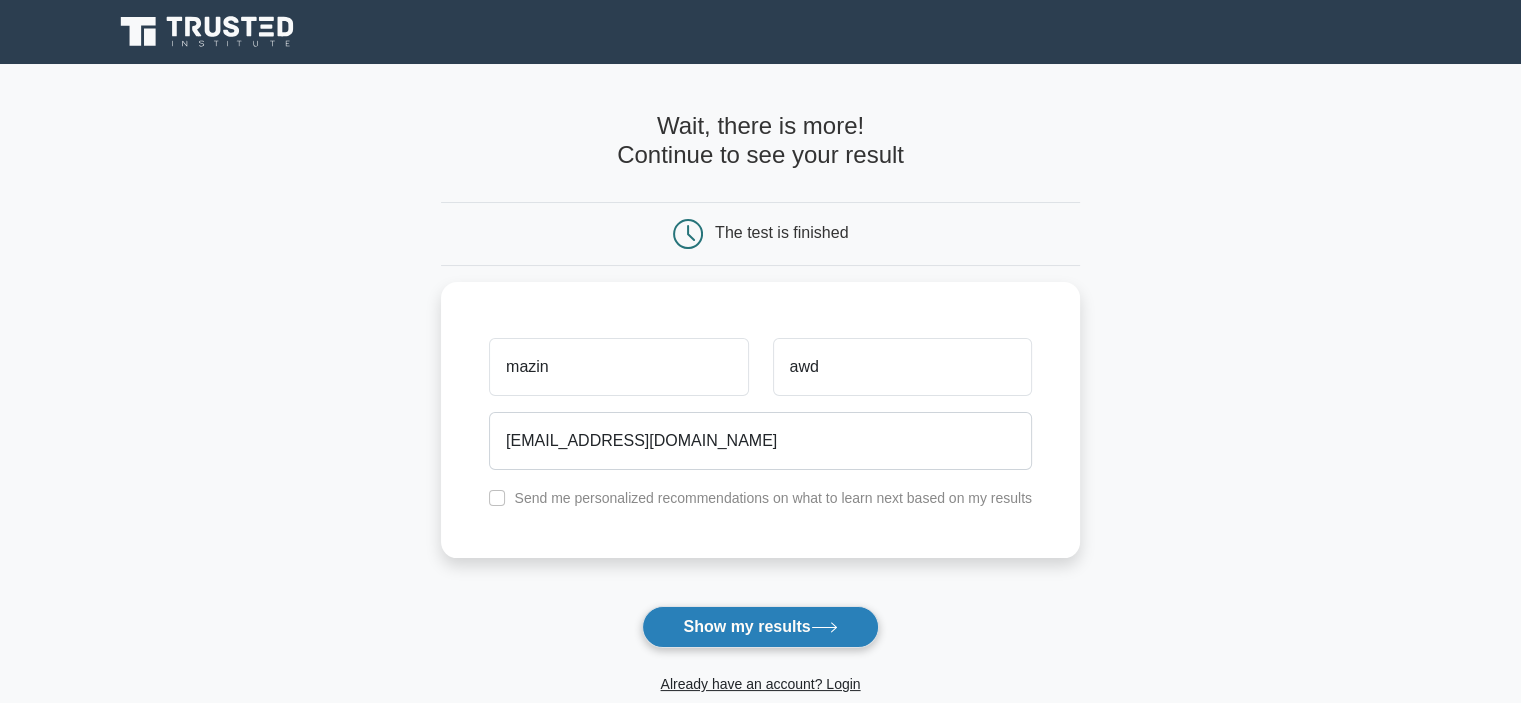 click on "Show my results" at bounding box center [760, 627] 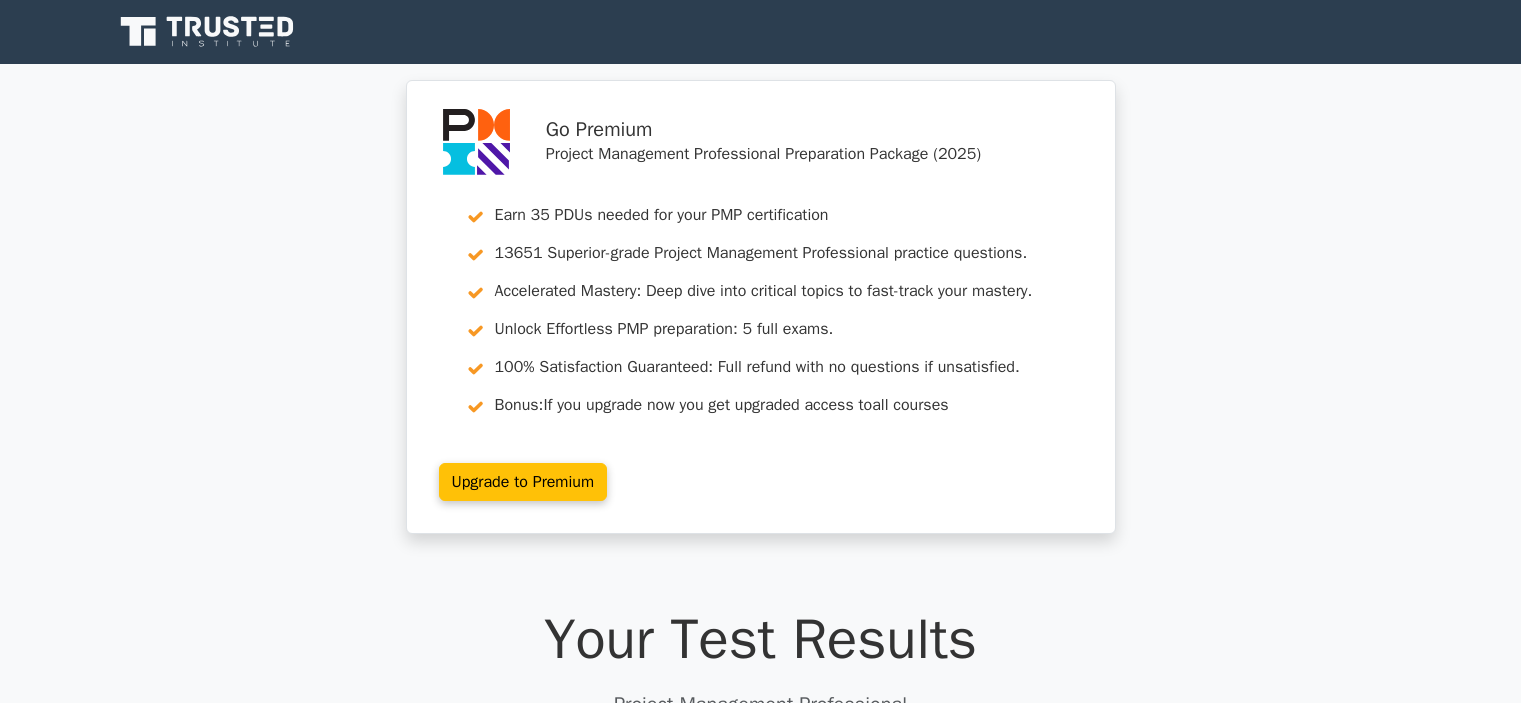 scroll, scrollTop: 0, scrollLeft: 0, axis: both 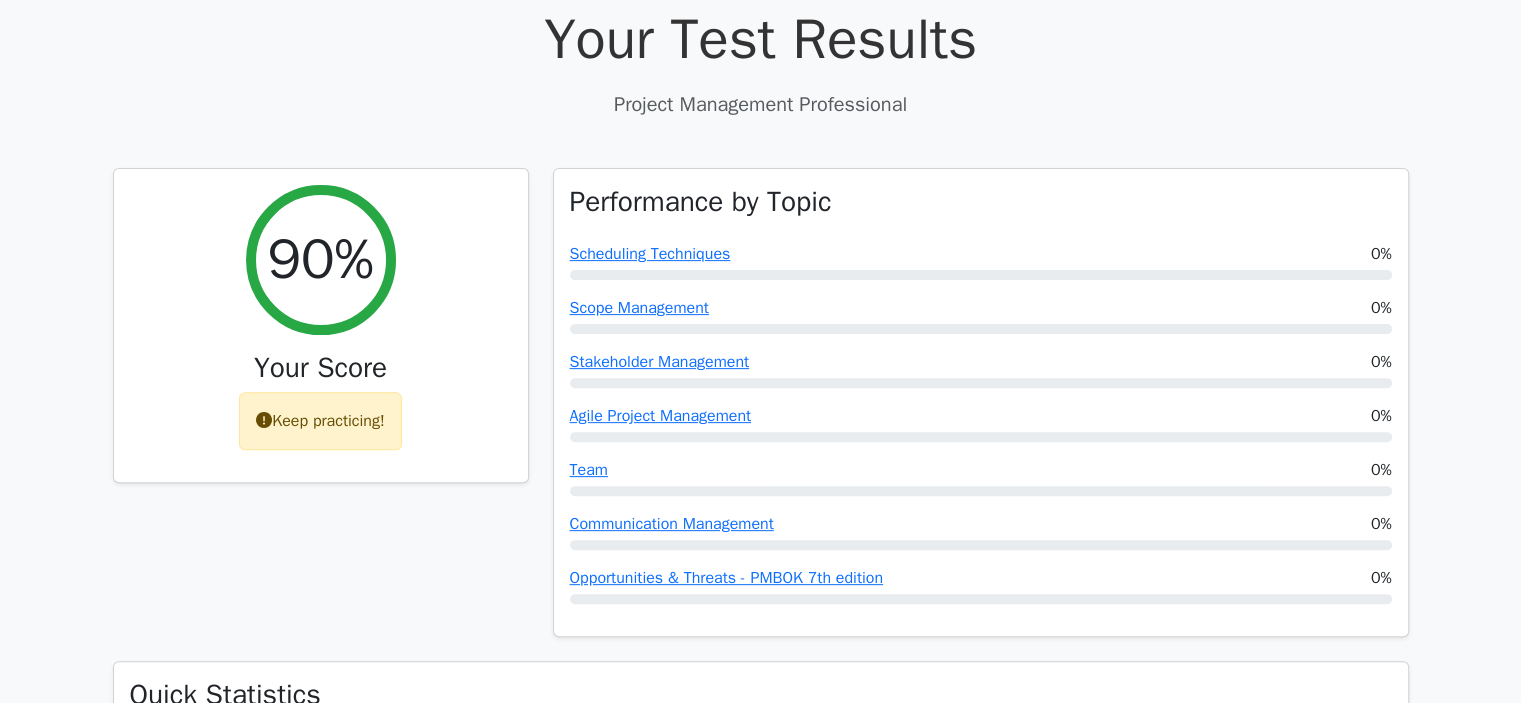 click on "Go Premium
Project Management Professional Preparation Package (2025)
Earn 35 PDUs needed for your PMP certification
13651 Superior-grade  Project Management Professional practice questions.
Accelerated Mastery: Deep dive into critical topics to fast-track your mastery.
Unlock Effortless PMP preparation: 5 full exams.
100% Satisfaction Guaranteed: Full refund with no questions if unsatisfied.
Bonus: all courses" at bounding box center [760, 1296] 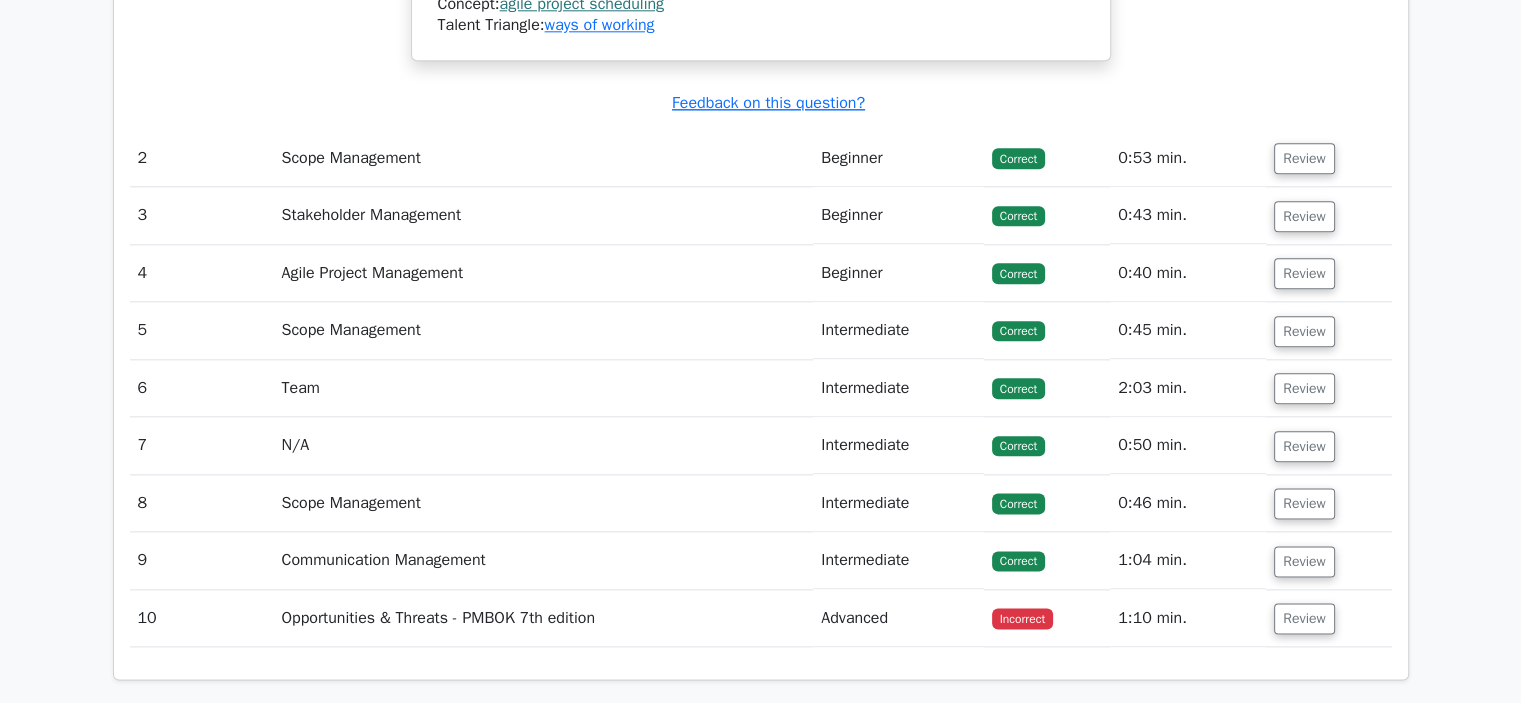 scroll, scrollTop: 2400, scrollLeft: 0, axis: vertical 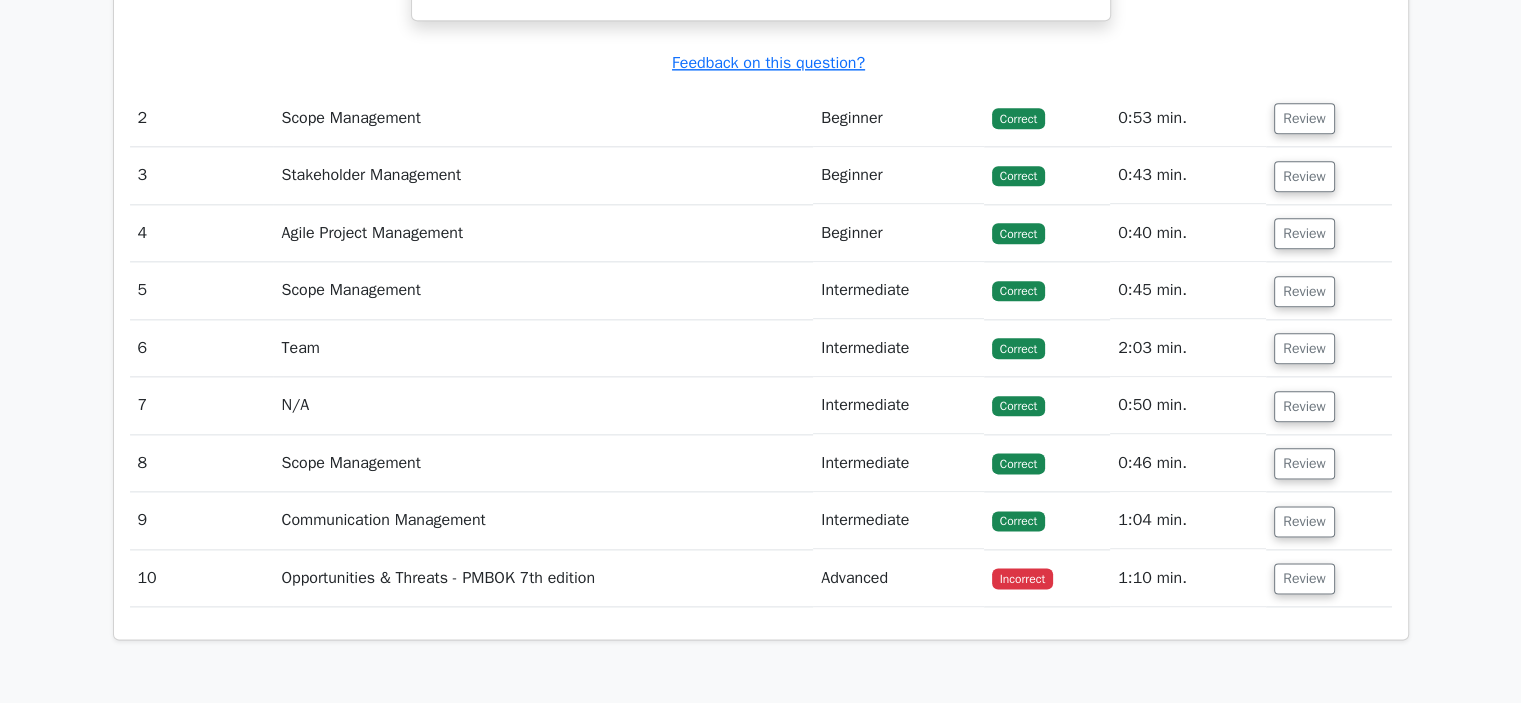 click on "Opportunities & Threats - PMBOK 7th edition" at bounding box center (543, 578) 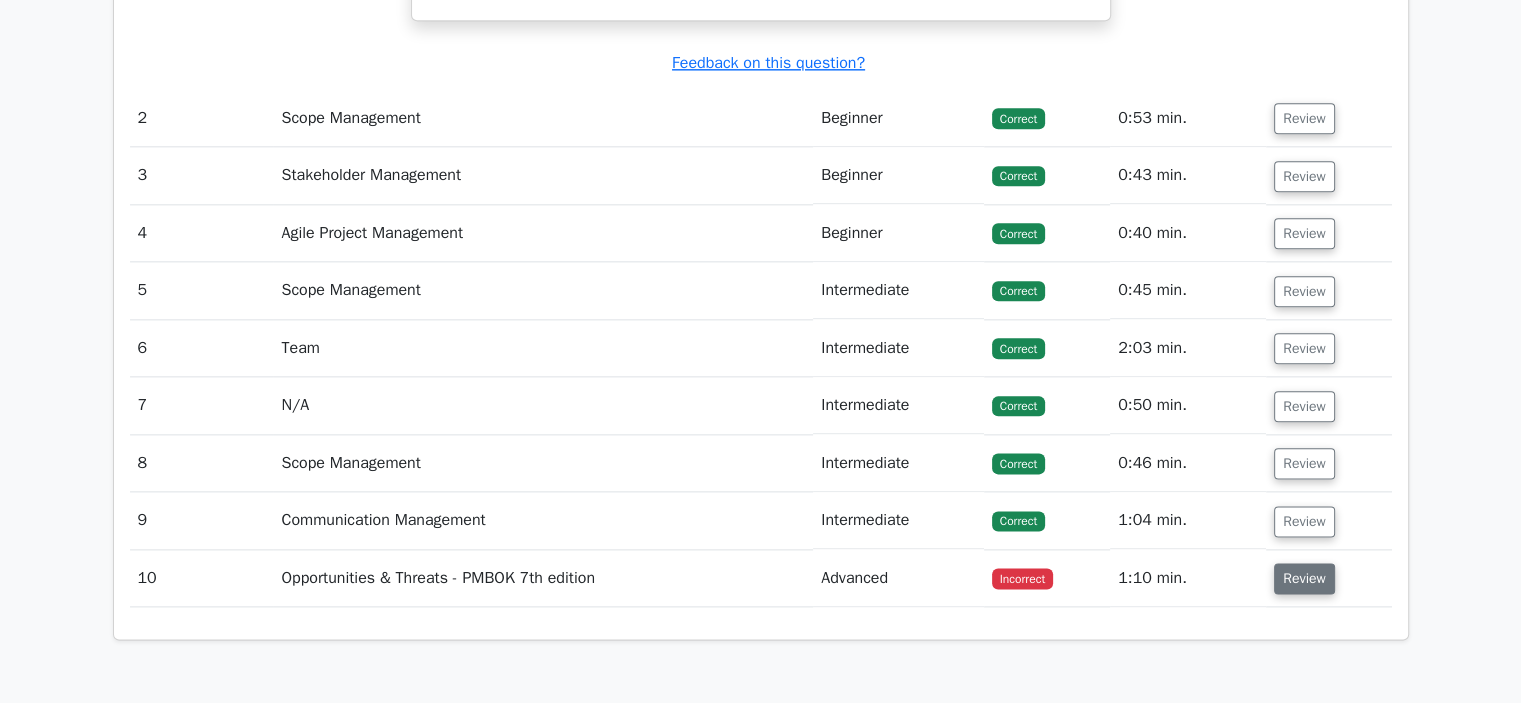 click on "Review" at bounding box center [1304, 578] 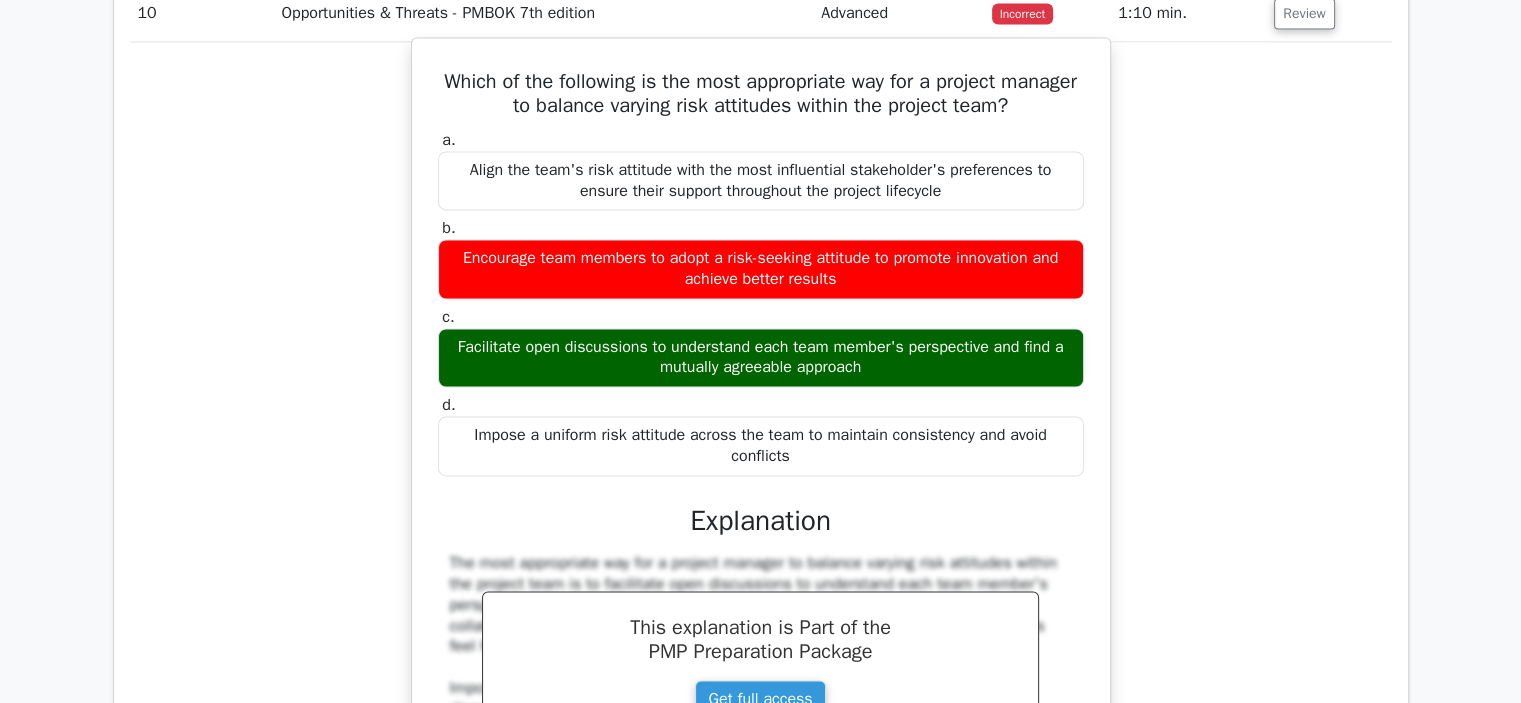 scroll, scrollTop: 3000, scrollLeft: 0, axis: vertical 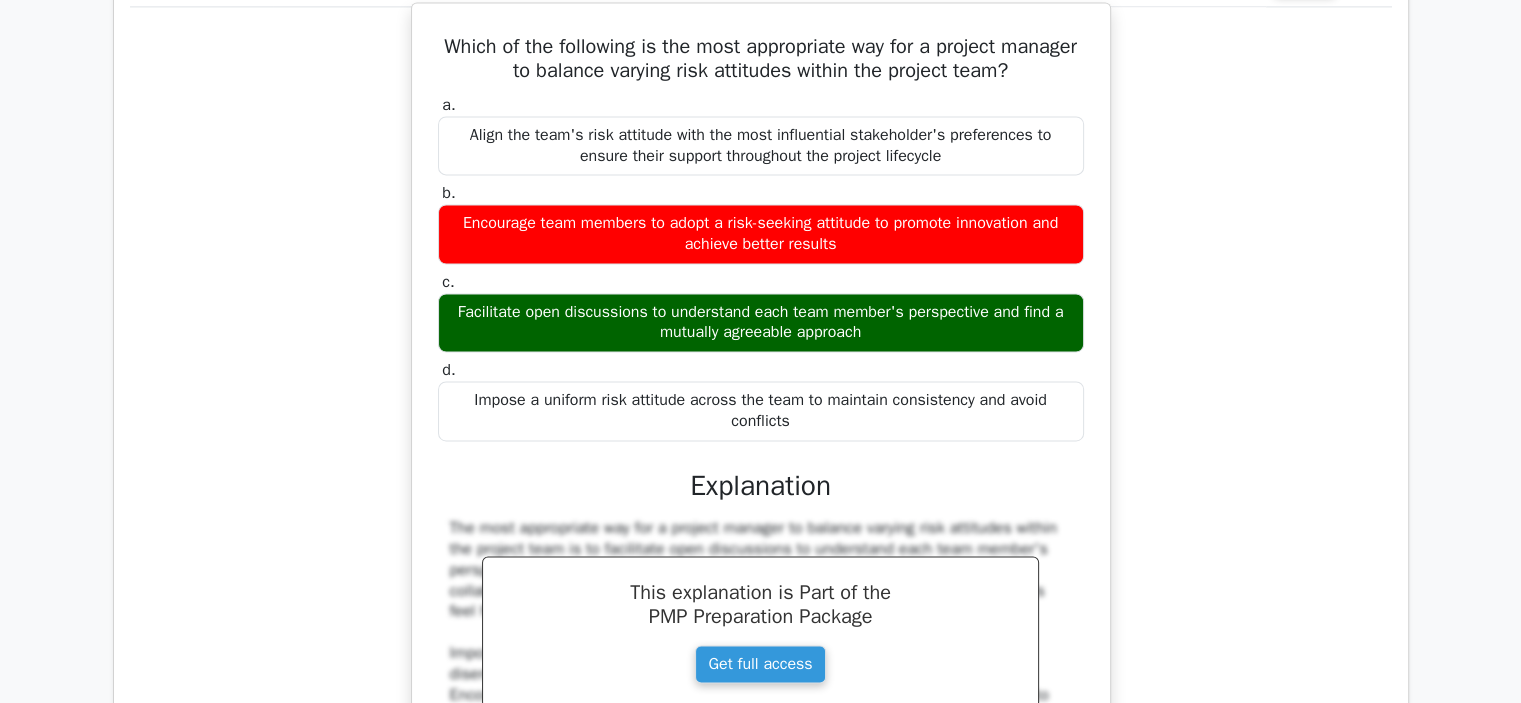 drag, startPoint x: 866, startPoint y: 309, endPoint x: 585, endPoint y: 282, distance: 282.29416 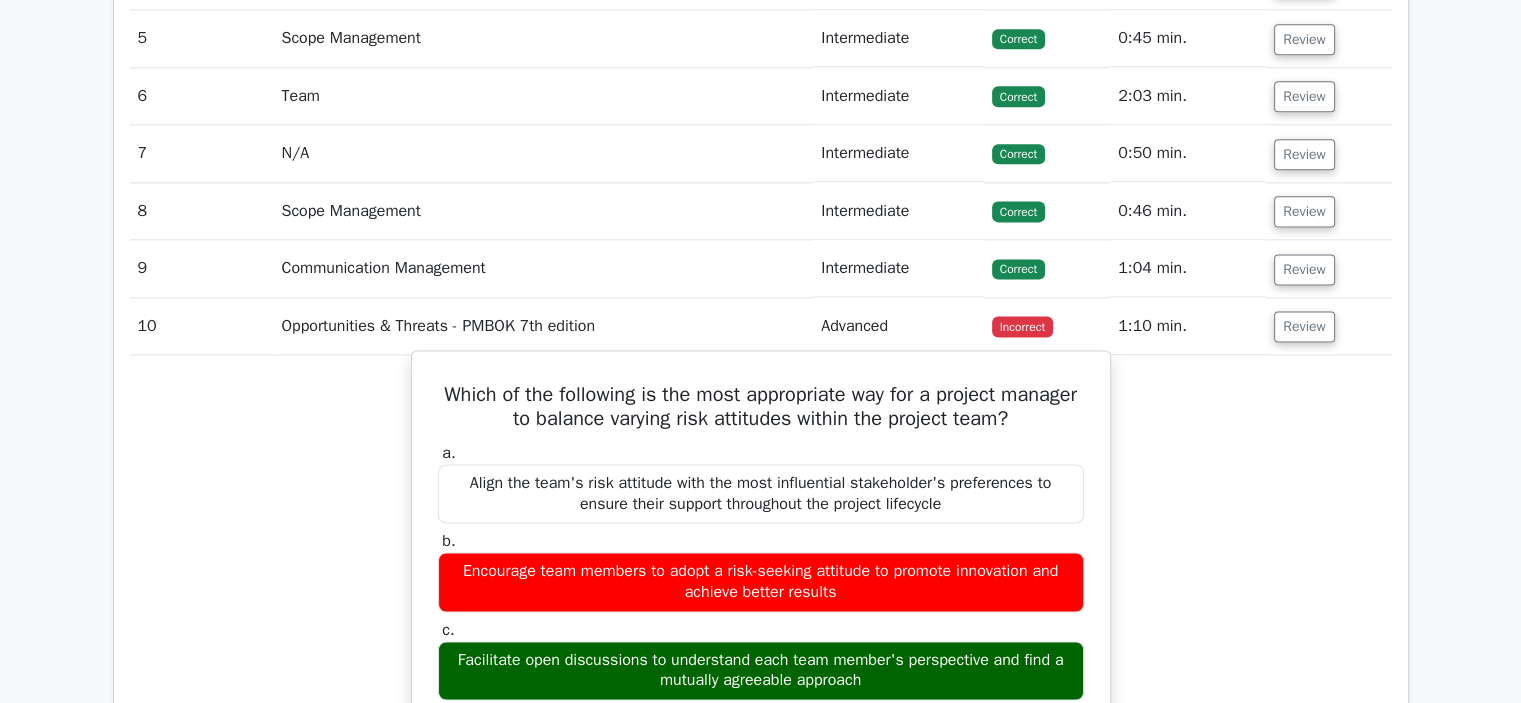 scroll, scrollTop: 2600, scrollLeft: 0, axis: vertical 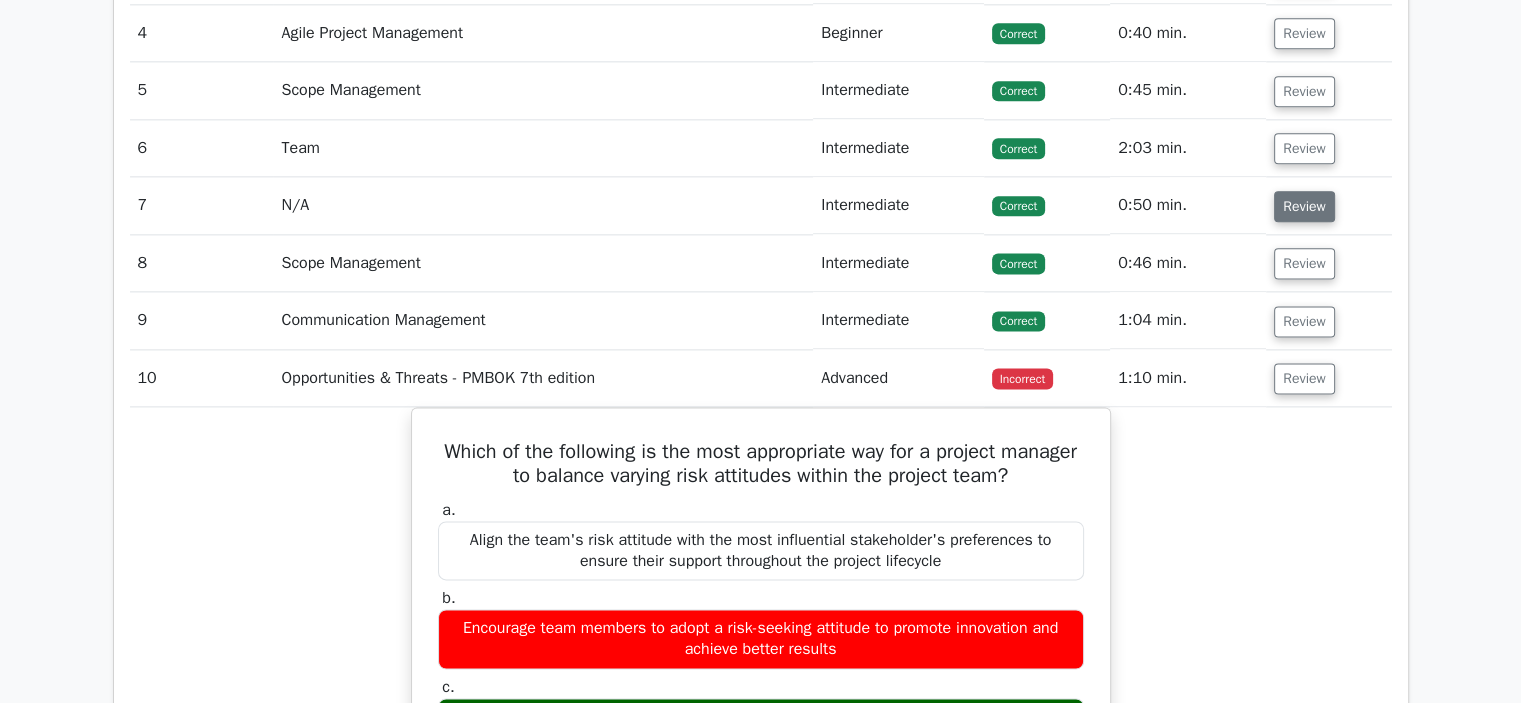 click on "Review" at bounding box center (1304, 206) 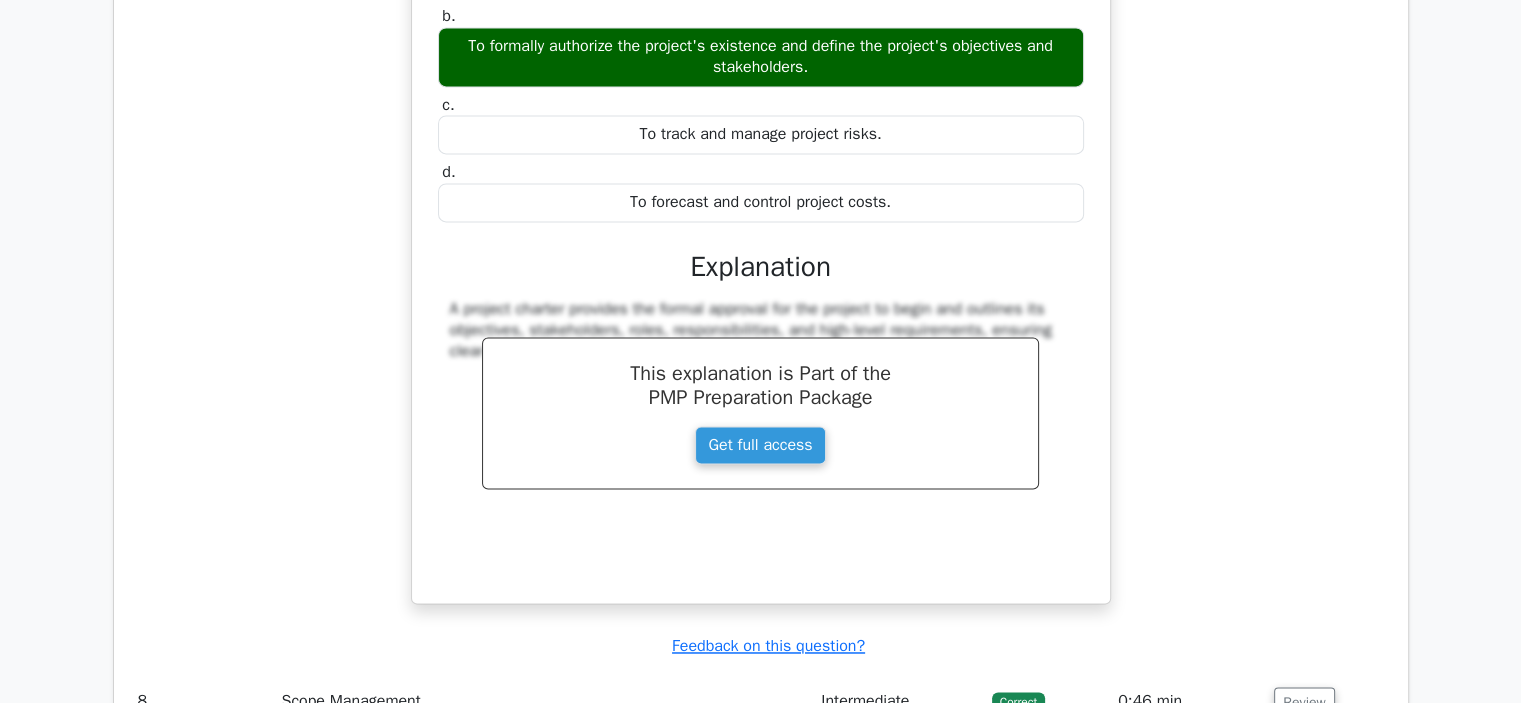 scroll, scrollTop: 3000, scrollLeft: 0, axis: vertical 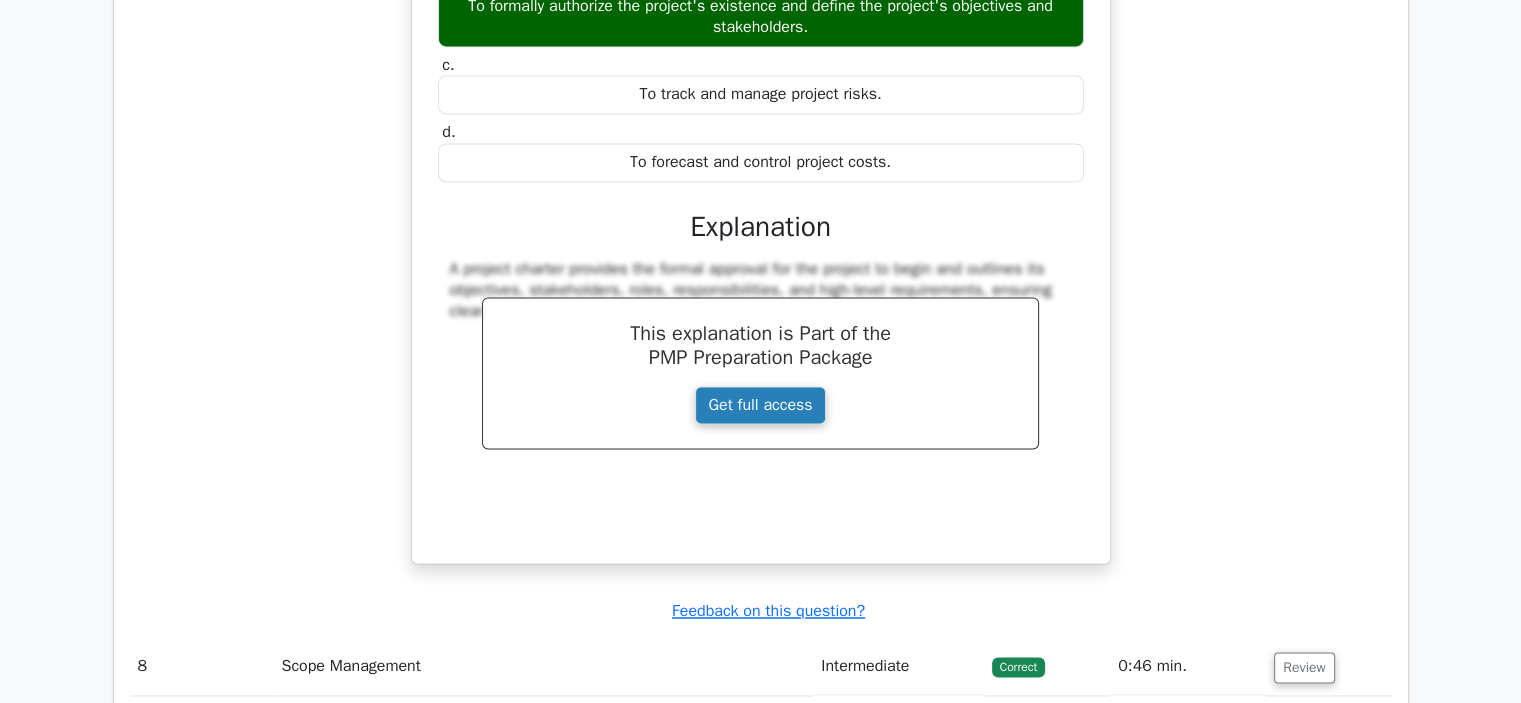 click on "Get full access" at bounding box center (760, 405) 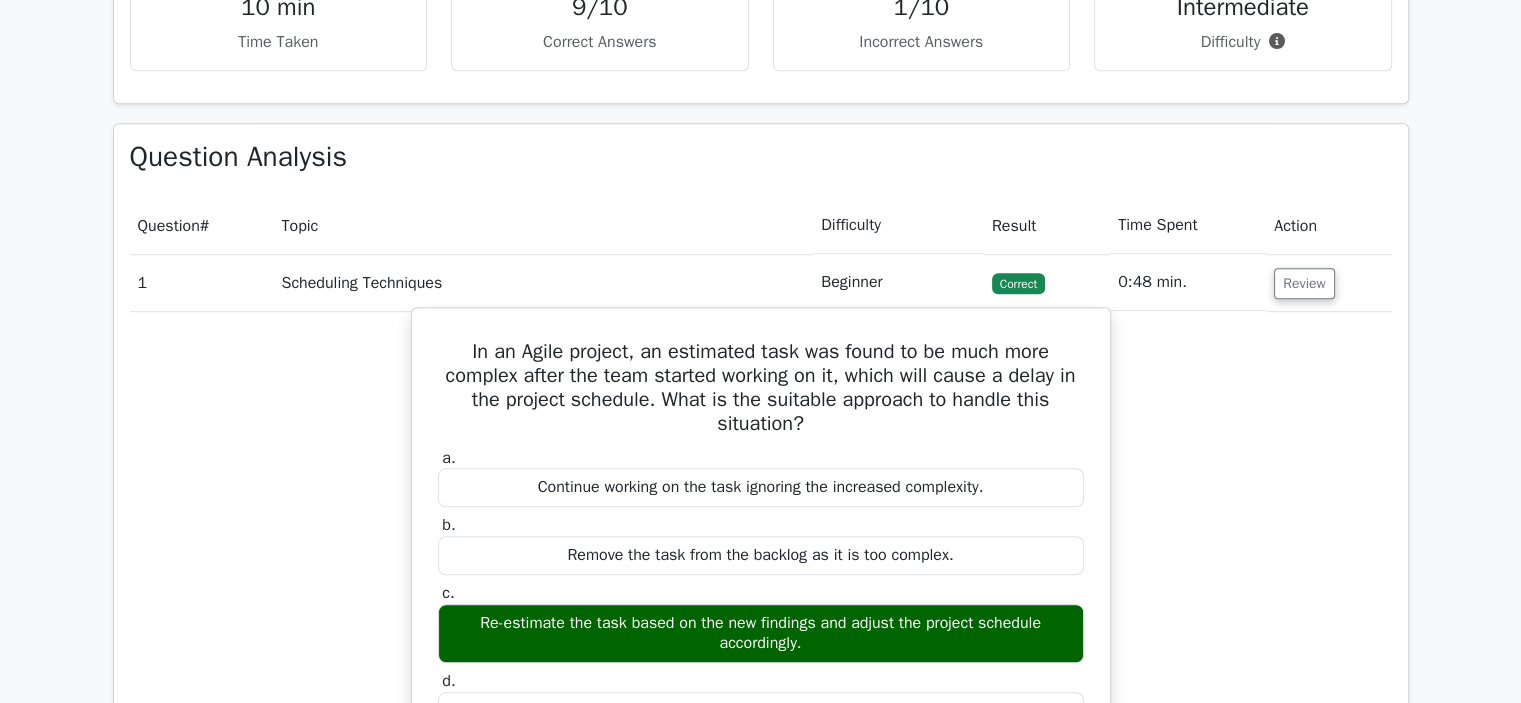 scroll, scrollTop: 1200, scrollLeft: 0, axis: vertical 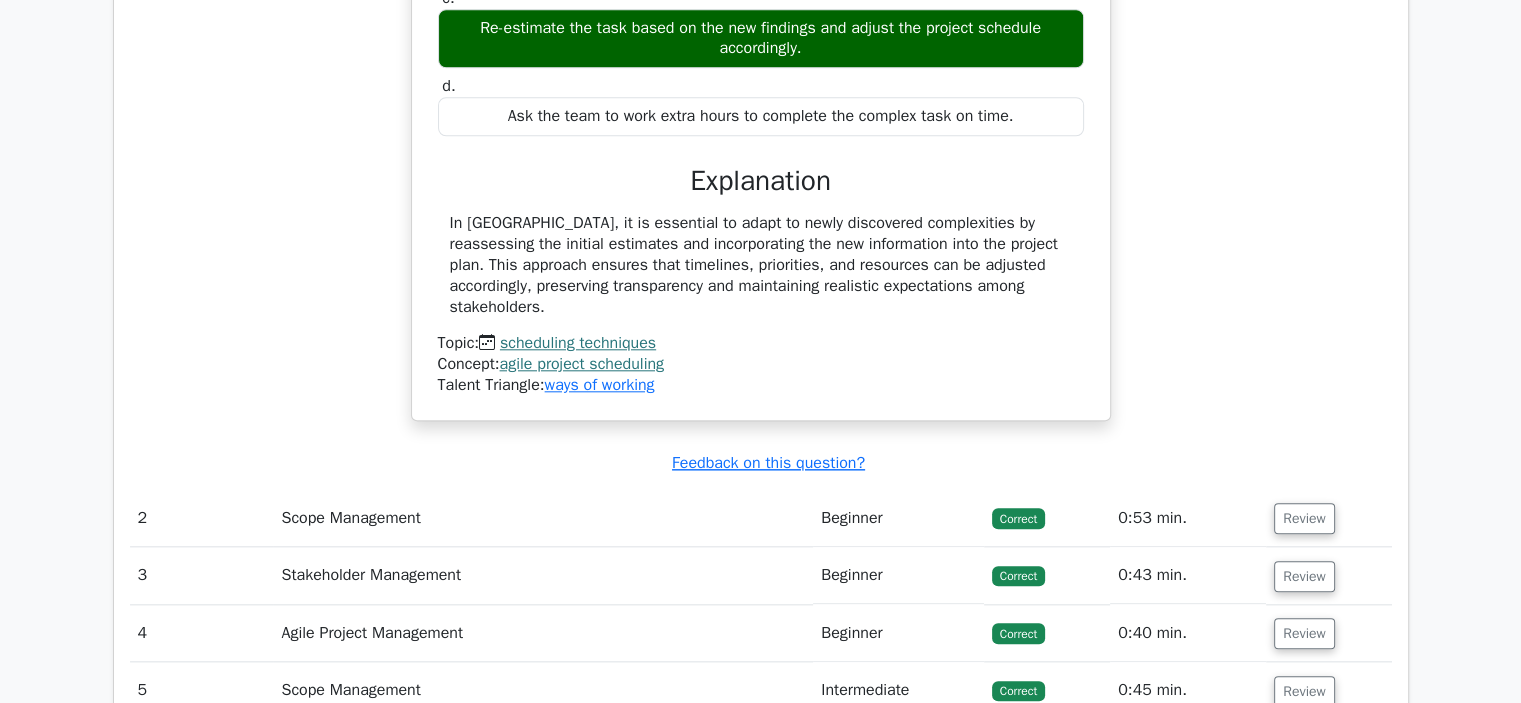 click on "Review" at bounding box center (1328, 518) 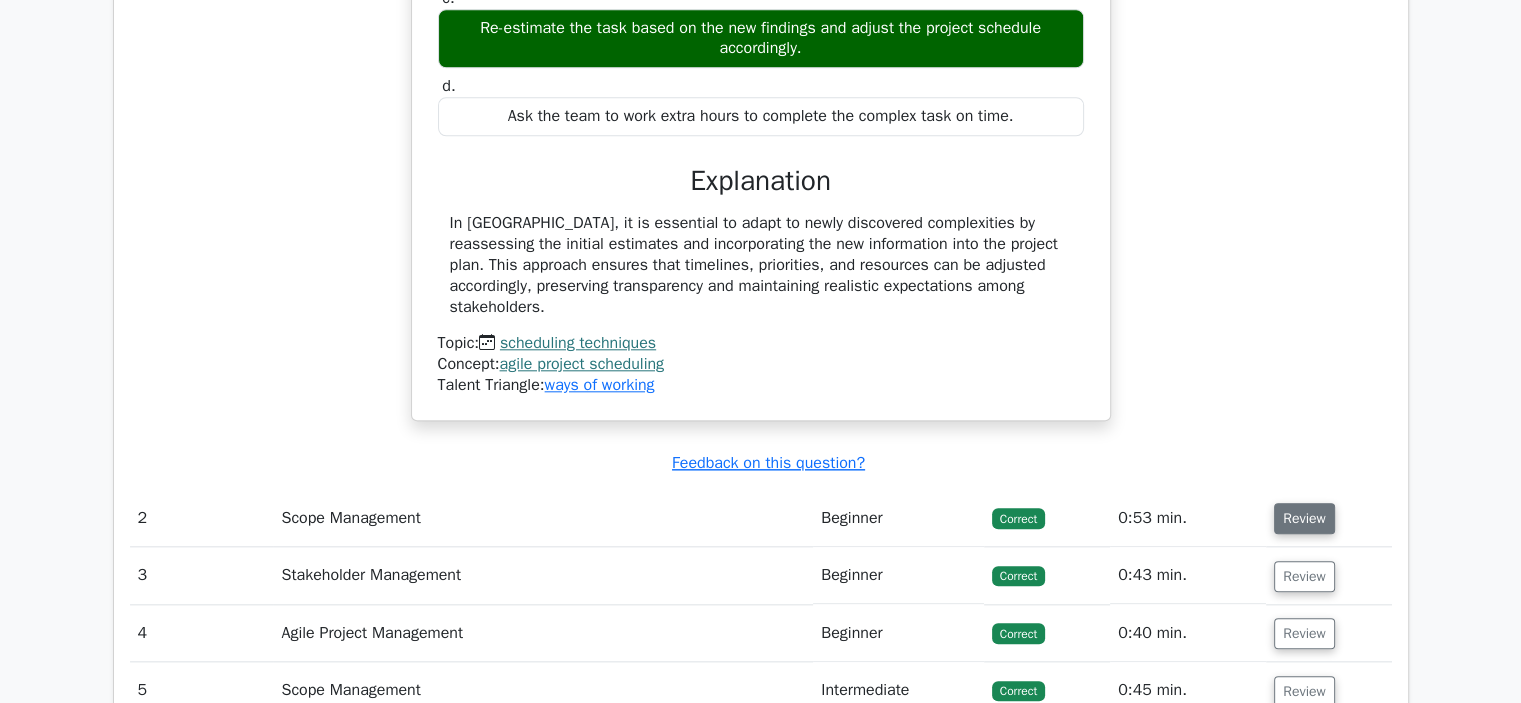 click on "Review" at bounding box center (1304, 518) 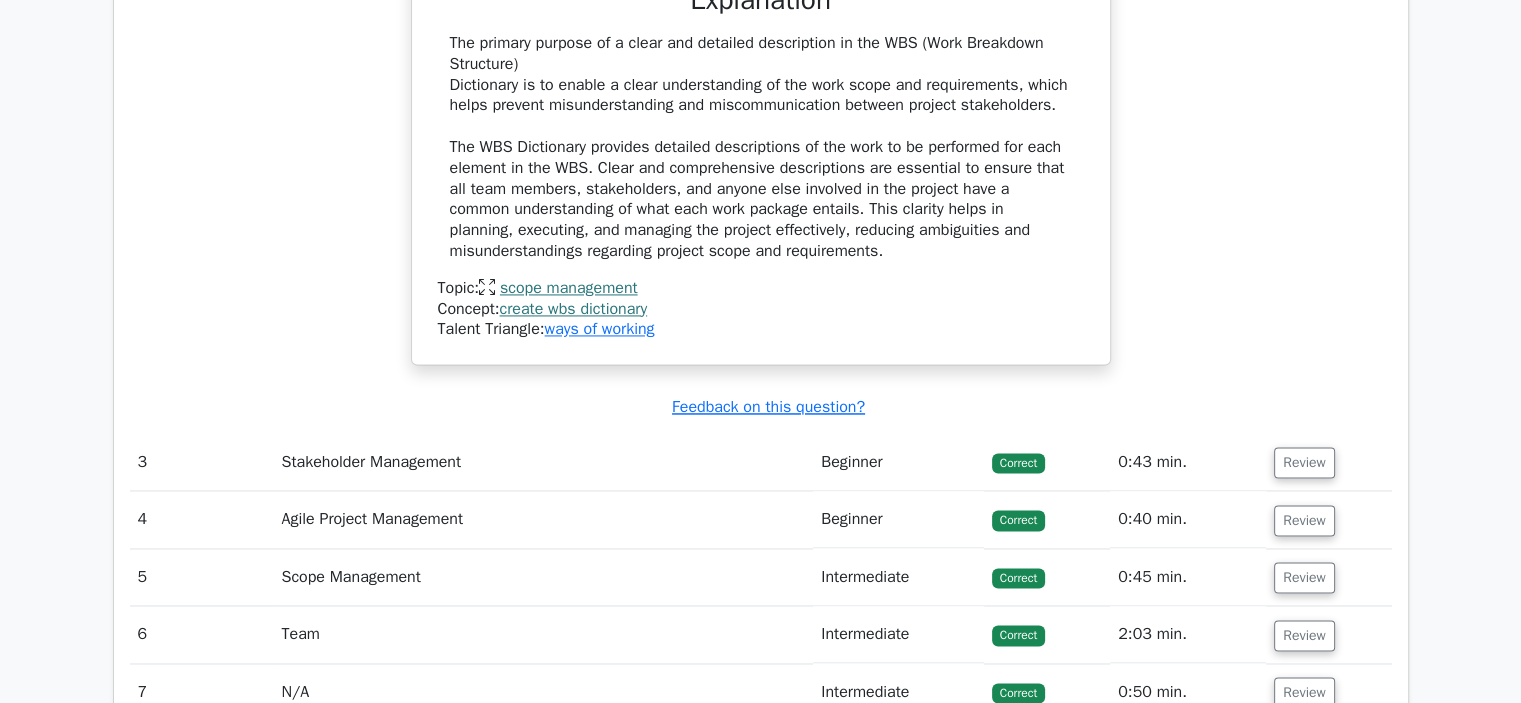 scroll, scrollTop: 3000, scrollLeft: 0, axis: vertical 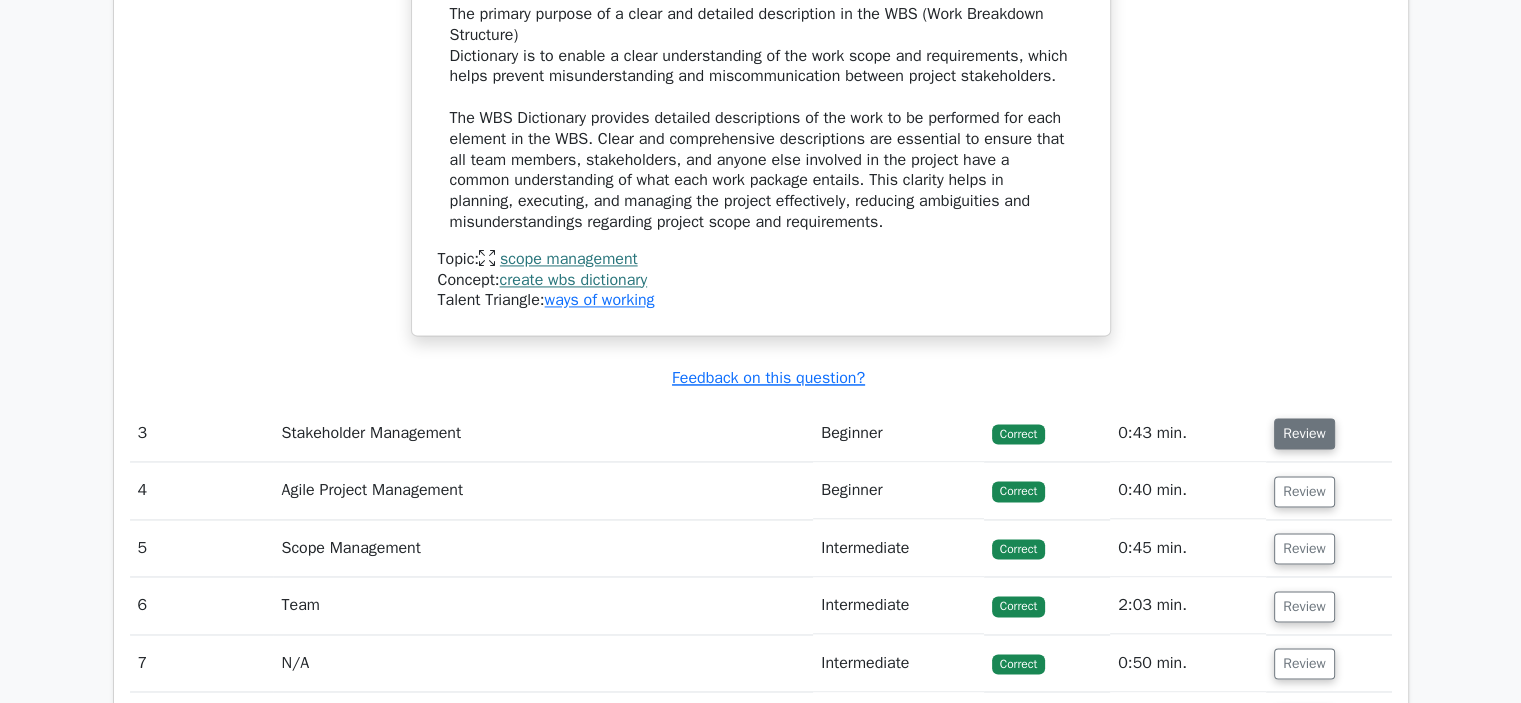click on "Review" at bounding box center [1304, 433] 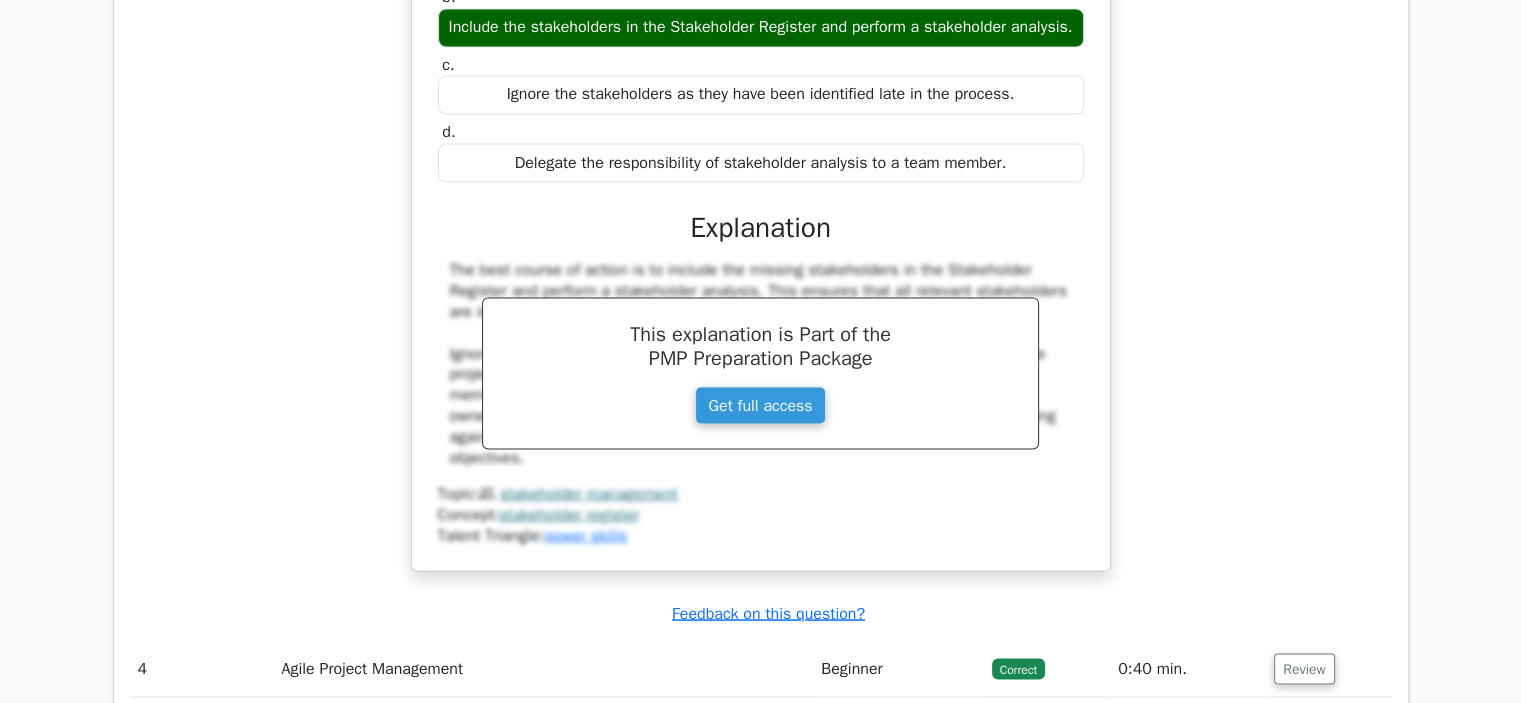 scroll, scrollTop: 3800, scrollLeft: 0, axis: vertical 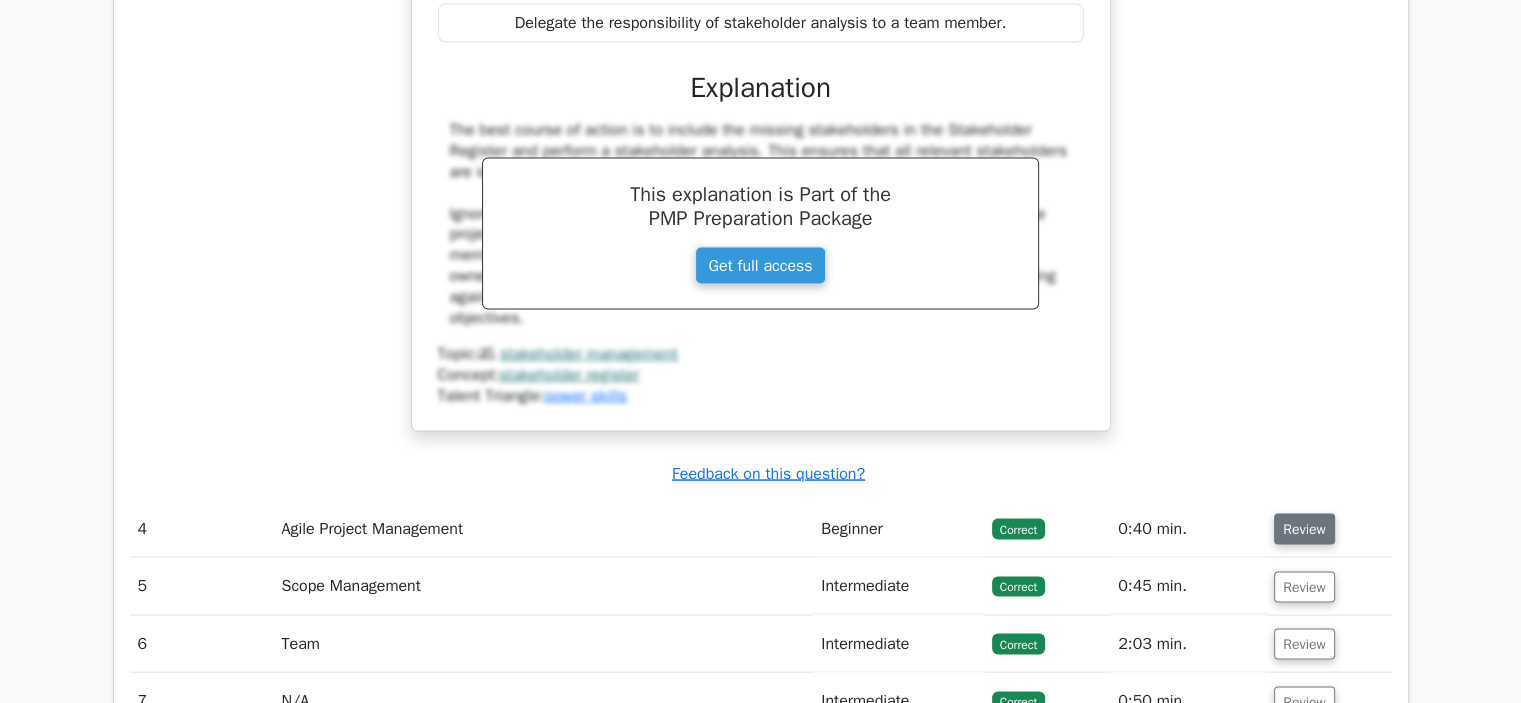 click on "Review" at bounding box center (1304, 528) 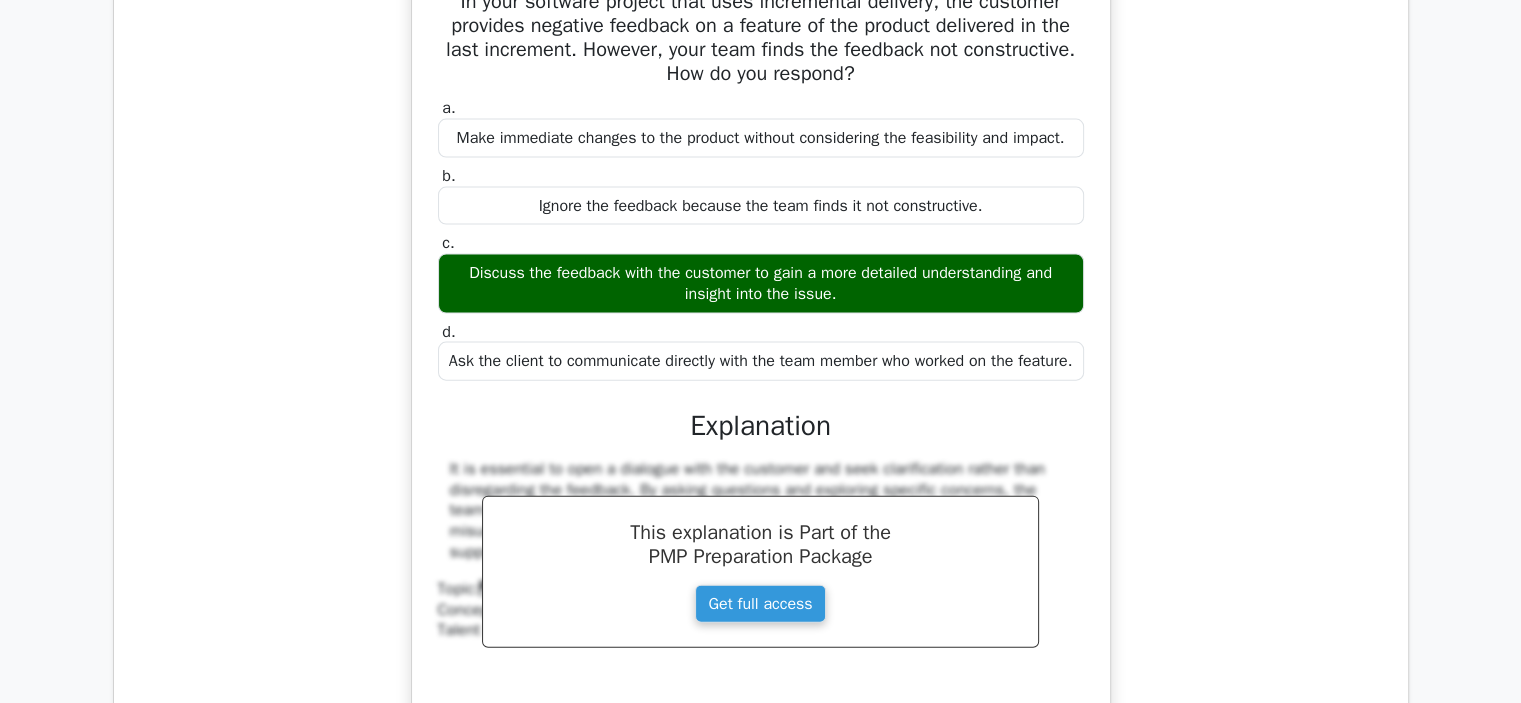 scroll, scrollTop: 4800, scrollLeft: 0, axis: vertical 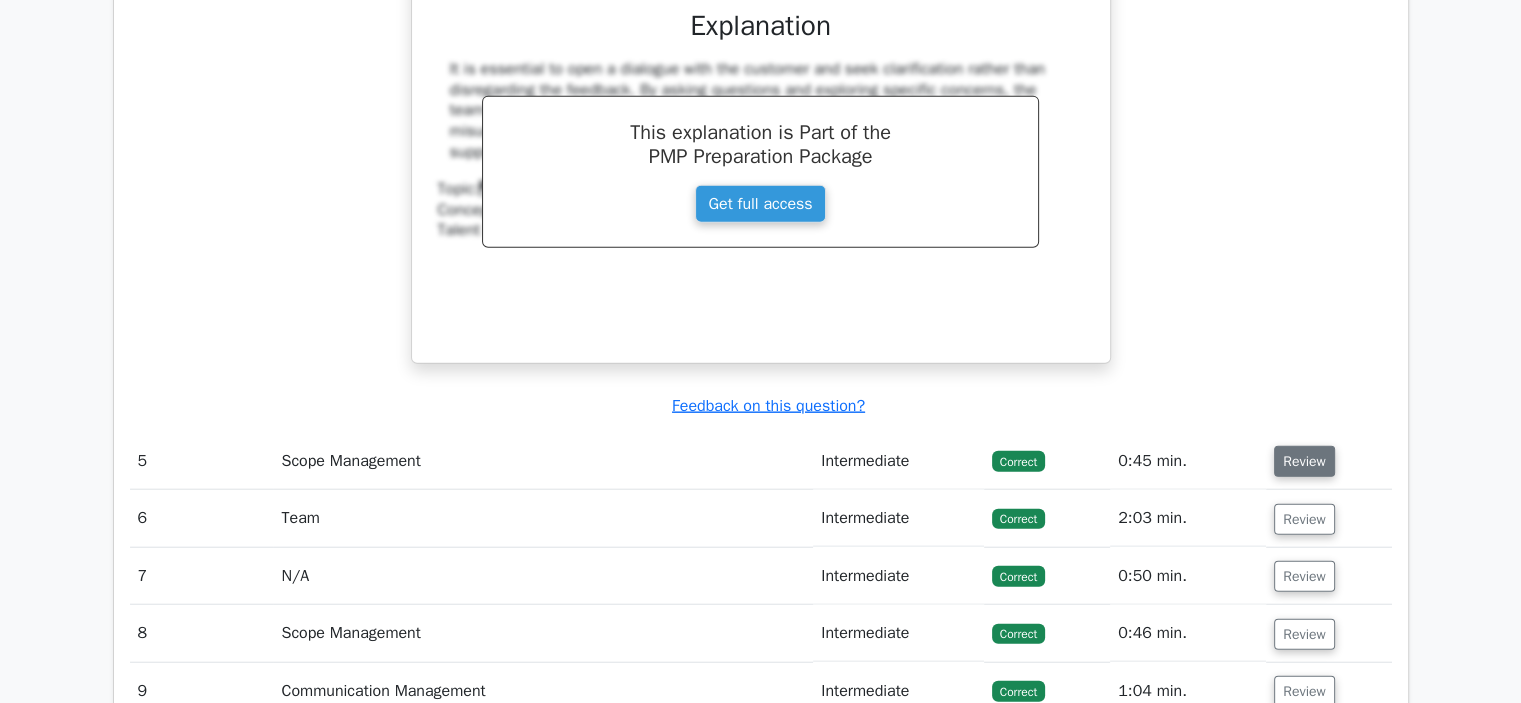 click on "Review" at bounding box center (1304, 461) 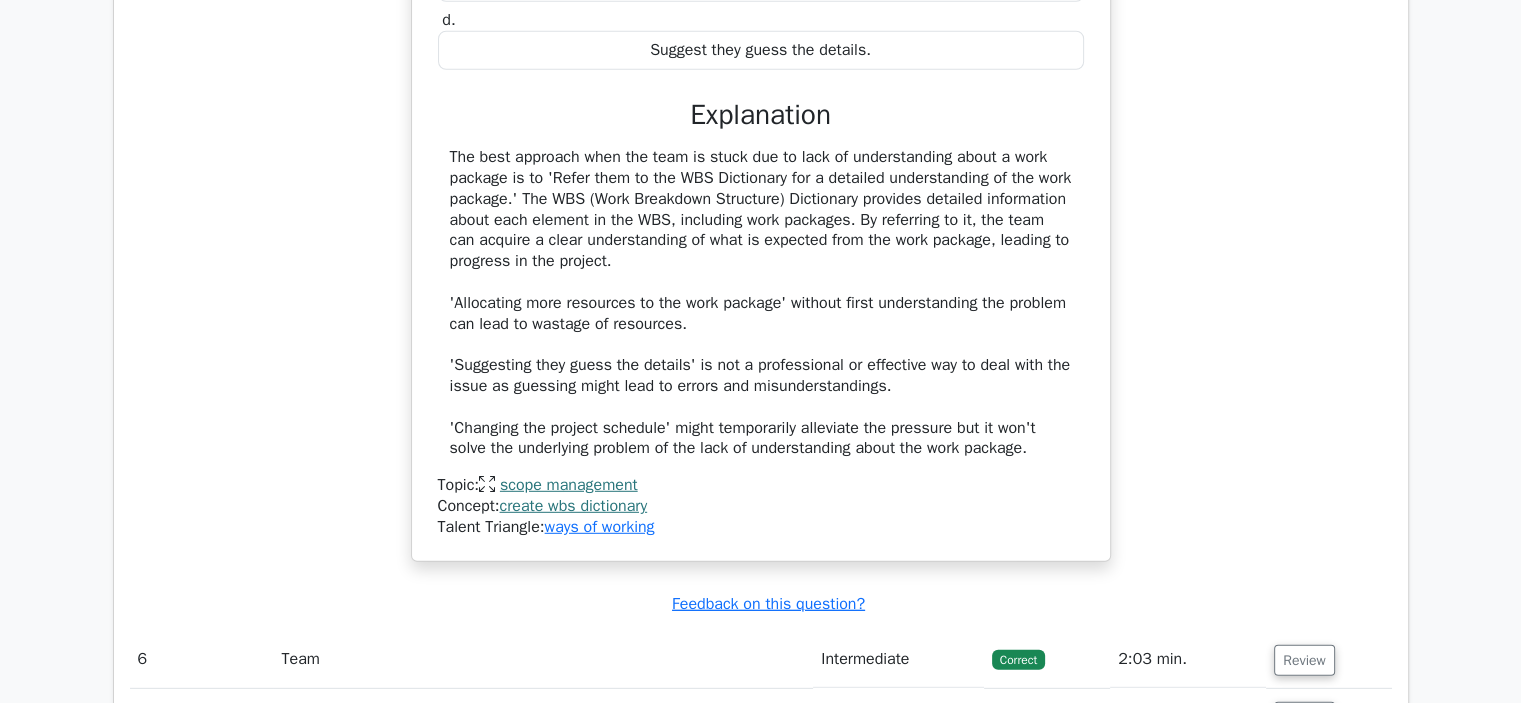 scroll, scrollTop: 5800, scrollLeft: 0, axis: vertical 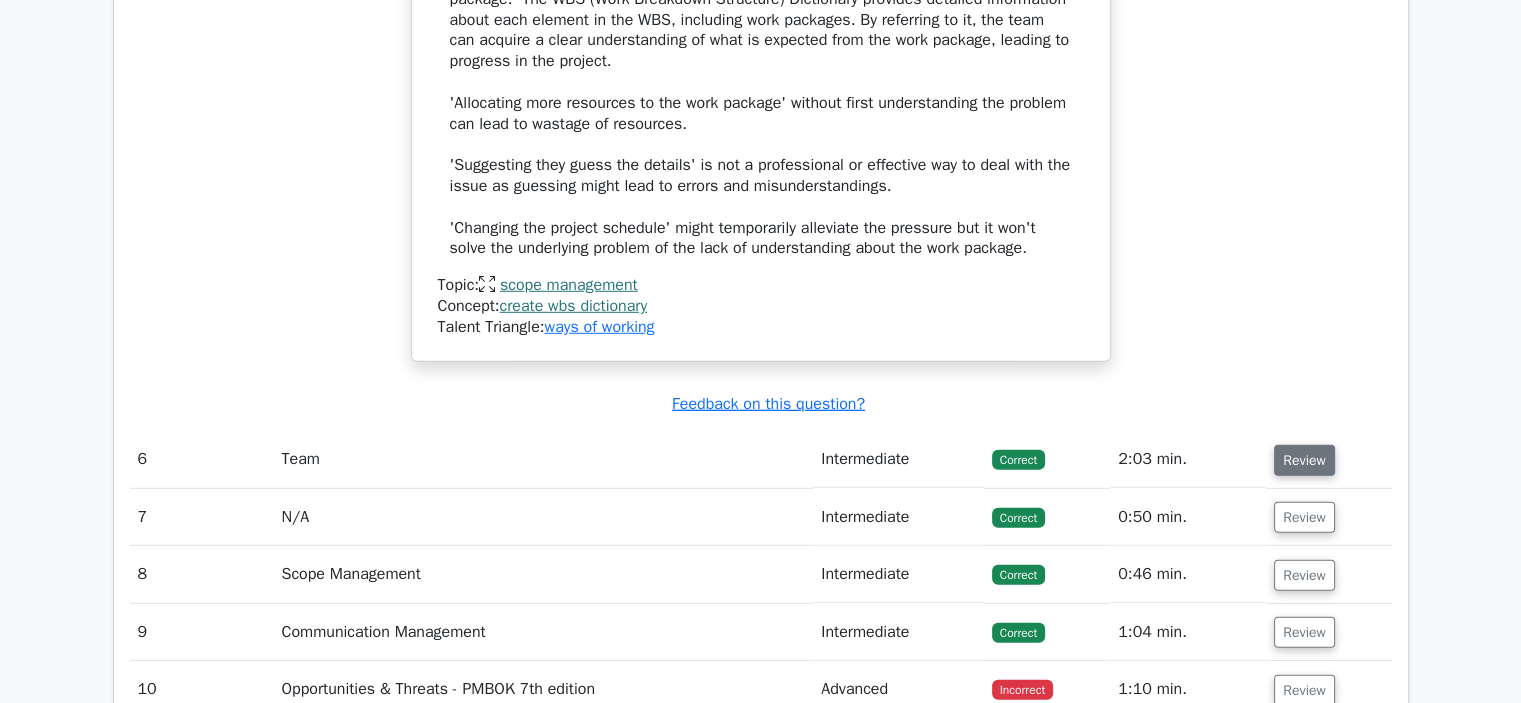click on "Review" at bounding box center (1304, 460) 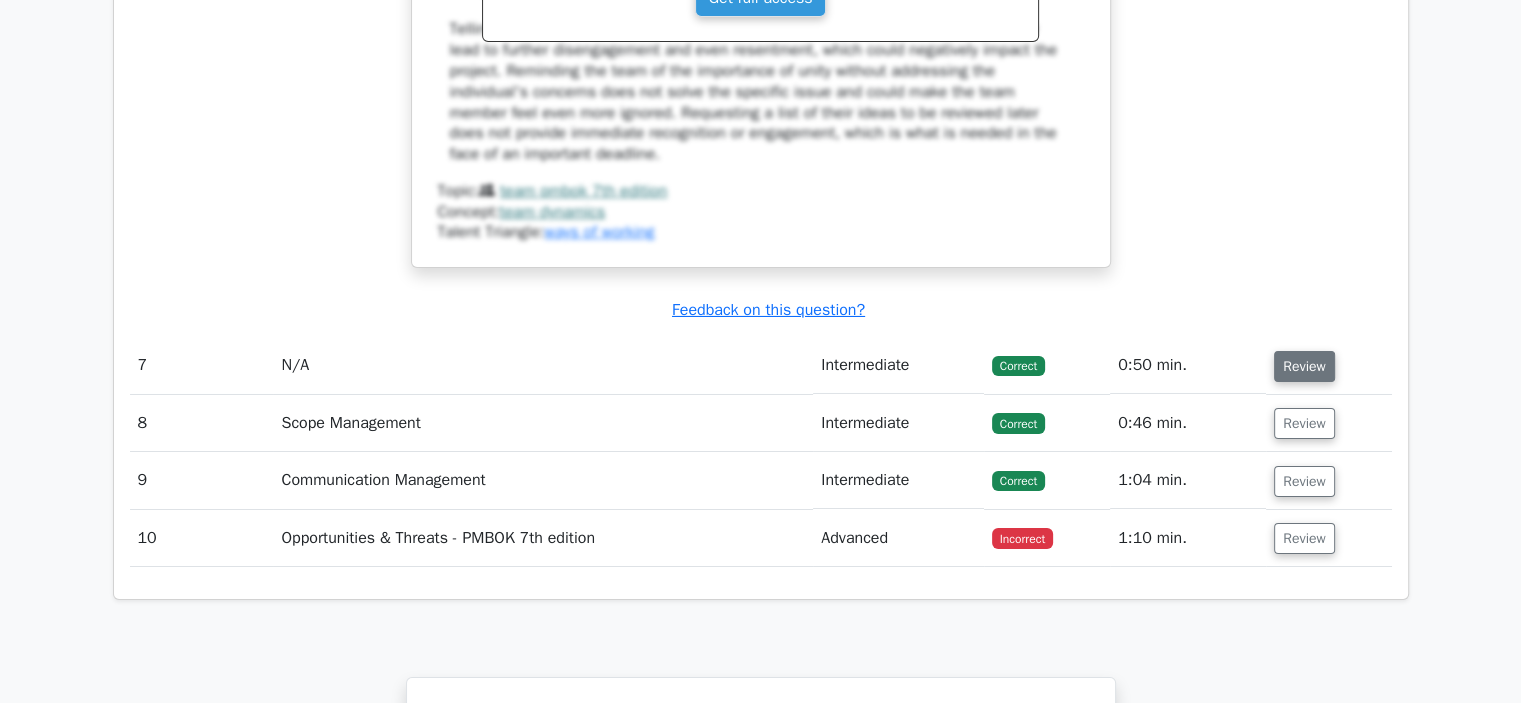 click on "Review" at bounding box center (1304, 366) 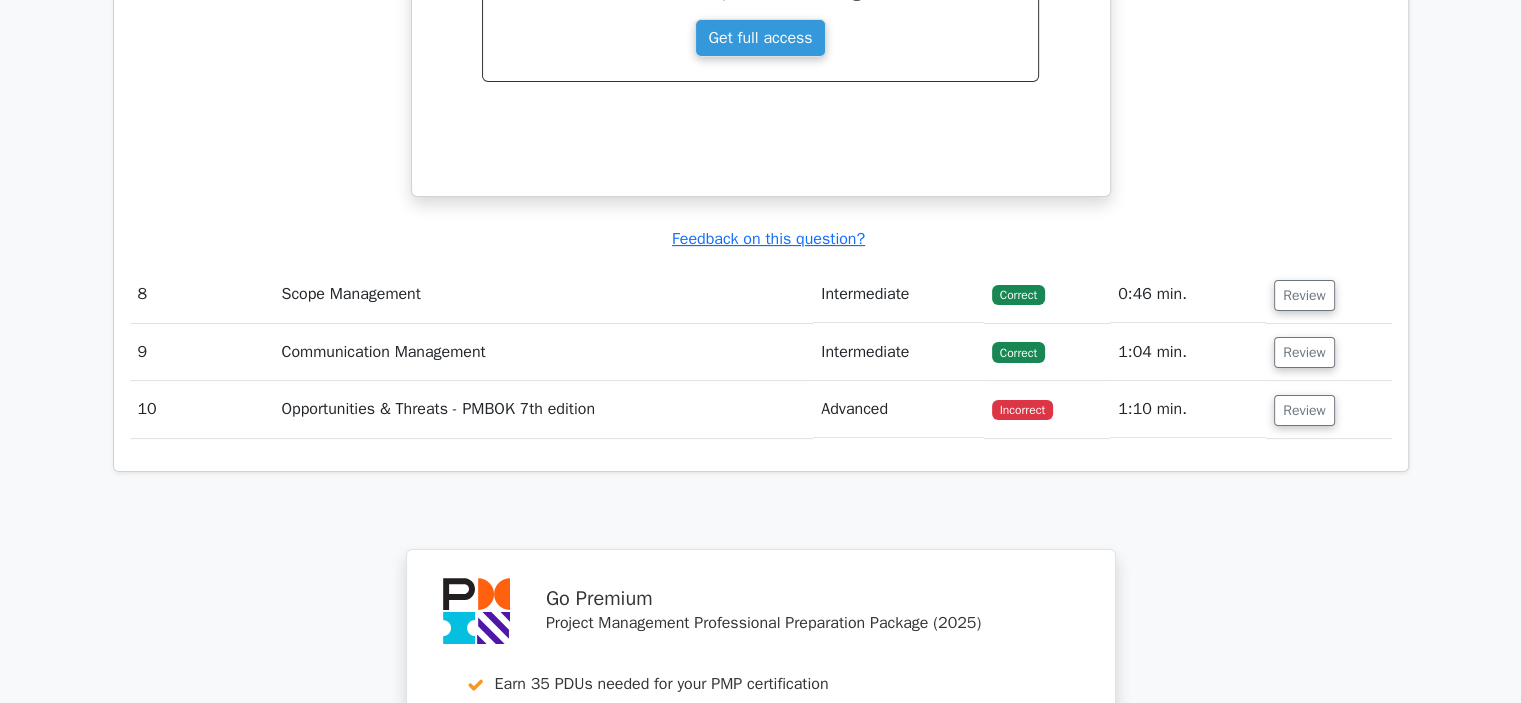 scroll, scrollTop: 8000, scrollLeft: 0, axis: vertical 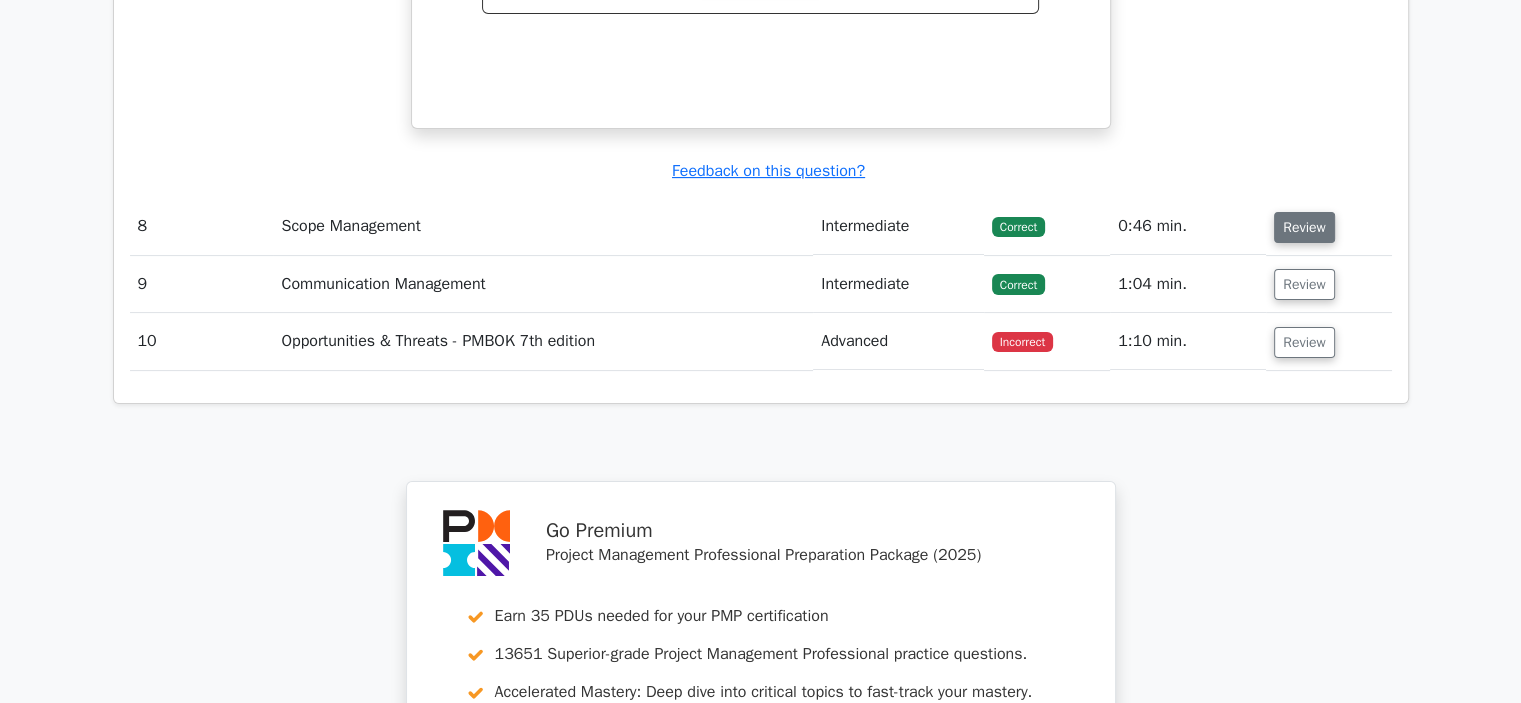 click on "Review" at bounding box center (1304, 227) 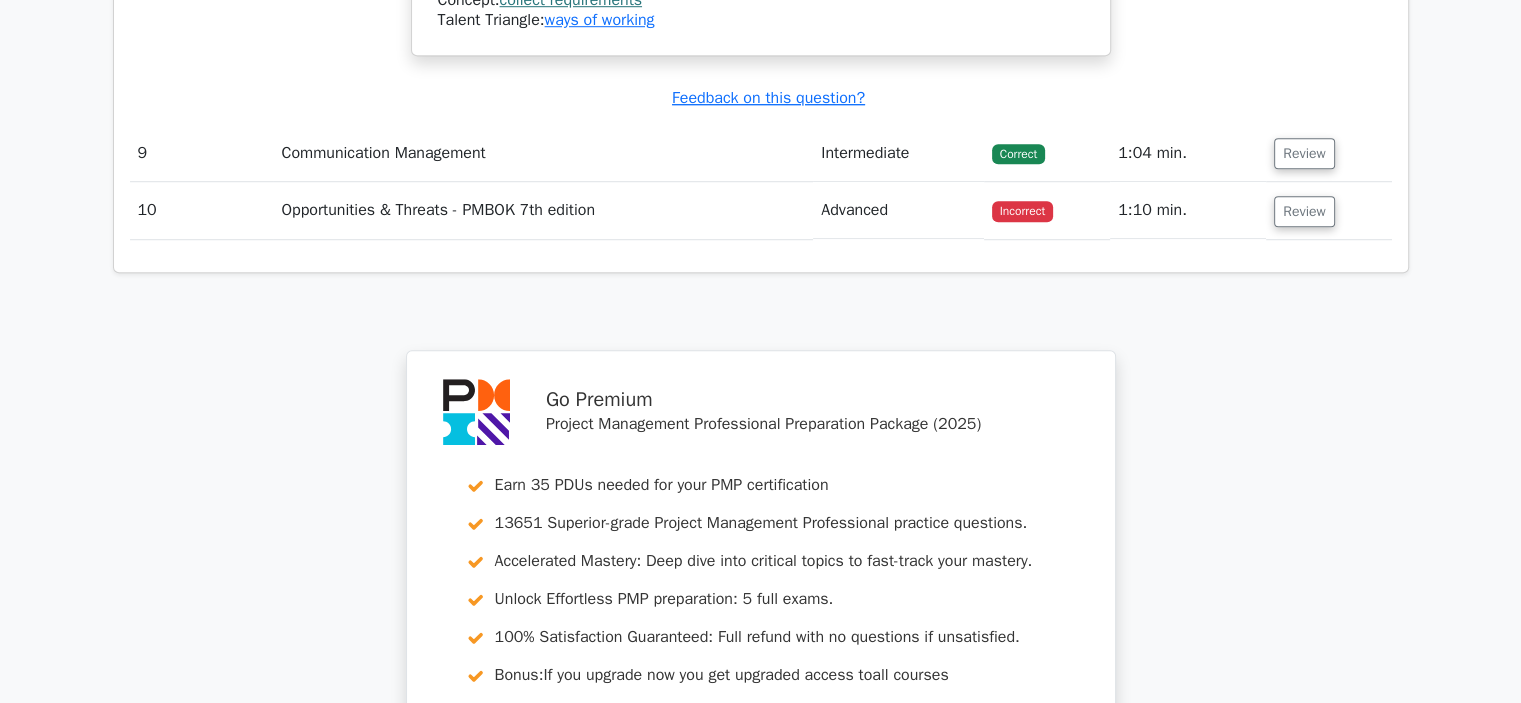 scroll, scrollTop: 9200, scrollLeft: 0, axis: vertical 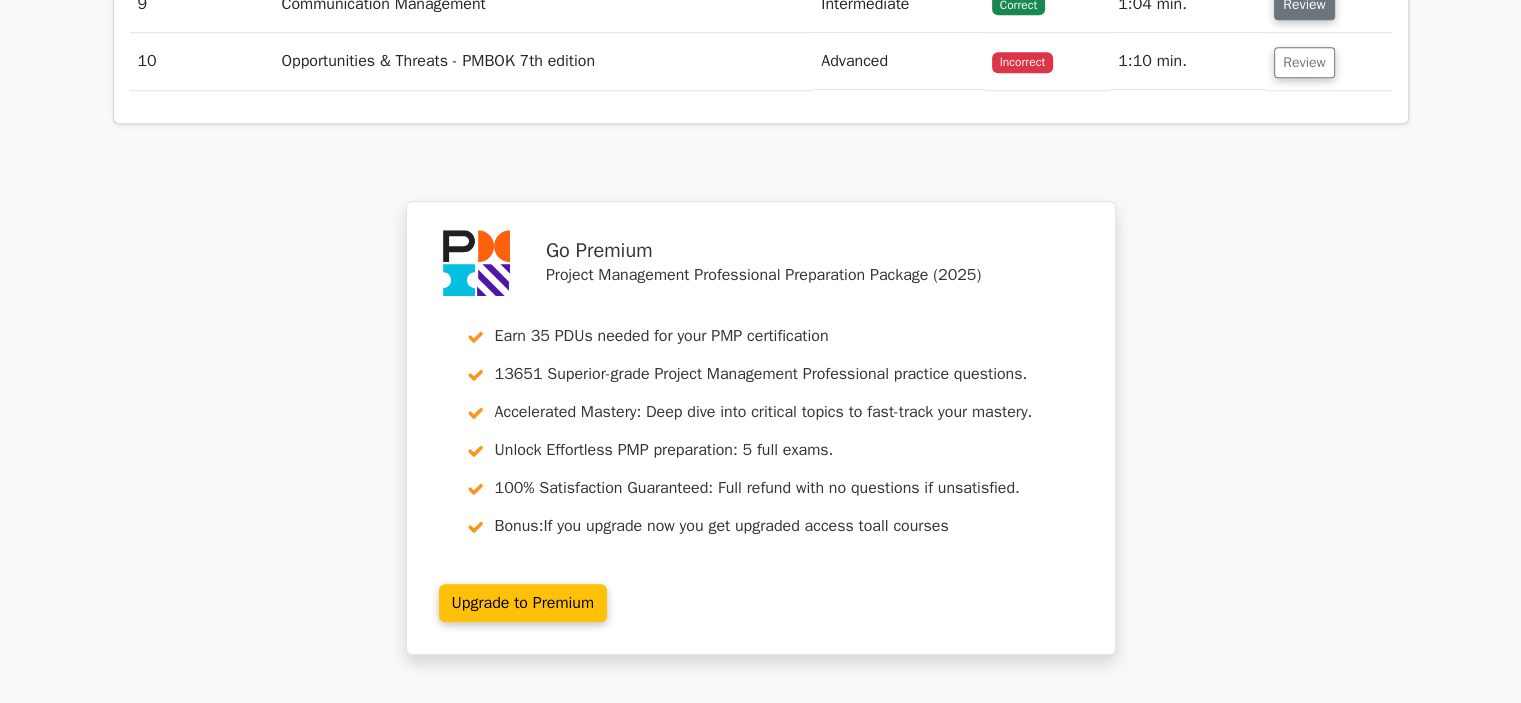 click on "Review" at bounding box center [1304, 4] 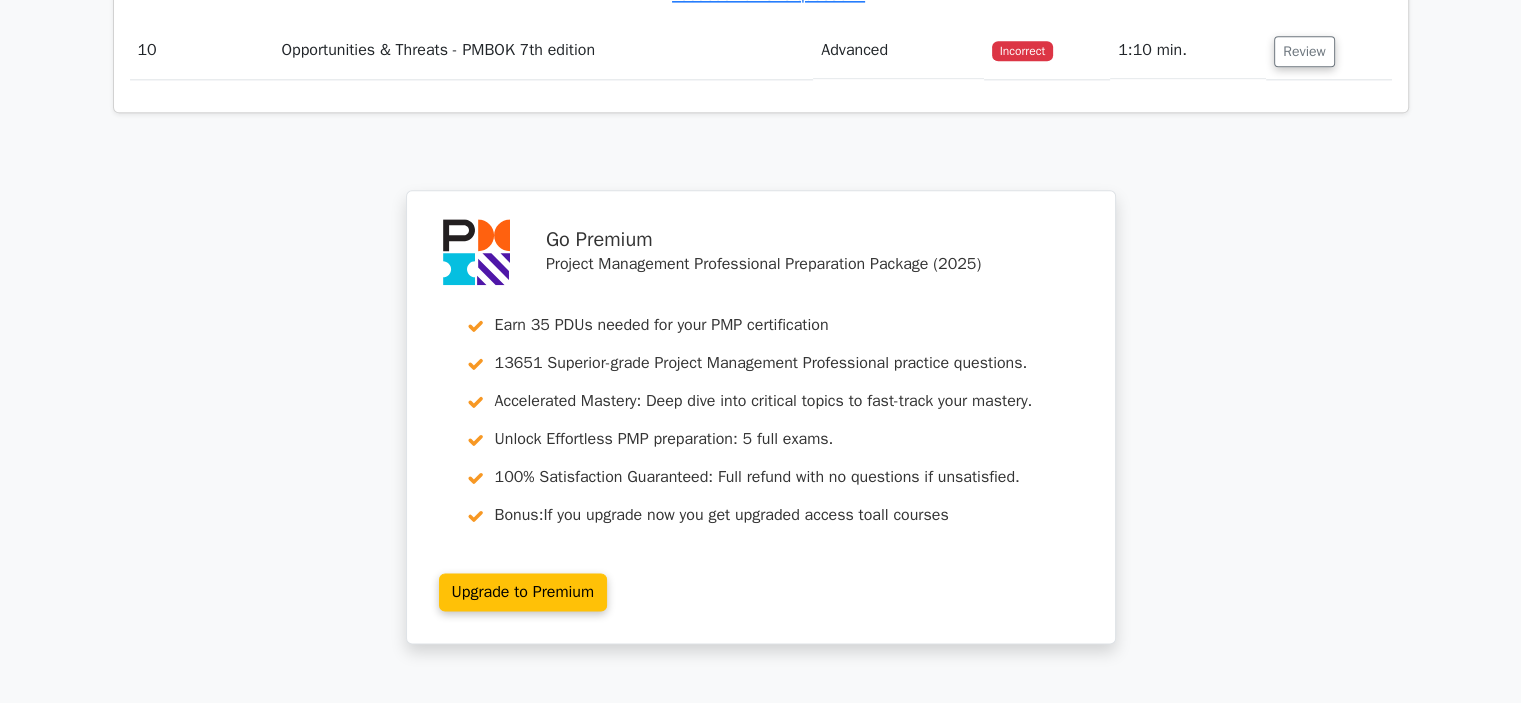 scroll, scrollTop: 10200, scrollLeft: 0, axis: vertical 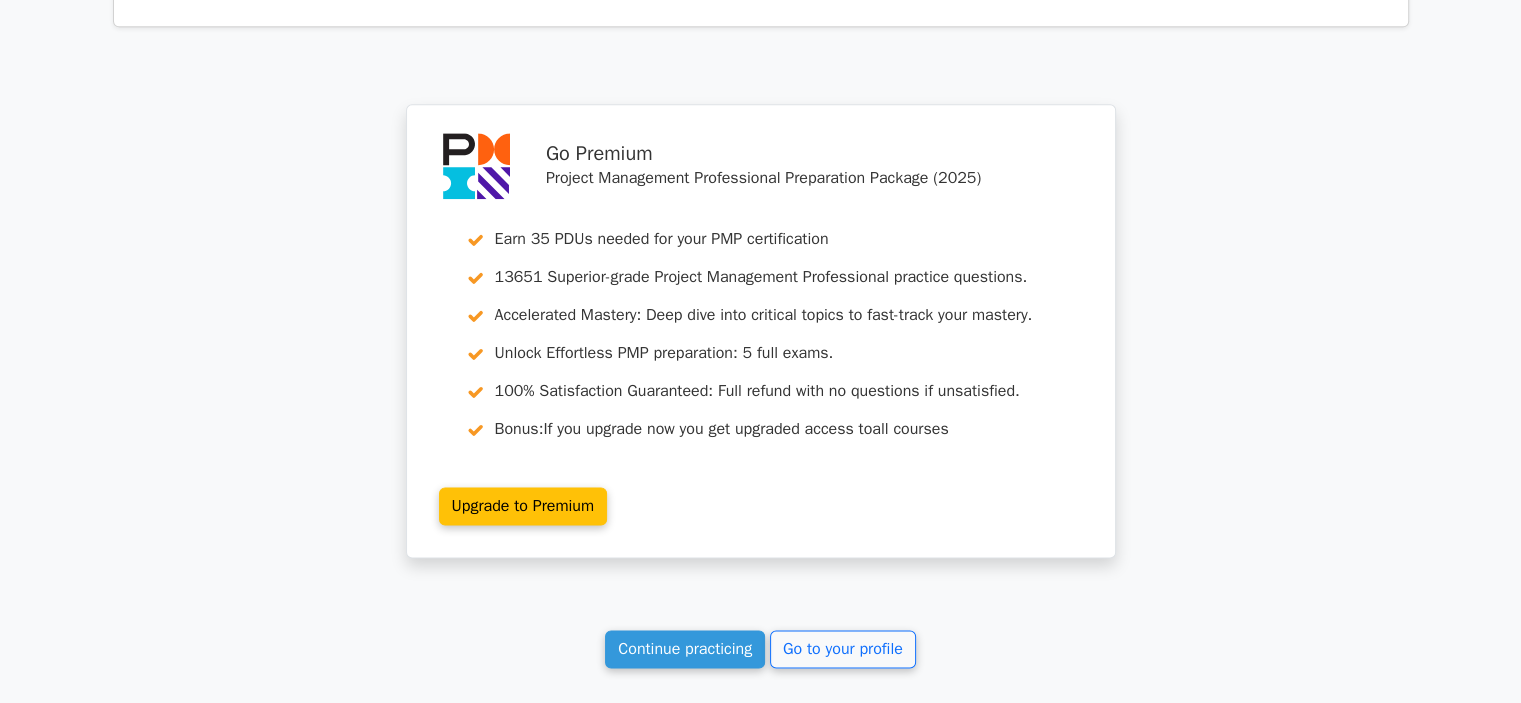 click on "Review" at bounding box center (1304, -35) 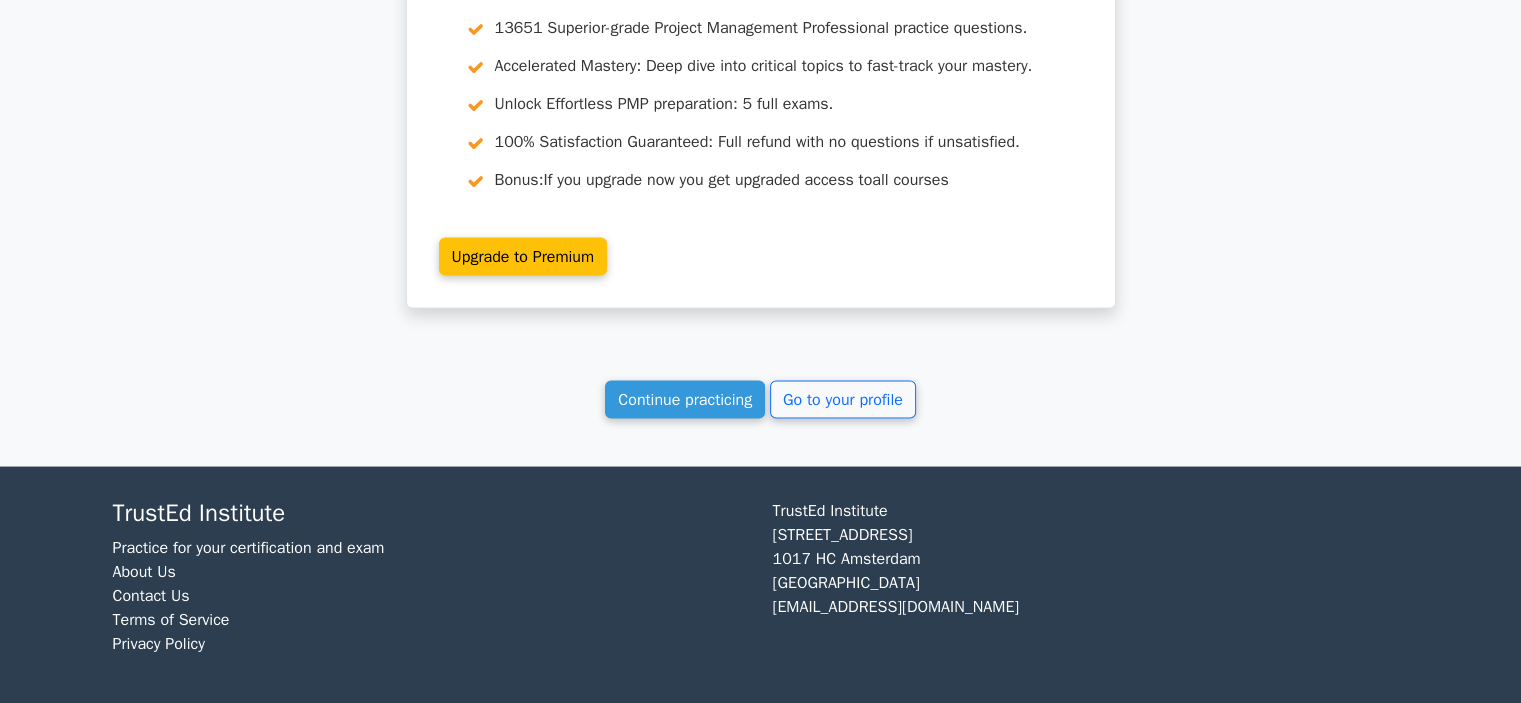 scroll, scrollTop: 11459, scrollLeft: 0, axis: vertical 